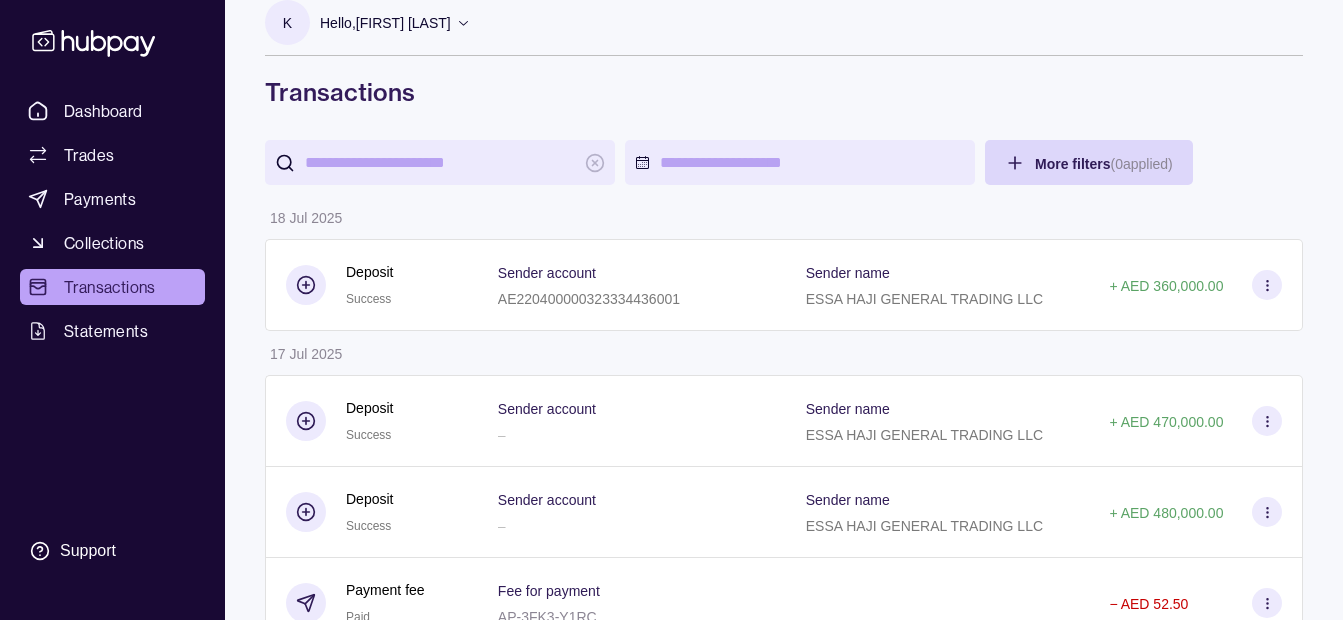 scroll, scrollTop: 0, scrollLeft: 0, axis: both 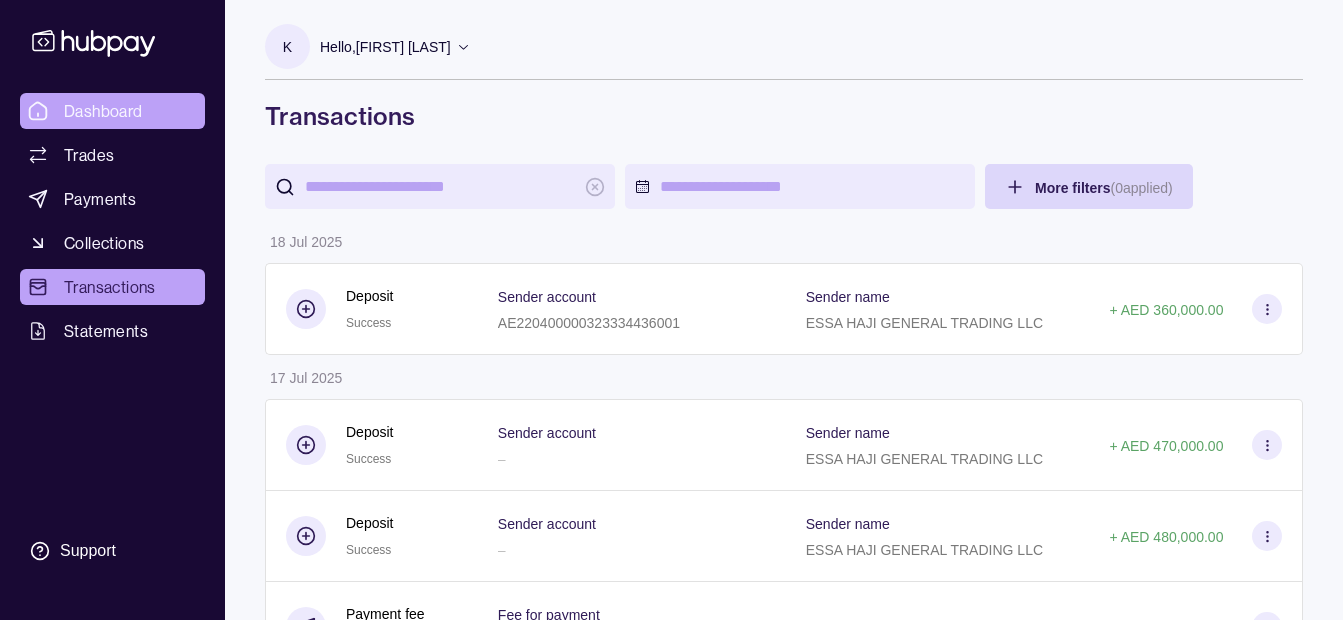 click on "Dashboard" at bounding box center [103, 111] 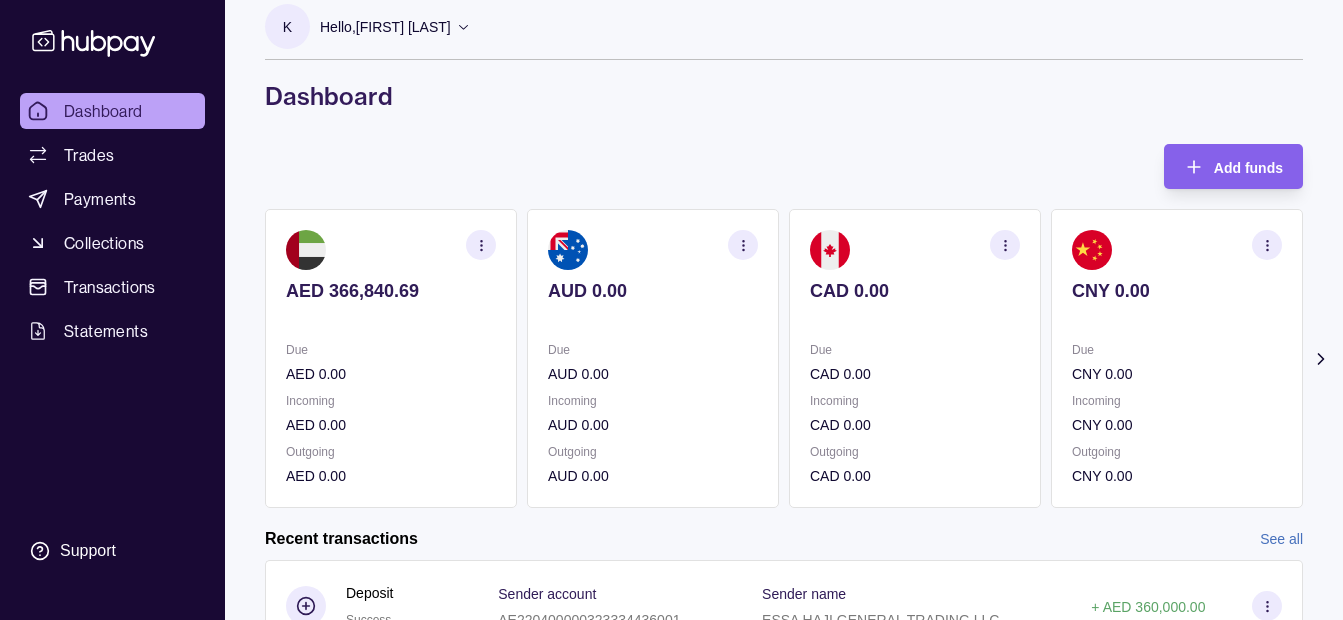 scroll, scrollTop: 0, scrollLeft: 0, axis: both 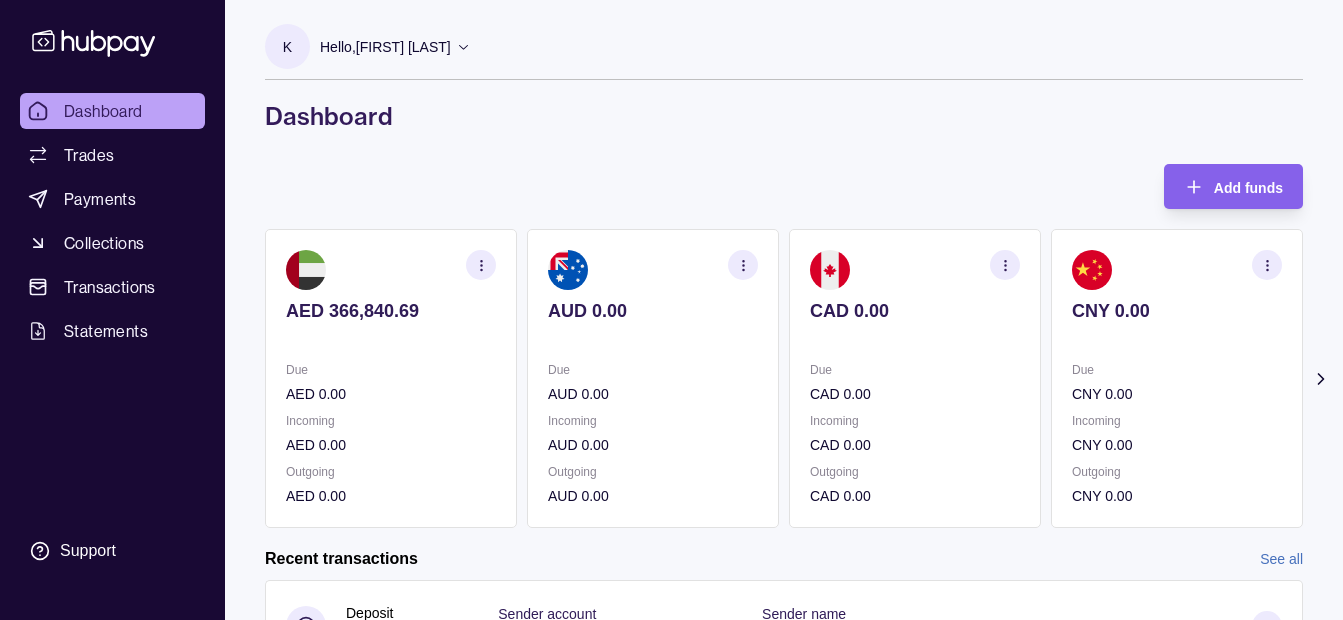 click on "Hello, [FIRST] [LAST]" at bounding box center [385, 47] 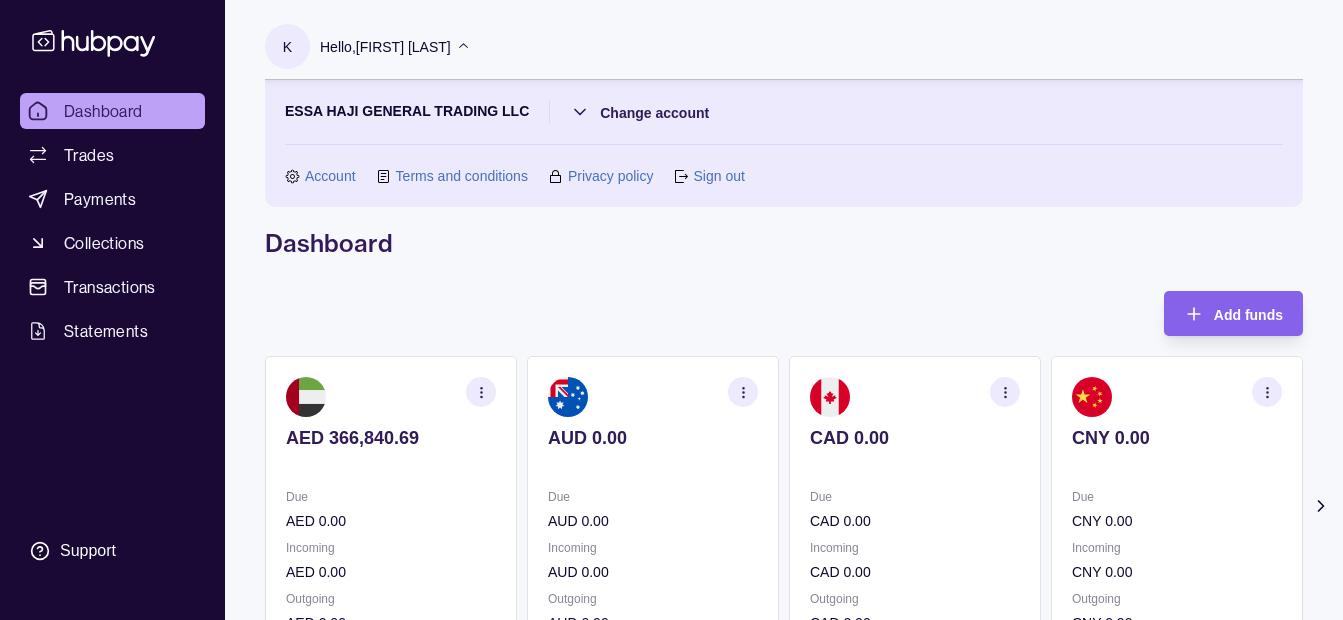 click on "K Hello, [FIRST] [LAST] ESSA HAJI GENERAL TRADING LLC Change account Account Terms and conditions Privacy policy Sign out" at bounding box center (784, 115) 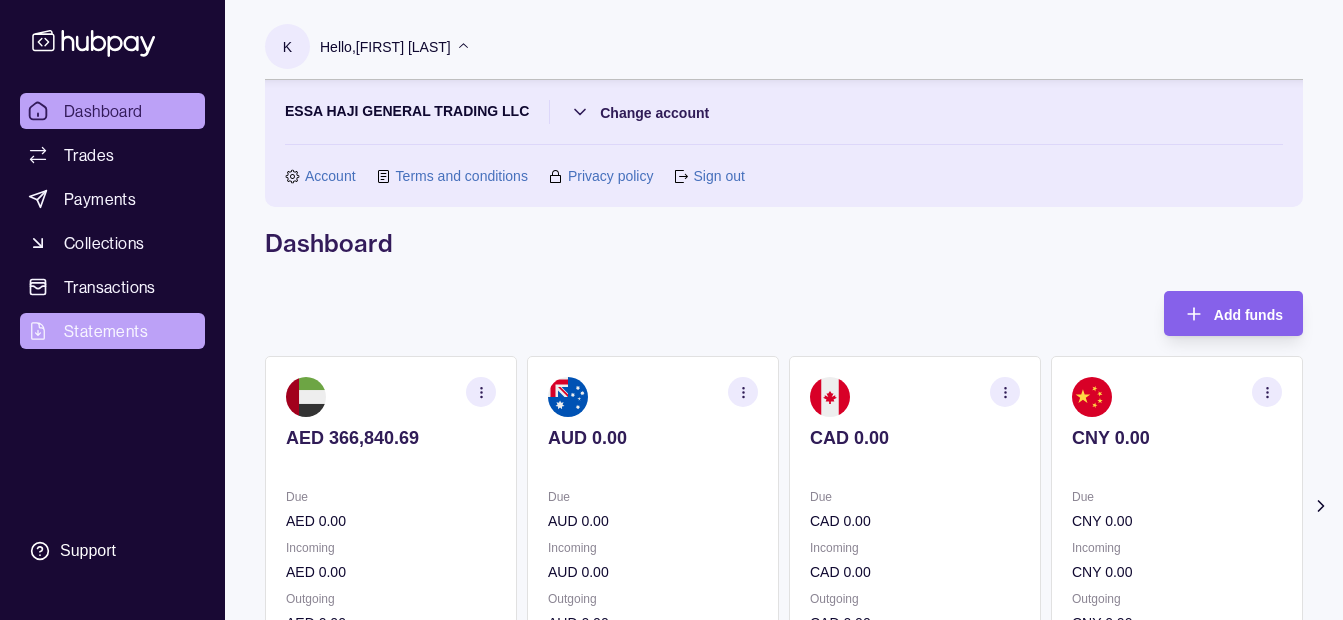 click on "Statements" at bounding box center [112, 331] 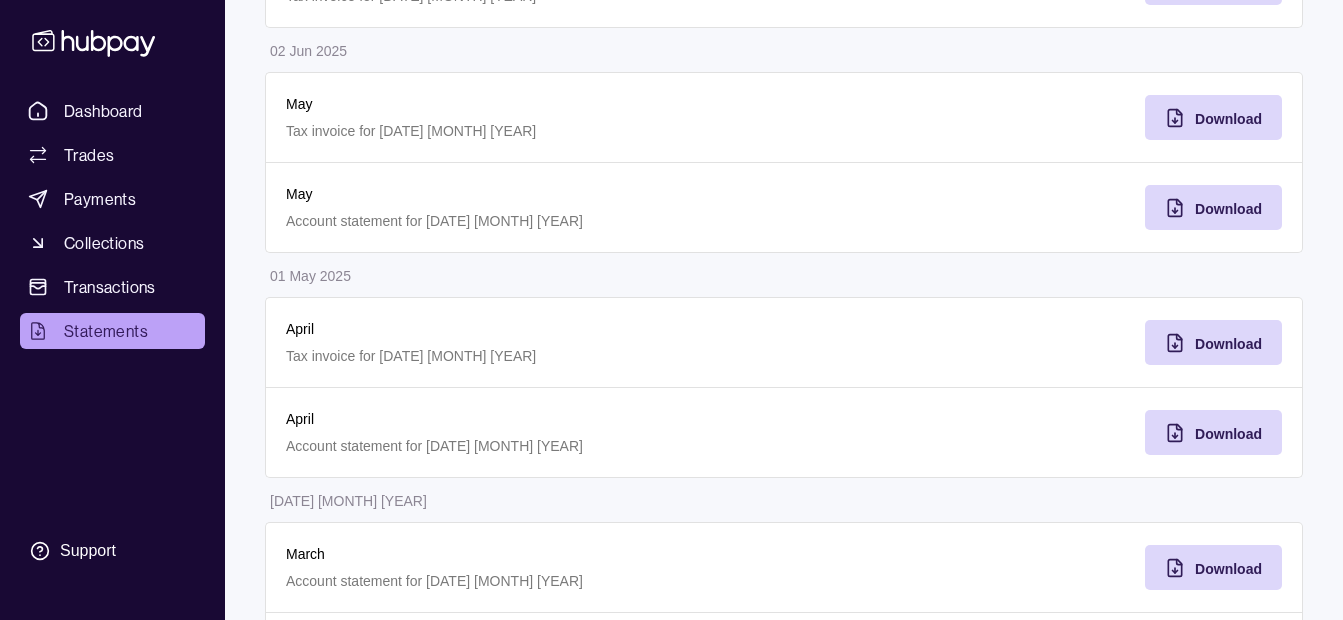 scroll, scrollTop: 300, scrollLeft: 0, axis: vertical 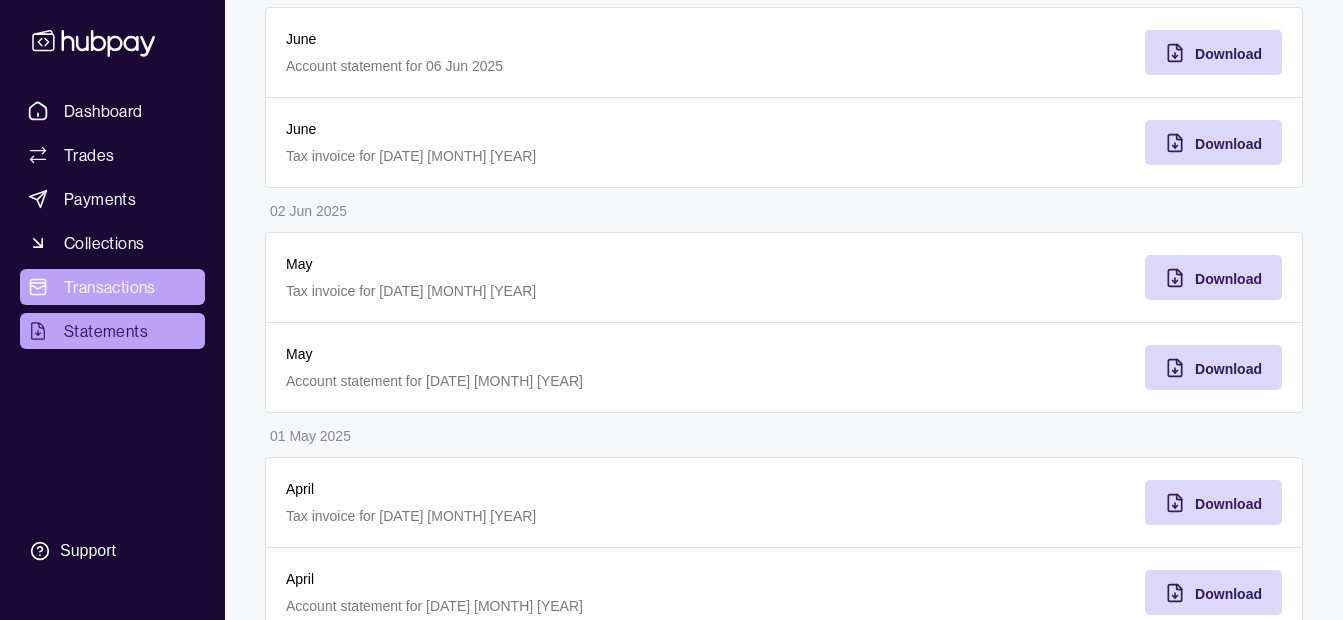 click on "Transactions" at bounding box center [110, 287] 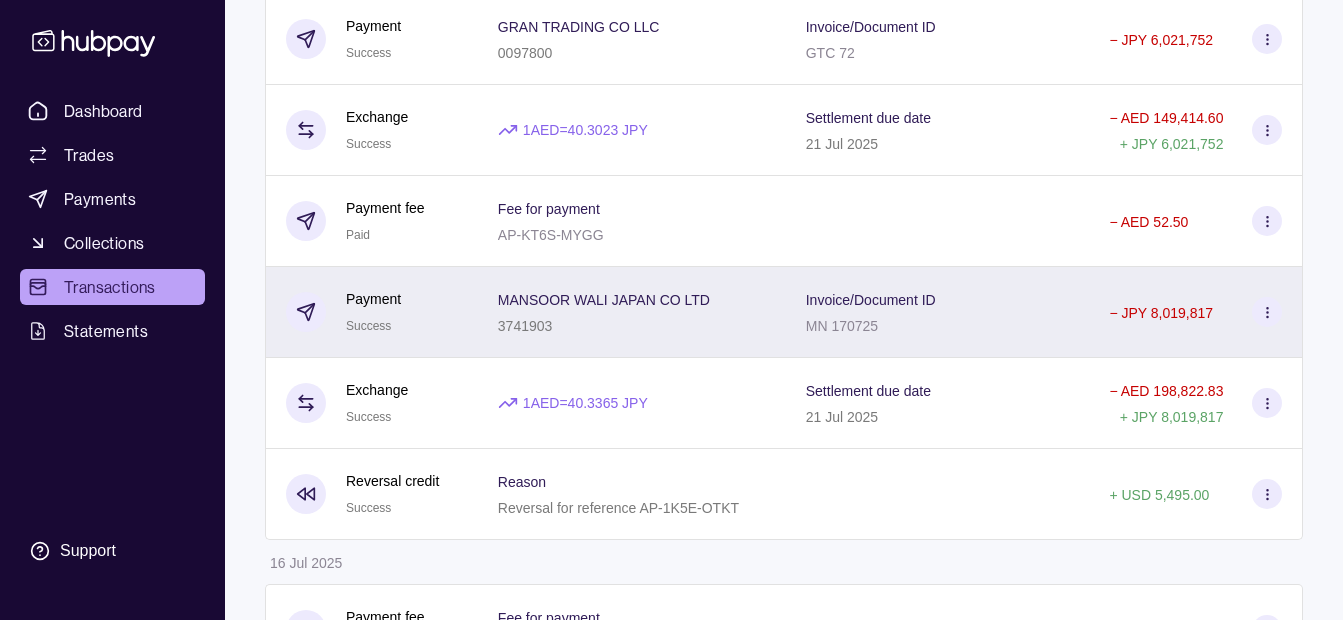 scroll, scrollTop: 700, scrollLeft: 0, axis: vertical 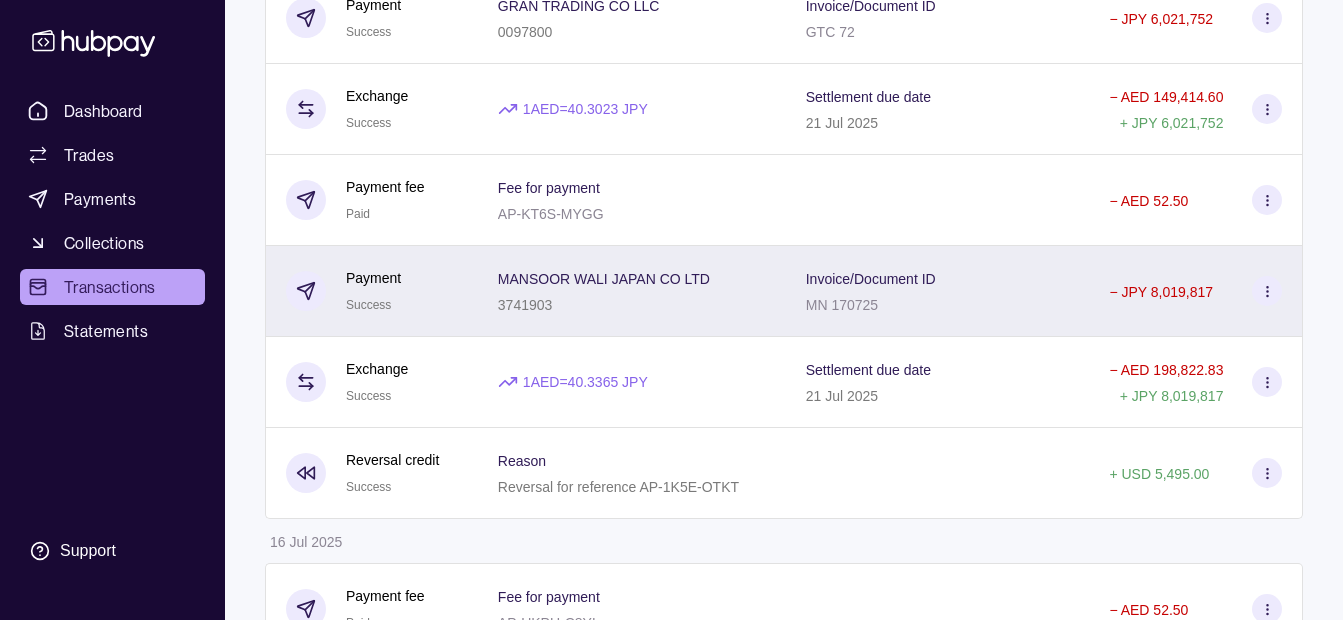 click on "MANSOOR WALI JAPAN CO LTD" at bounding box center (604, 279) 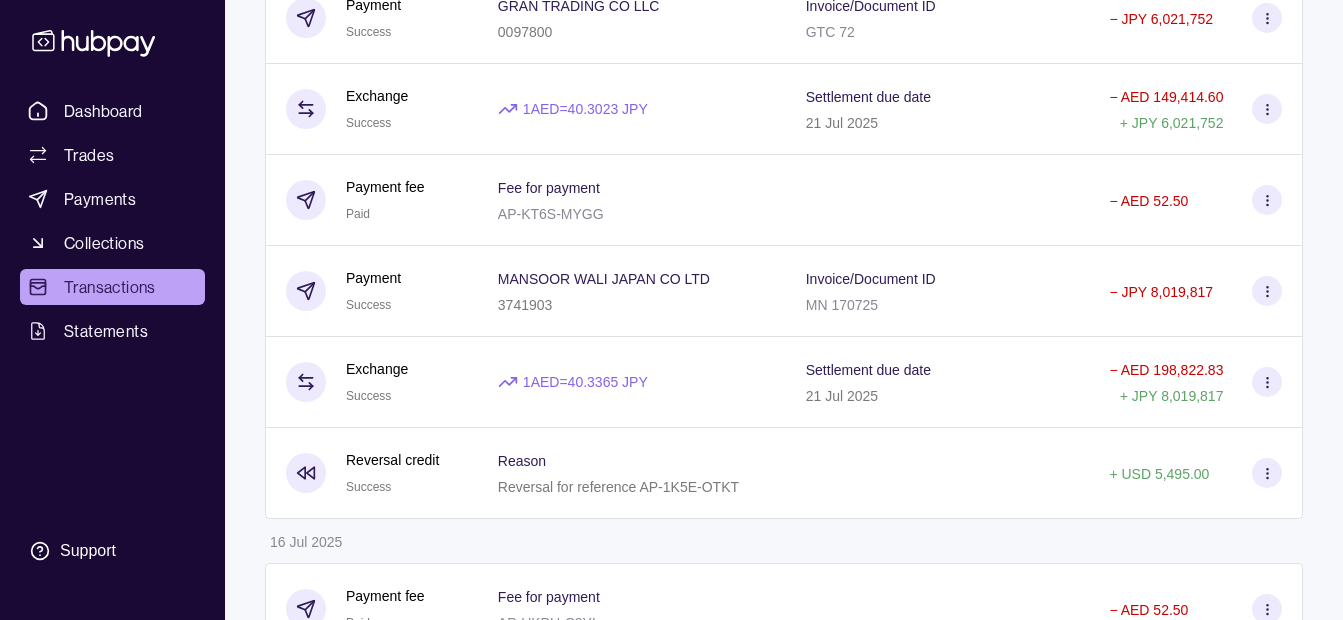 click on "Dashboard Trades Payments Collections Transactions Statements Support K Hello, [FIRST] [LAST] ESSA HAJI GENERAL TRADING LLC Change account Account Terms and conditions Privacy policy Sign out Transactions More filters (0 applied) Details Amount [DATE] [MONTH] [YEAR] Deposit Success Sender account AE220400000323334436001 Sender name ESSA HAJI GENERAL TRADING LLC + AED 360,000.00 [DATE] [MONTH] [YEAR] Deposit Success Sender account – Sender name ESSA HAJI GENERAL TRADING LLC + AED 470,000.00 Deposit Success Sender account – Sender name ESSA HAJI GENERAL TRADING LLC + AED 480,000.00 Payment fee Paid Fee for payment AP-3FK3-Y1RC − AED 52.50 Payment Success GRAN TRADING CO LLC 0097800 Invoice/Document ID GTC 72 − JPY 6,021,752 Exchange Success 1 AED = 40.3023 JPY Settlement due date [DATE] [MONTH] [YEAR] − AED 149,414.60 + JPY 6,021,752 Payment fee Paid Fee for payment AP-KT6S-MYGG − AED 52.50 Payment Success MANSOOR WALI JAPAN CO LTD 3741903 Invoice/Document ID MN 170725 − JPY 8,019,817 1 AED" at bounding box center [671, 429] 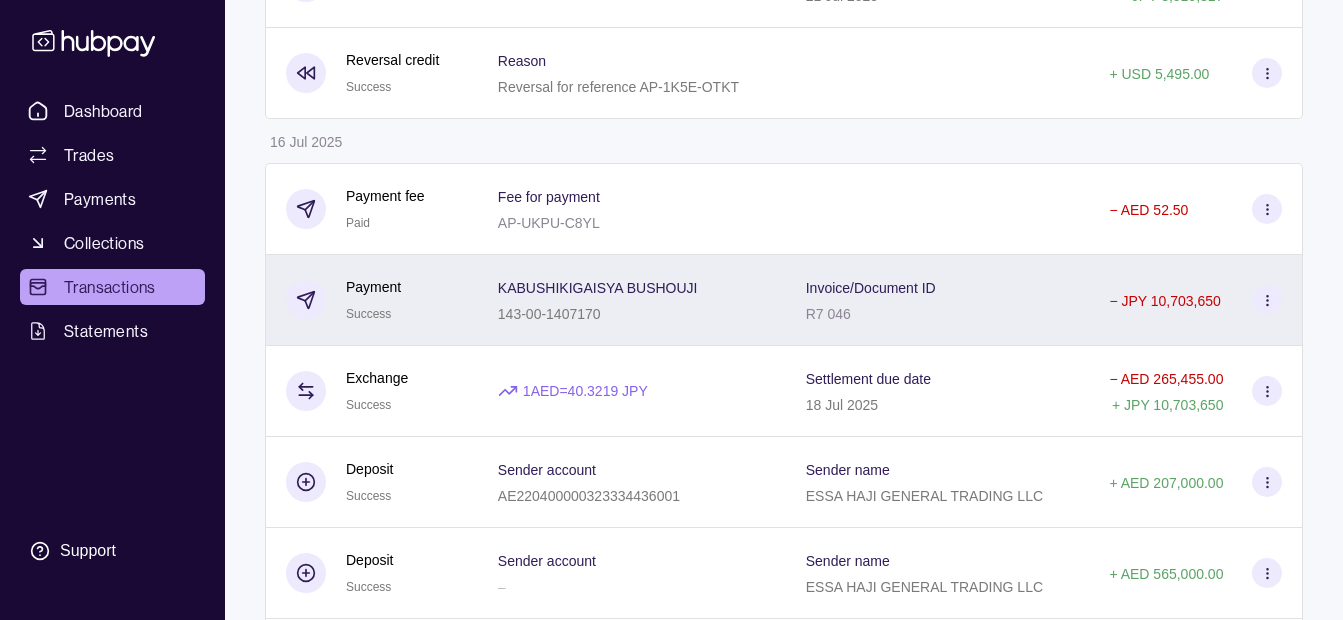 scroll, scrollTop: 1300, scrollLeft: 0, axis: vertical 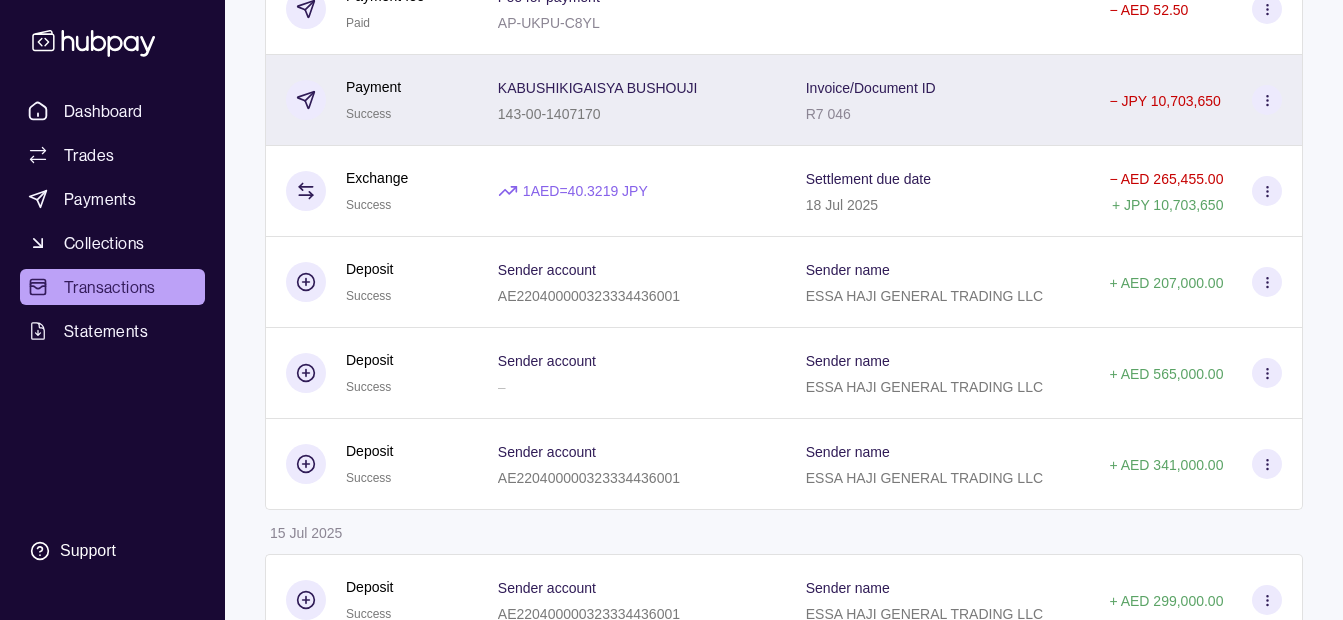 click on "KABUSHIKIGAISYA BUSHOUJI" at bounding box center (598, 88) 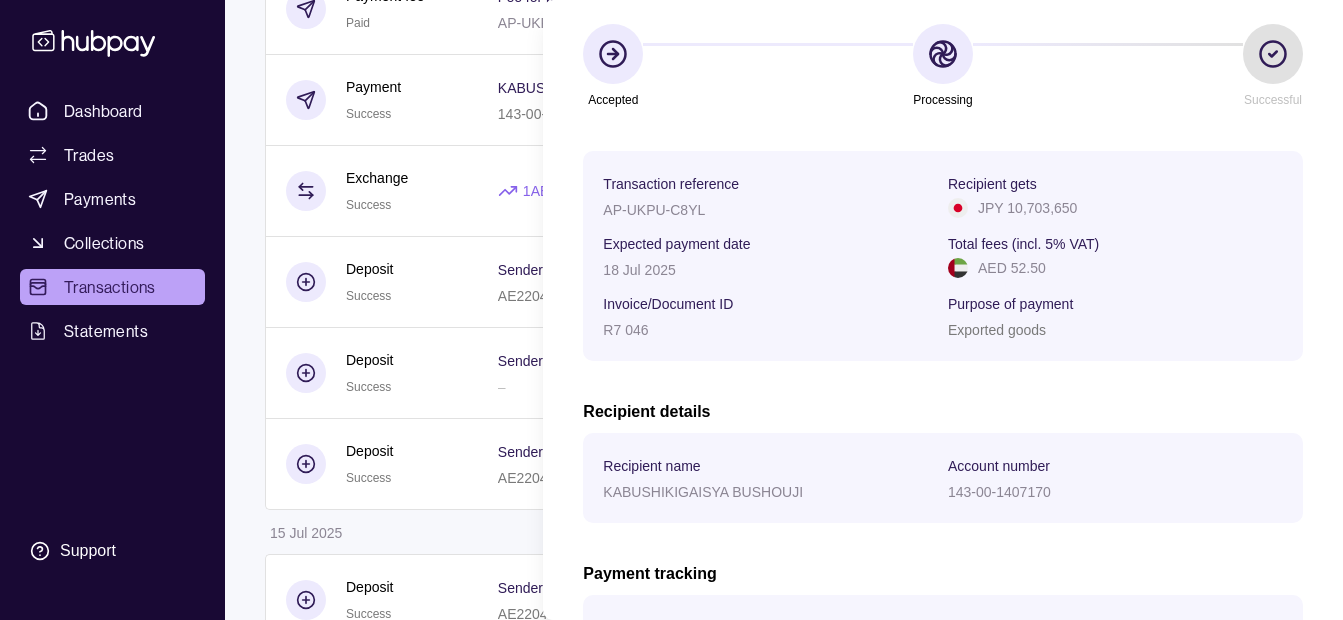 scroll, scrollTop: 425, scrollLeft: 0, axis: vertical 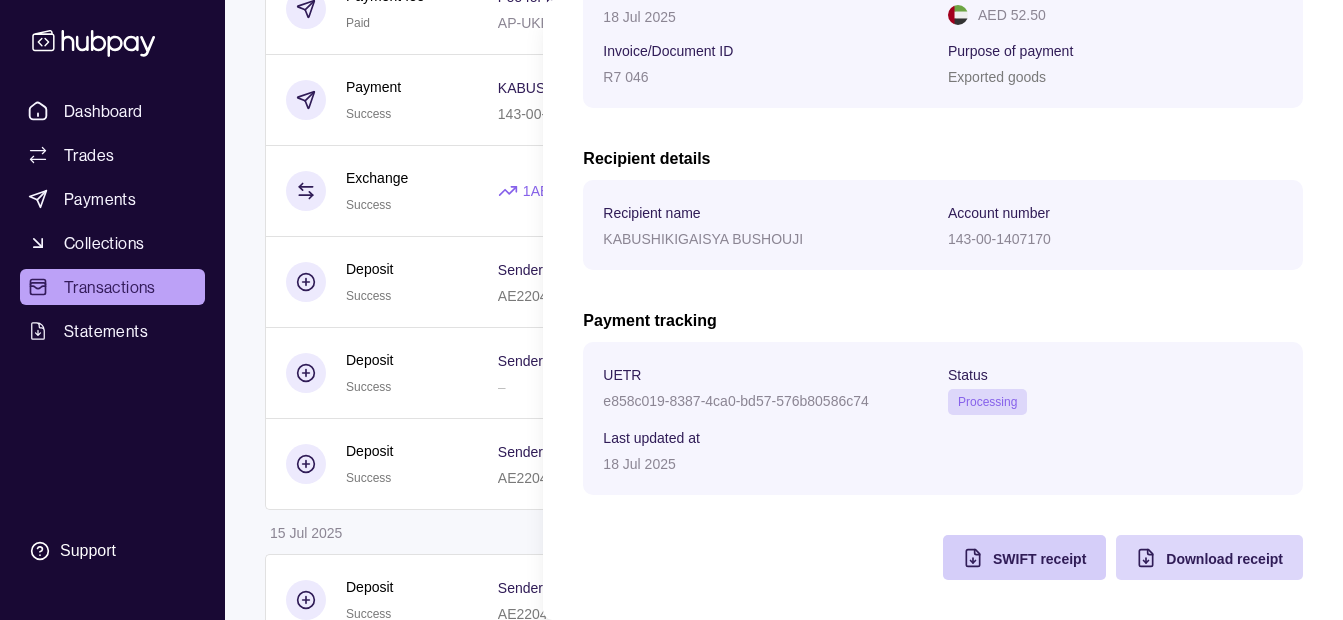 click on "SWIFT receipt" at bounding box center [1039, 559] 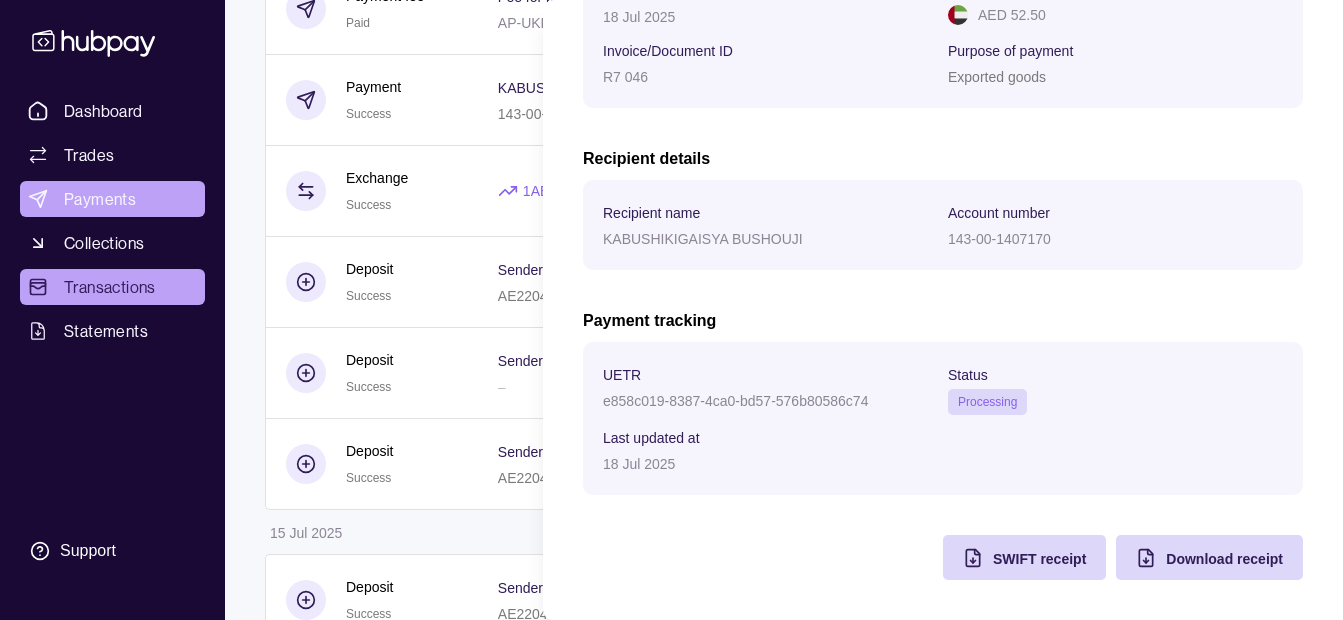 click on "Dashboard Trades Payments Collections Transactions Statements Support K Hello, [FIRST] [LAST] ESSA HAJI GENERAL TRADING LLC Change account Account Terms and conditions Privacy policy Sign out Transactions More filters (0 applied) Details Amount [DATE] [MONTH] [YEAR] Deposit Success Sender account AE220400000323334436001 Sender name ESSA HAJI GENERAL TRADING LLC + AED 360,000.00 [DATE] [MONTH] [YEAR] Deposit Success Sender account – Sender name ESSA HAJI GENERAL TRADING LLC + AED 470,000.00 Deposit Success Sender account – Sender name ESSA HAJI GENERAL TRADING LLC + AED 480,000.00 Payment fee Paid Fee for payment AP-3FK3-Y1RC − AED 52.50 Payment Success GRAN TRADING CO LLC 0097800 Invoice/Document ID GTC 72 − JPY 6,021,752 Exchange Success 1 AED = 40.3023 JPY Settlement due date [DATE] [MONTH] [YEAR] − AED 149,414.60 + JPY 6,021,752 Payment fee Paid Fee for payment AP-KT6S-MYGG − AED 52.50 Payment Success MANSOOR WALI JAPAN CO LTD 3741903 Invoice/Document ID MN 170725 − JPY 8,019,817 1 AED" at bounding box center [671, -171] 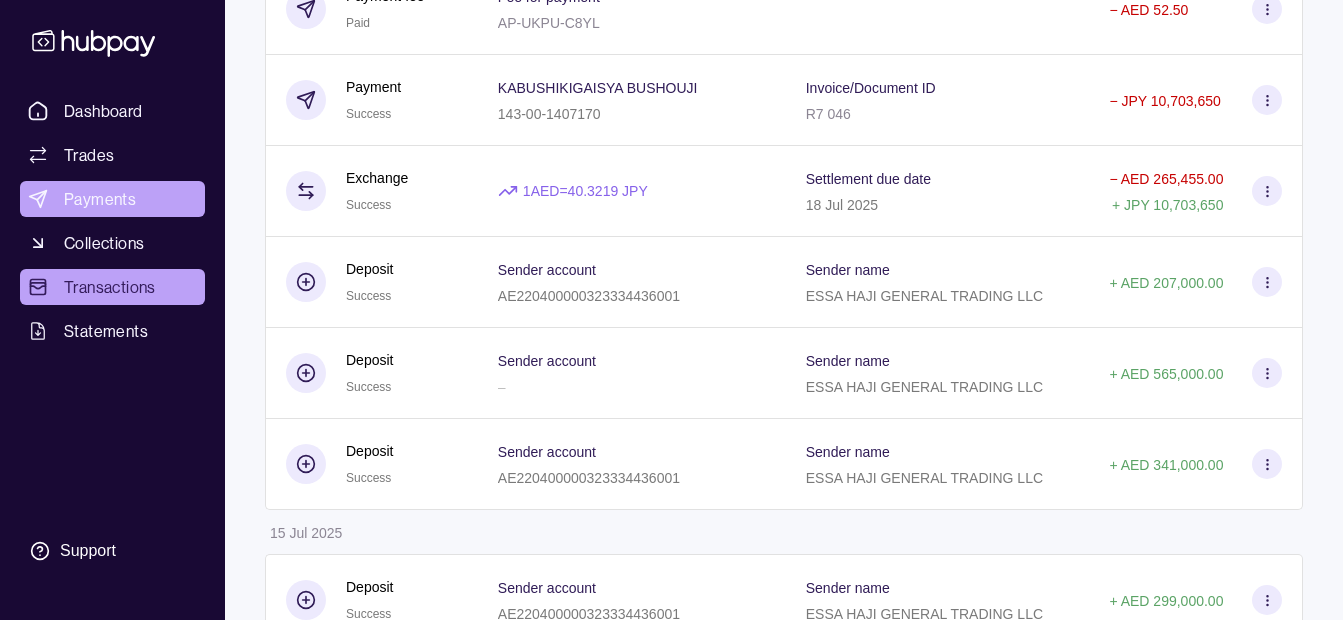 click on "Payments" at bounding box center [100, 199] 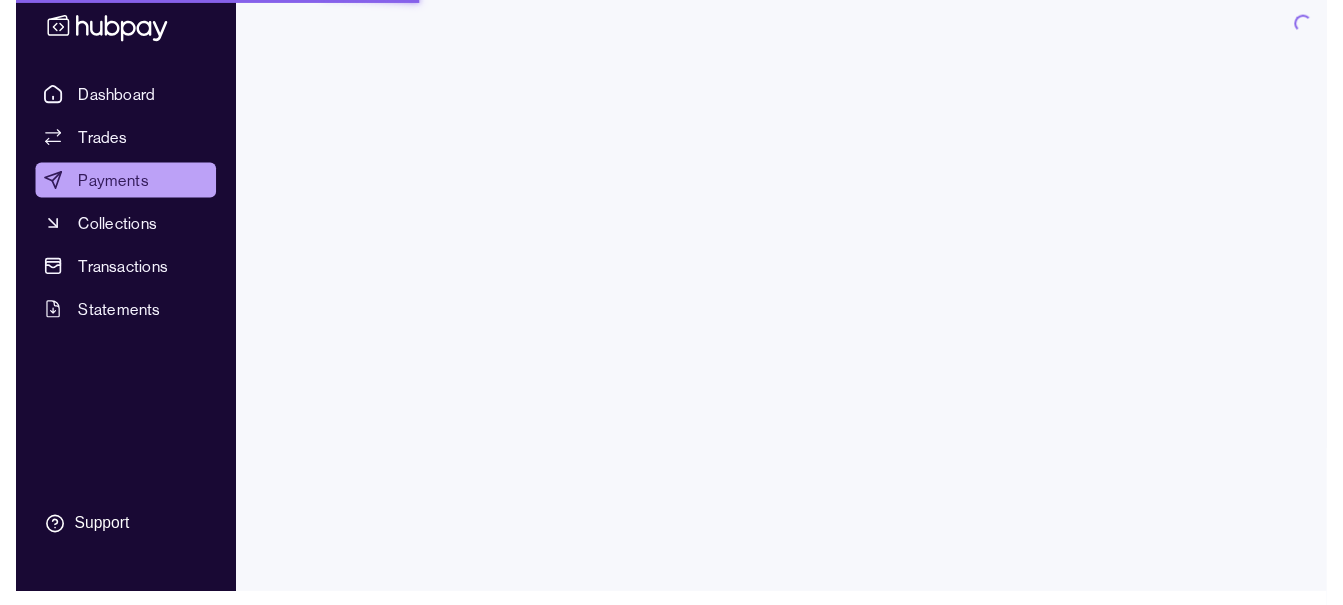 scroll, scrollTop: 0, scrollLeft: 0, axis: both 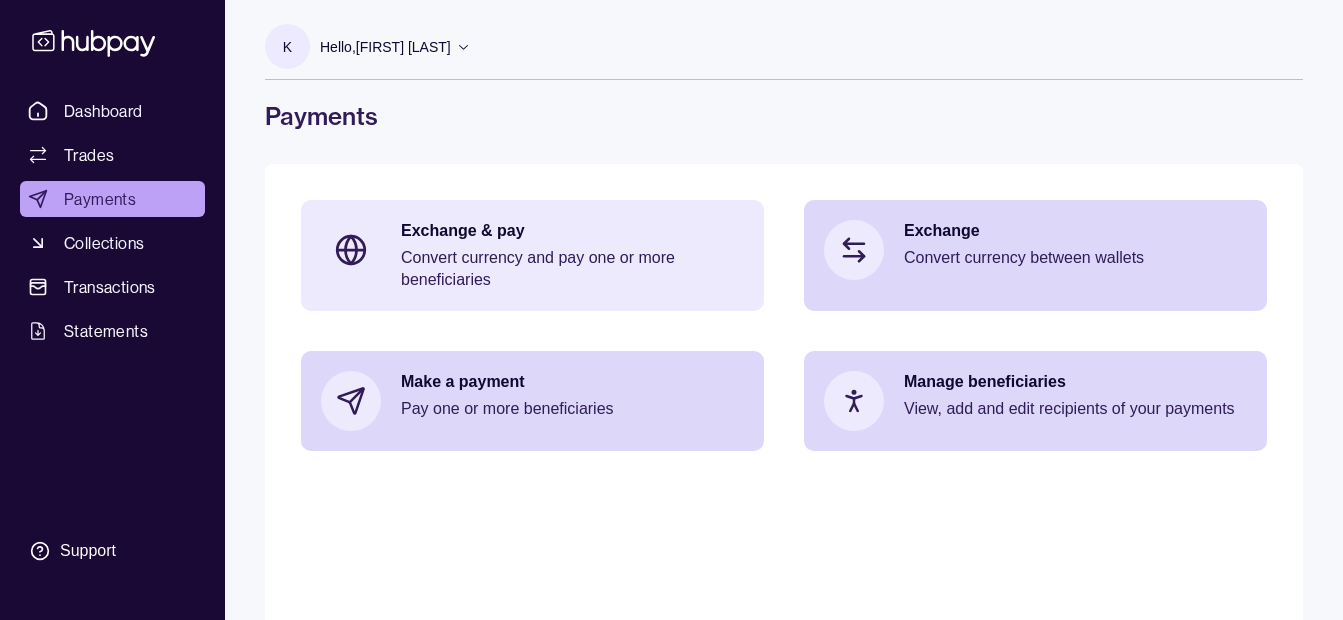 click on "Convert currency and pay one or more beneficiaries" at bounding box center (572, 269) 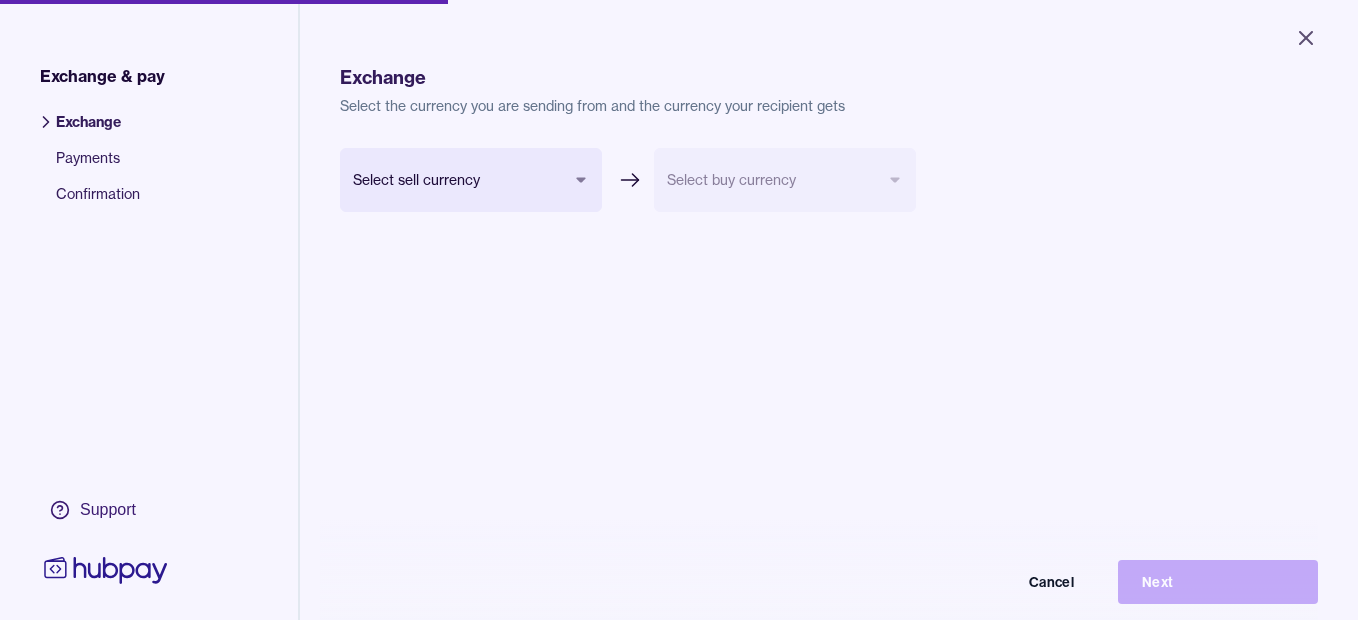 click on "Close Exchange & pay Exchange Payments Confirmation Support Exchange Select the currency you are sending from and the currency your recipient gets Select sell currency *** *** *** *** *** *** *** Select buy currency Cancel Next Exchange & pay | Hubpay" at bounding box center (679, 310) 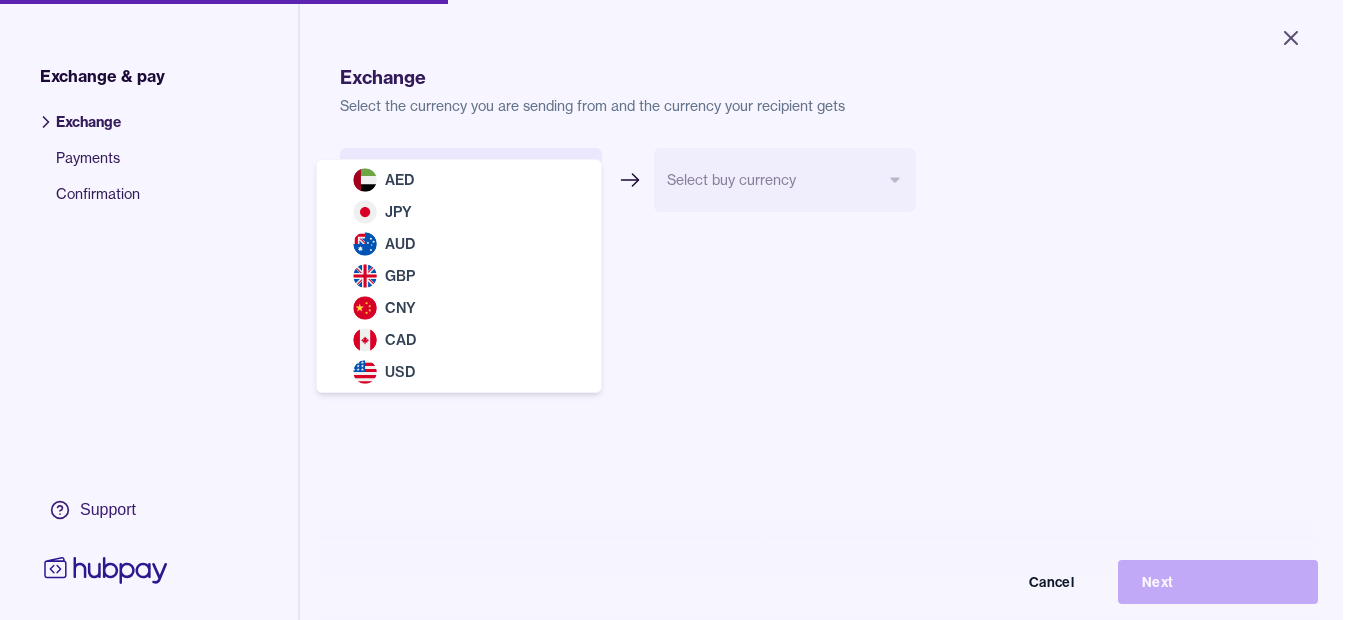 select on "***" 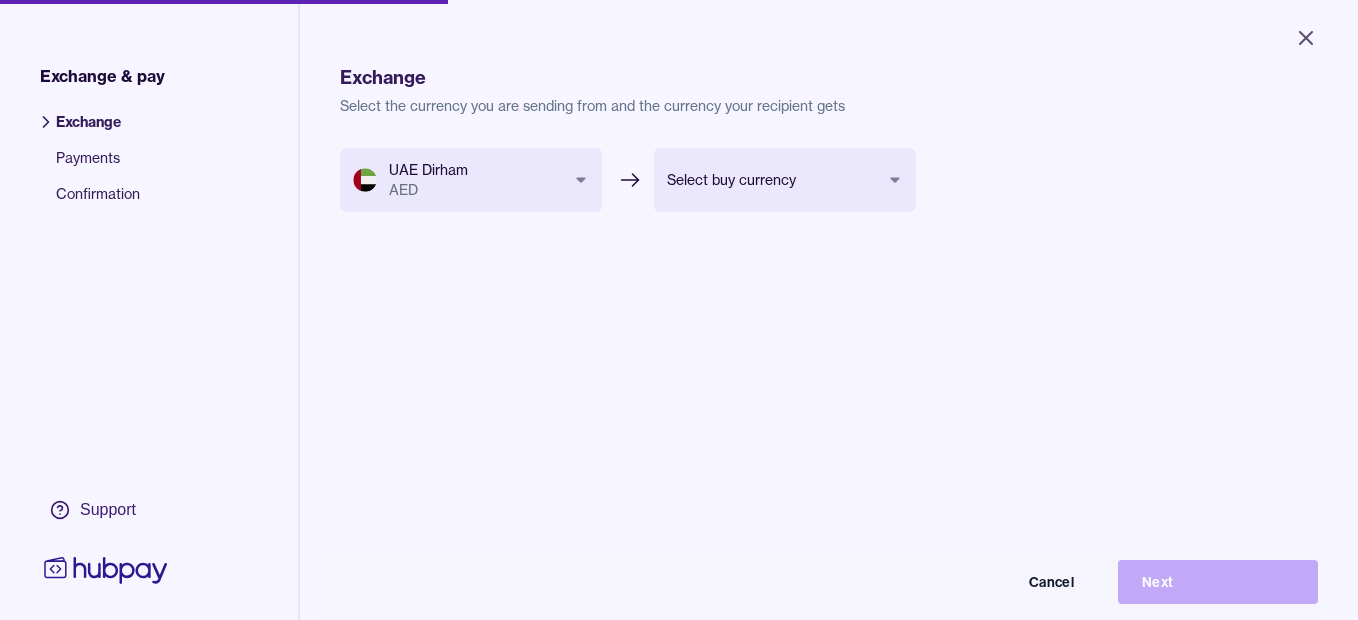 click on "Close Exchange & pay Exchange Payments Confirmation Support Exchange Select the currency you are sending from and the currency your recipient gets UAE Dirham AED *** *** *** *** *** *** *** Select buy currency *** *** *** *** *** *** Cancel Next Exchange & pay | Hubpay" at bounding box center (679, 310) 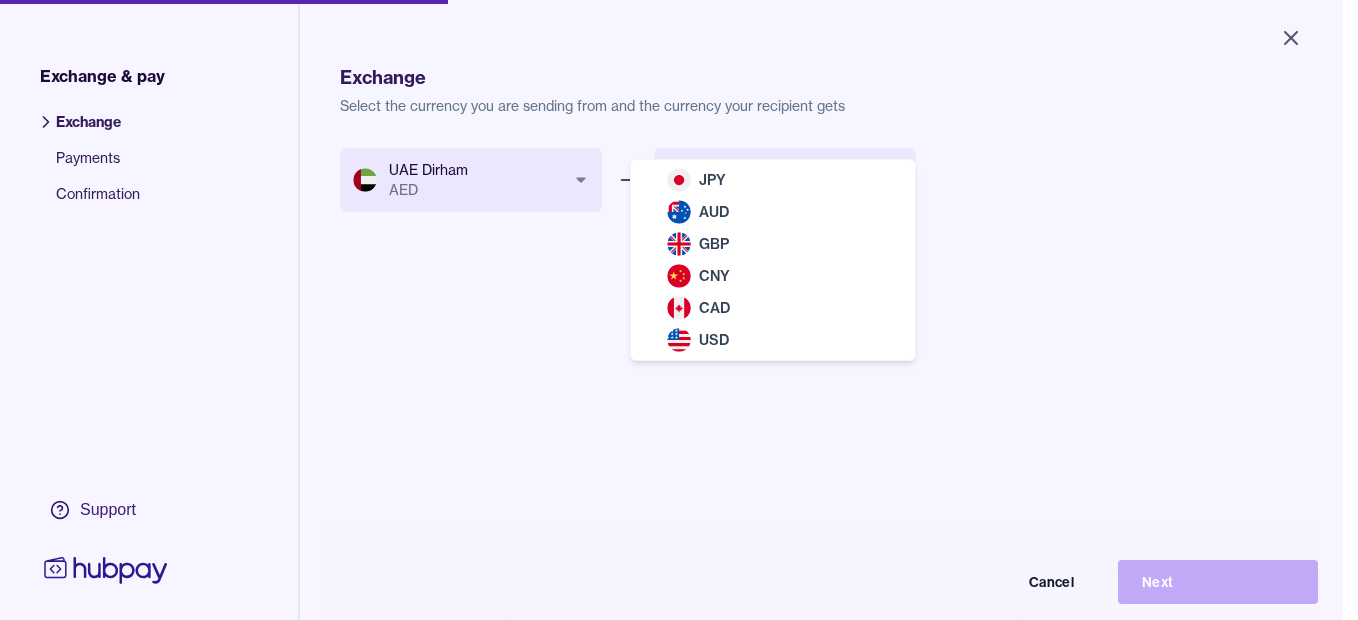 select on "***" 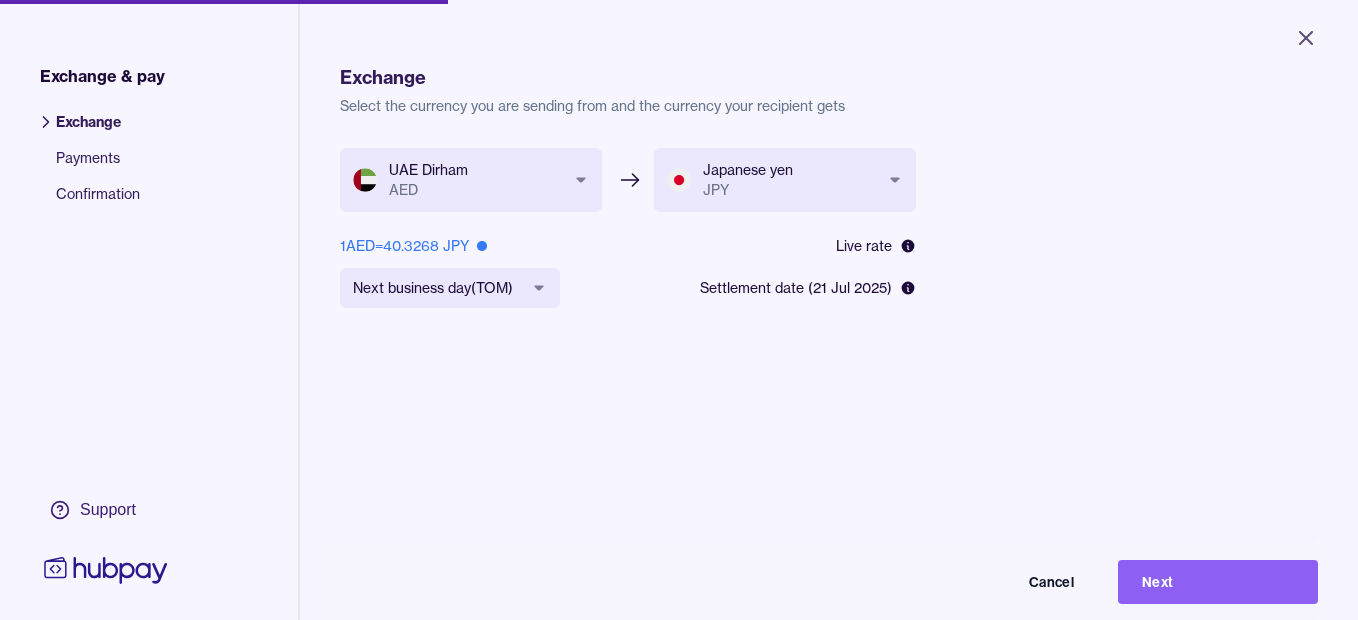 click on "**********" at bounding box center (679, 310) 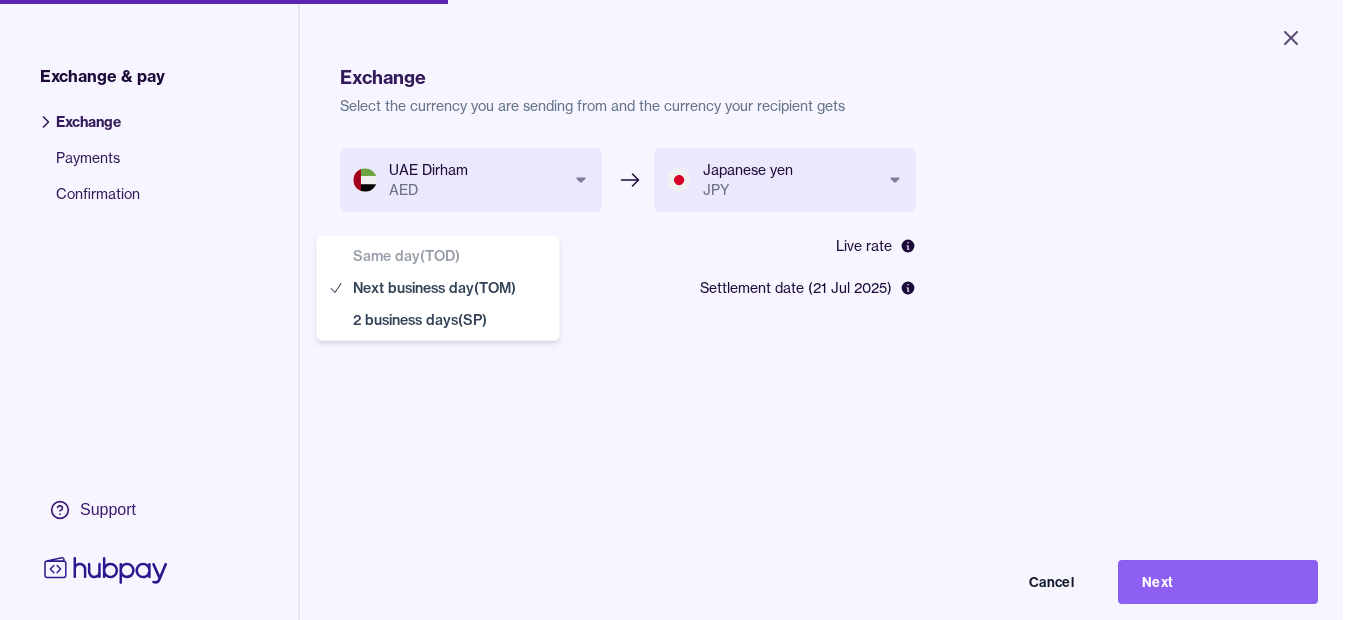 select on "**" 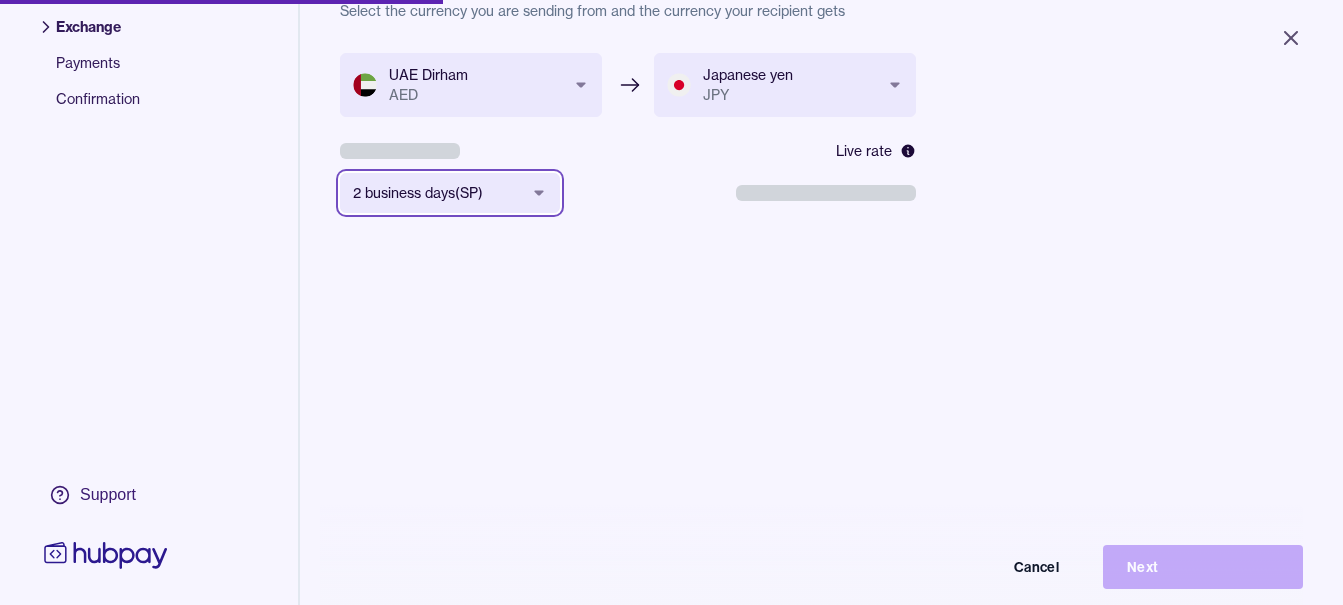 scroll, scrollTop: 268, scrollLeft: 0, axis: vertical 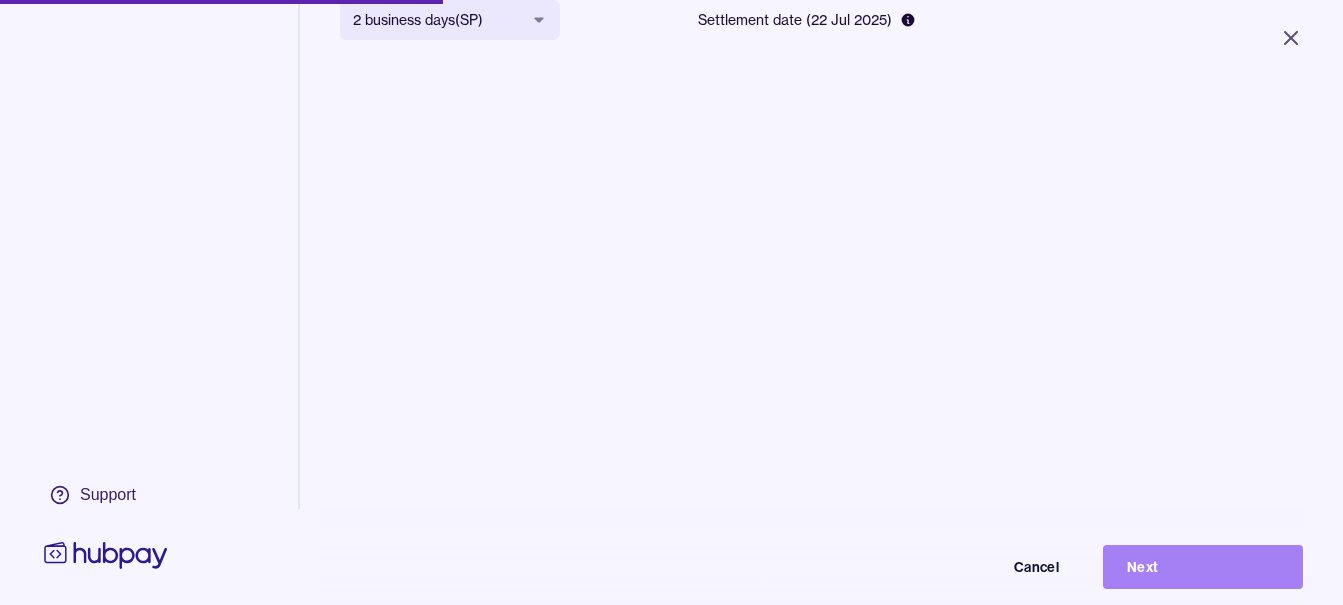 click on "Next" at bounding box center [1203, 567] 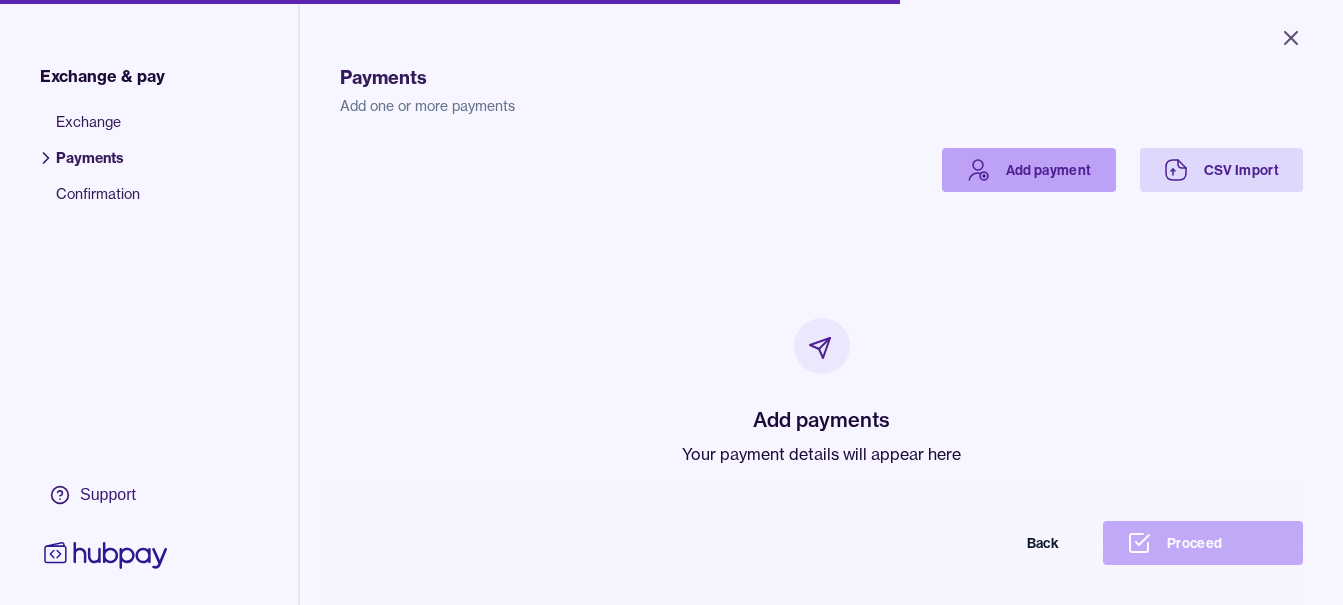 click on "Add payment" at bounding box center [1029, 170] 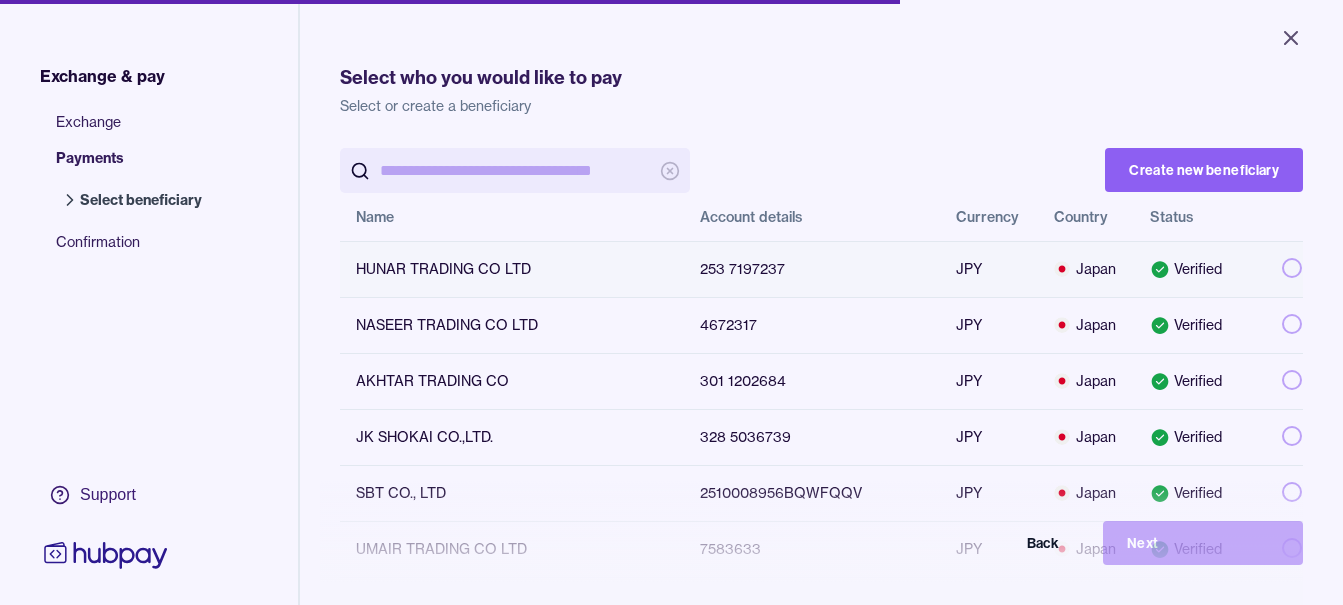 scroll, scrollTop: 0, scrollLeft: 0, axis: both 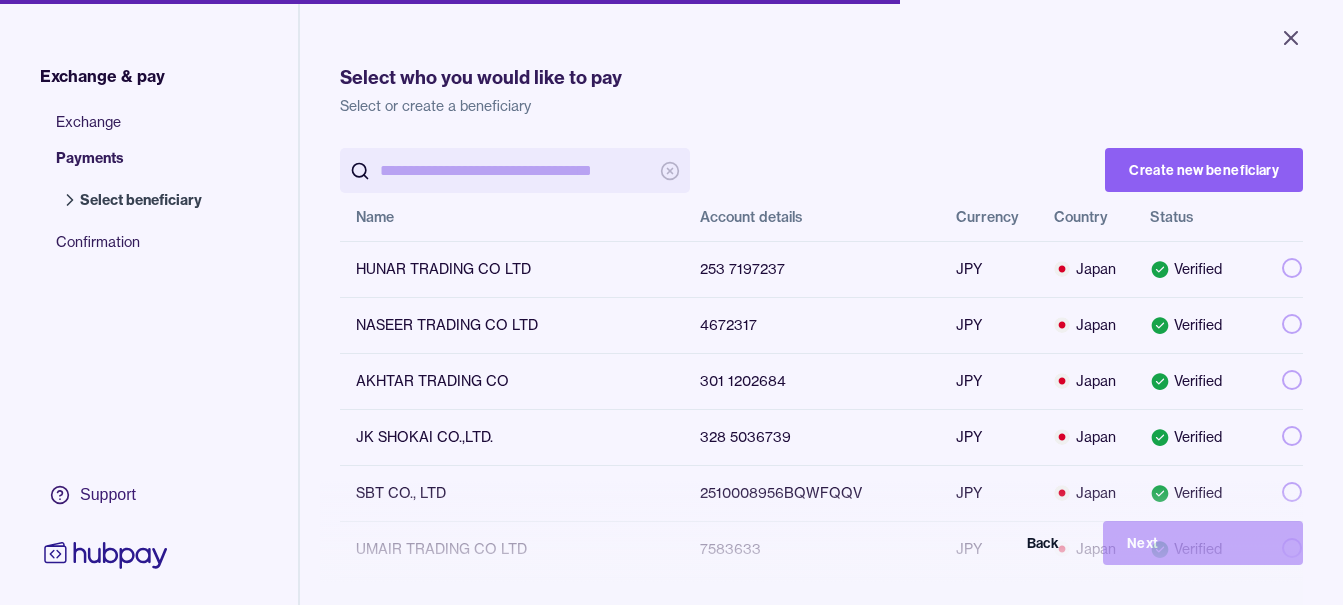 click at bounding box center [515, 170] 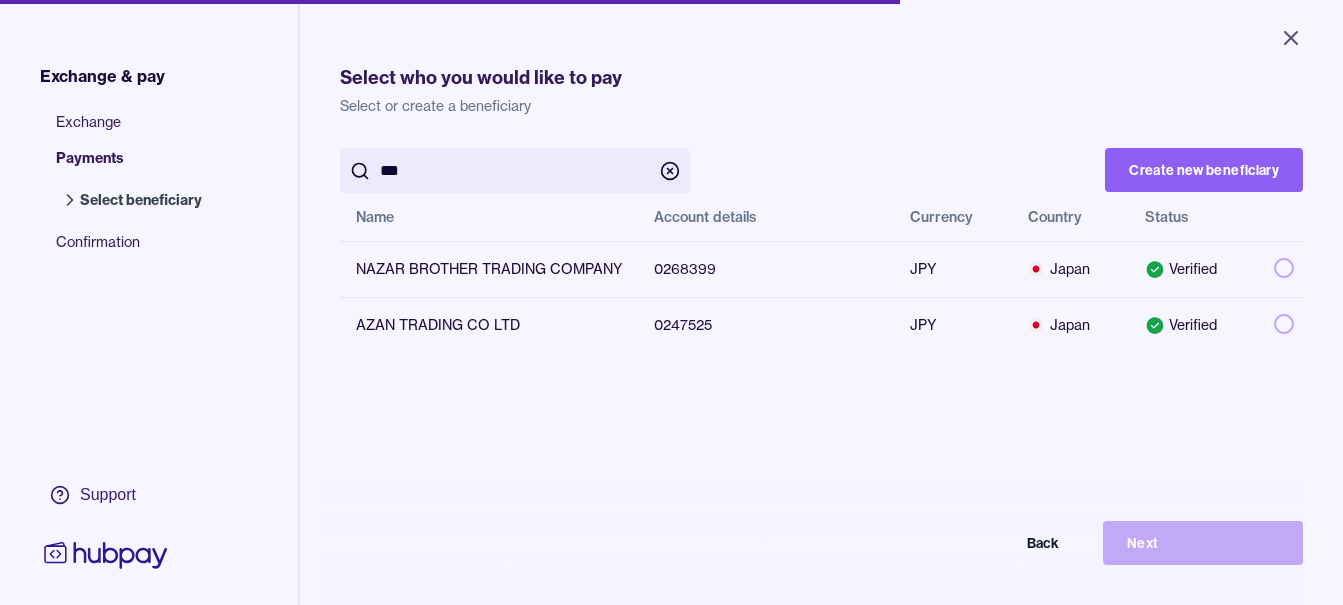 type on "***" 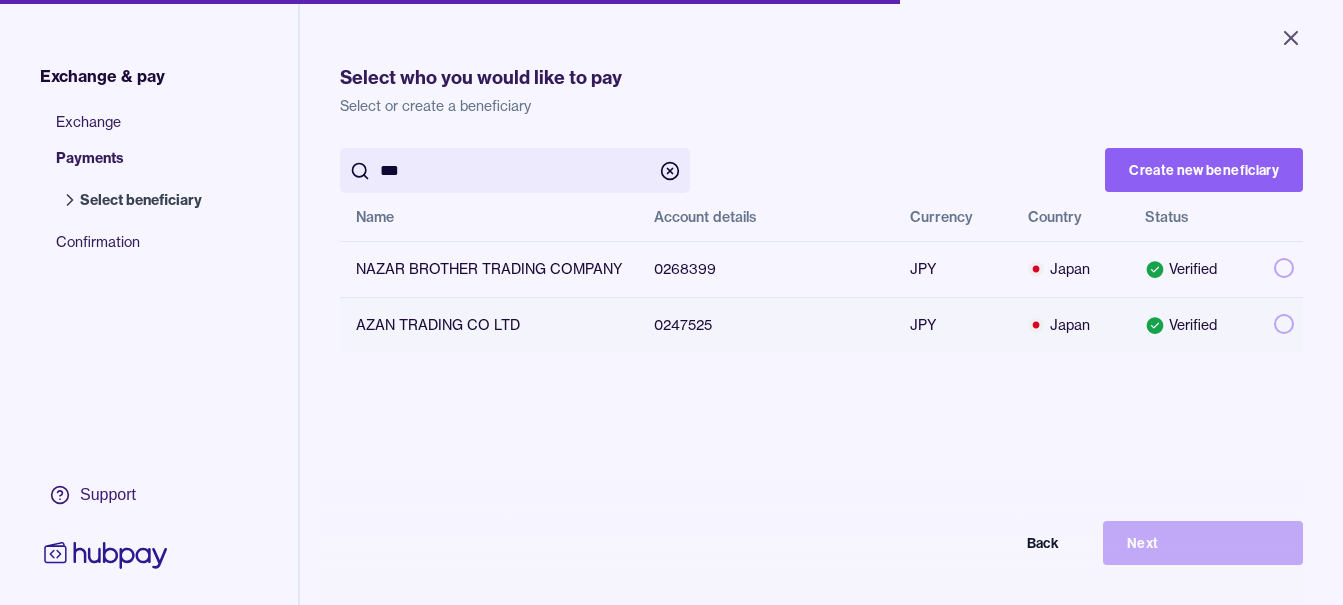 click at bounding box center [1284, 324] 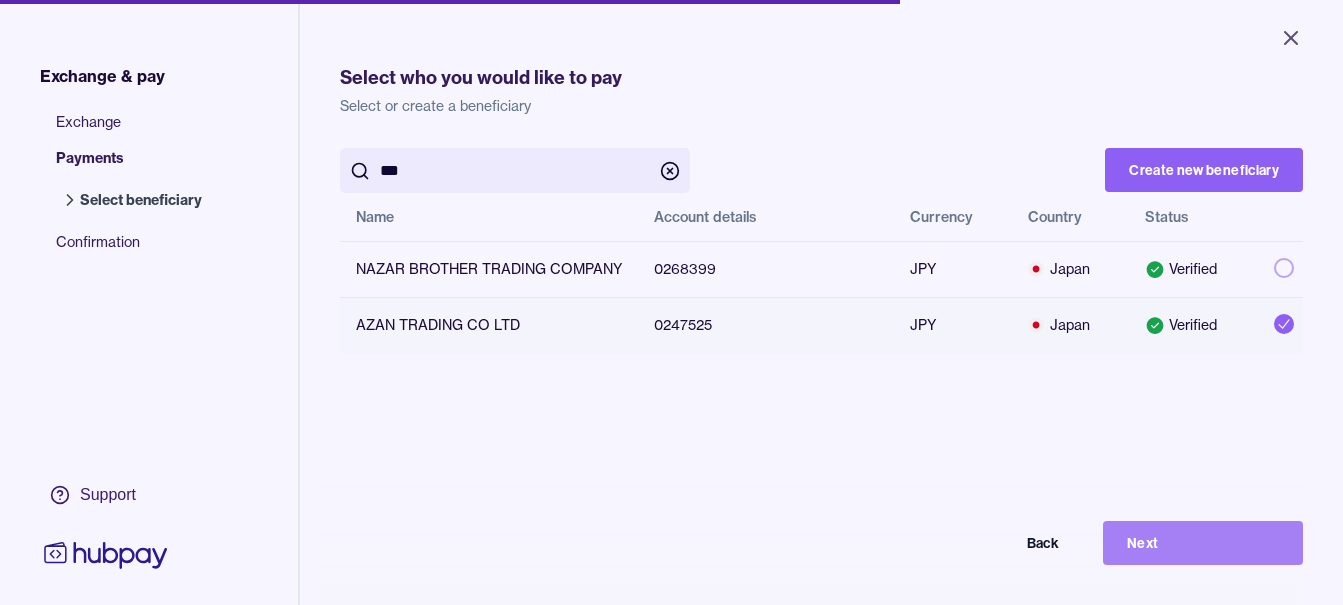 click on "Next" at bounding box center [1203, 543] 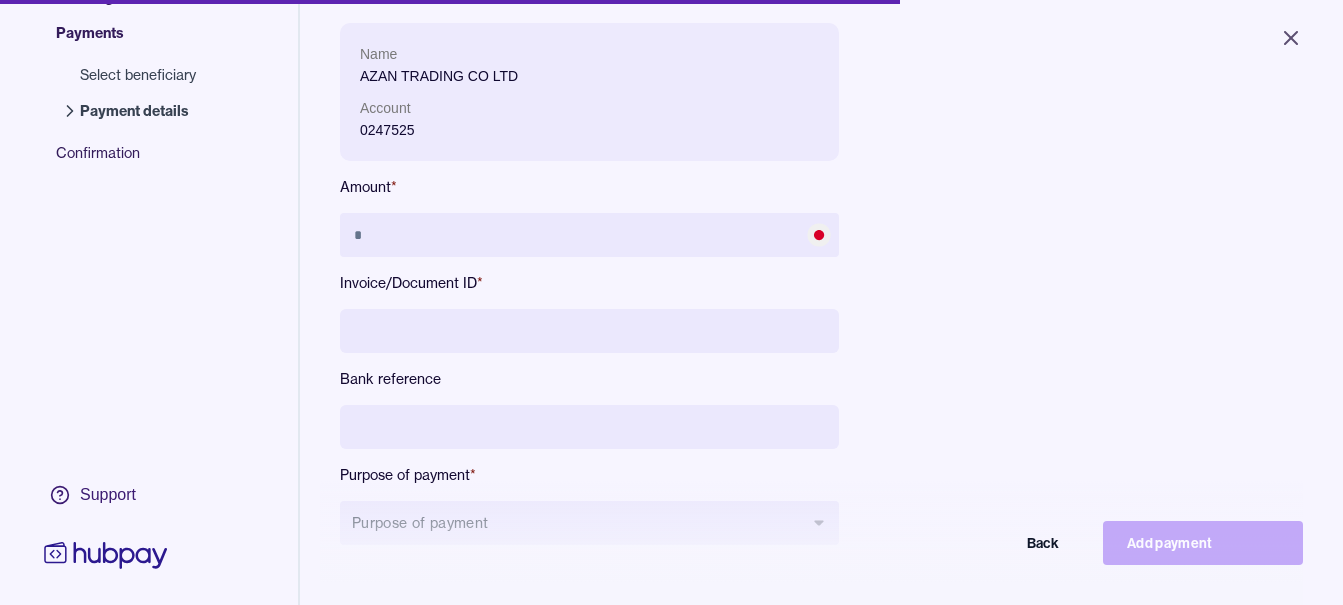scroll, scrollTop: 268, scrollLeft: 0, axis: vertical 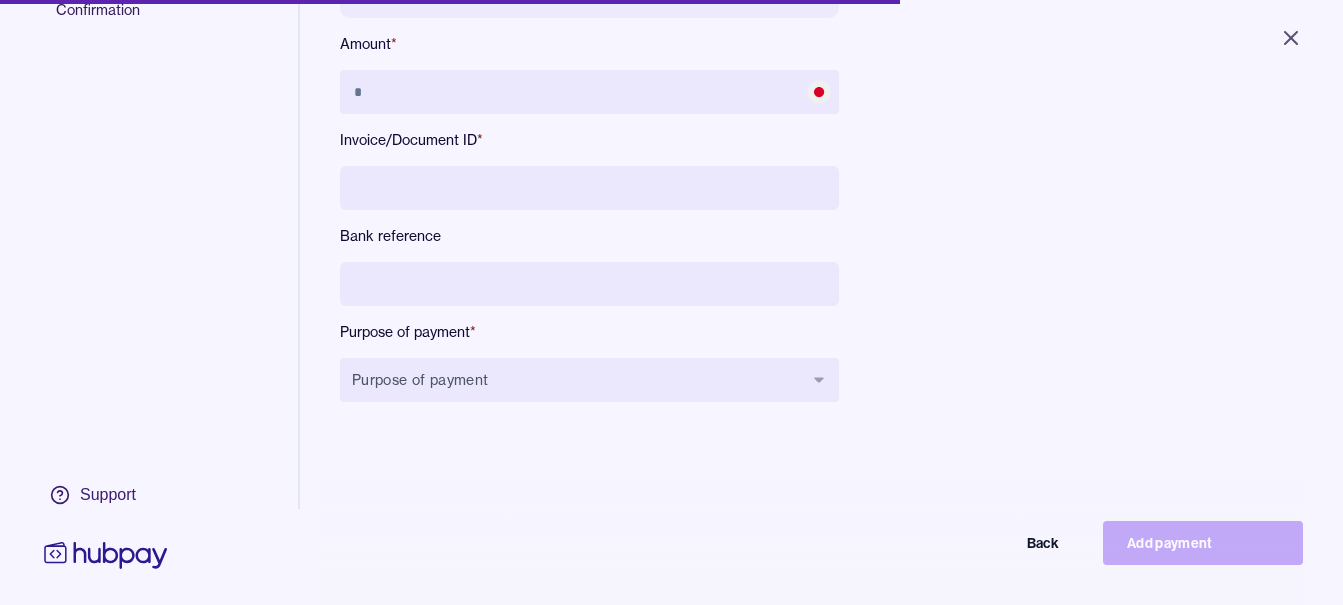 click on "Name AZAN TRADING CO LTD Account 0247525 Amount  * Invoice/Document ID  * Bank reference Purpose of payment  * Purpose of payment Back Add payment" at bounding box center (589, 157) 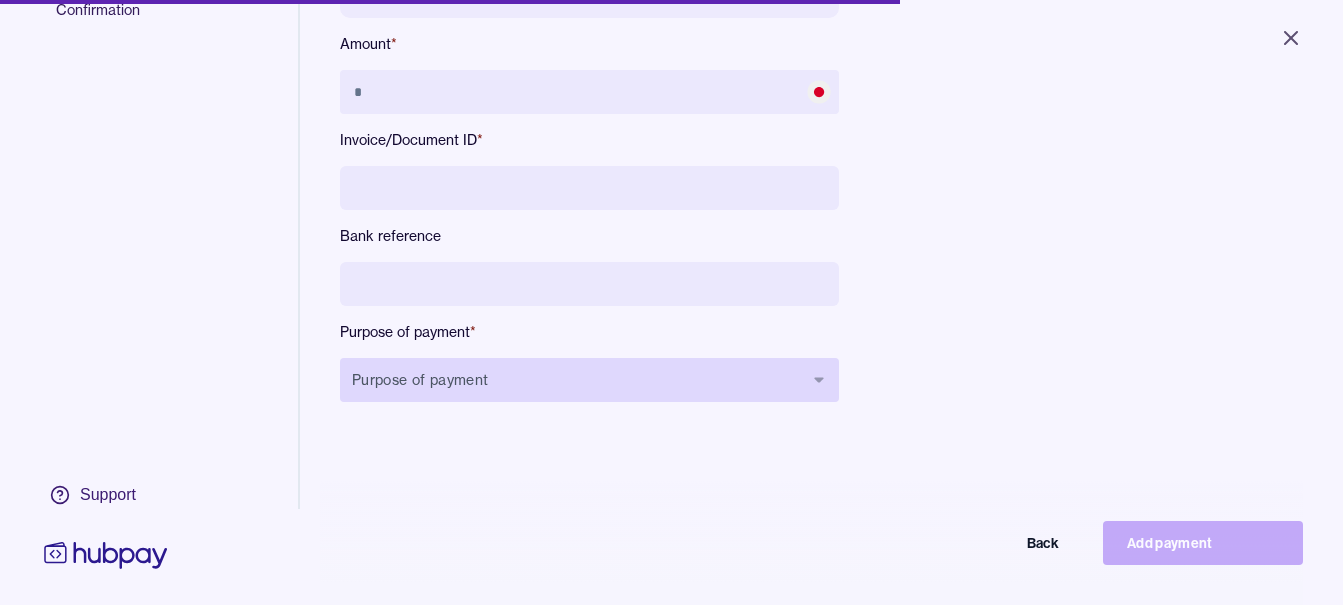 click on "Purpose of payment" at bounding box center [589, 380] 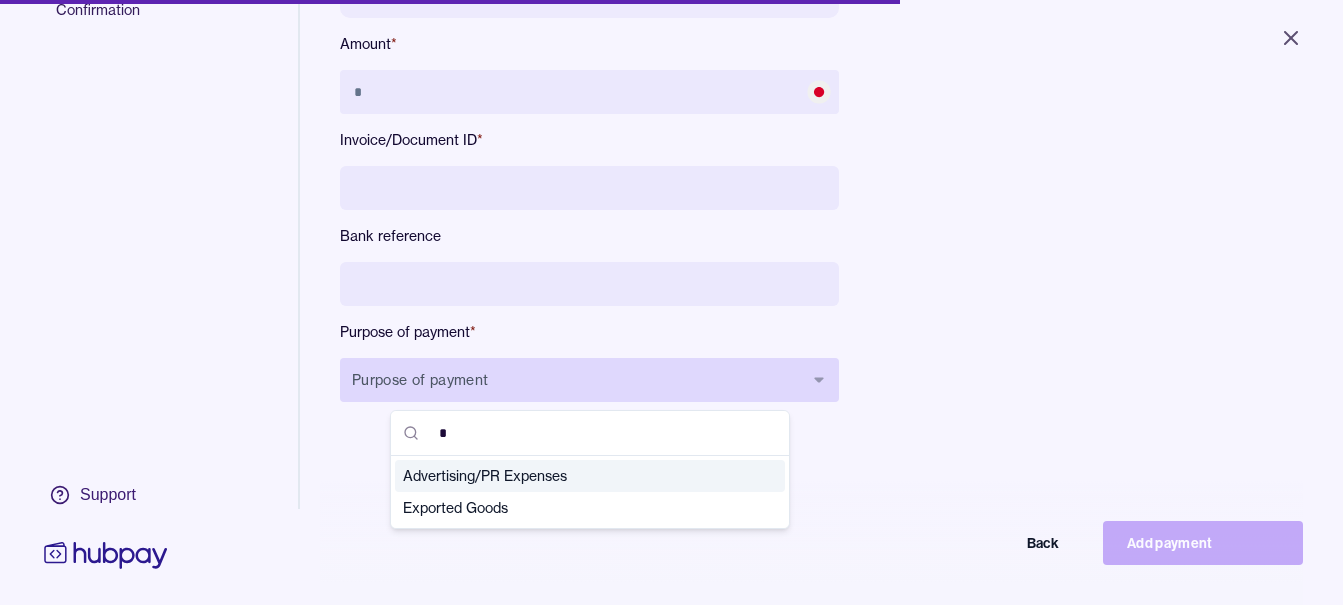type on "**" 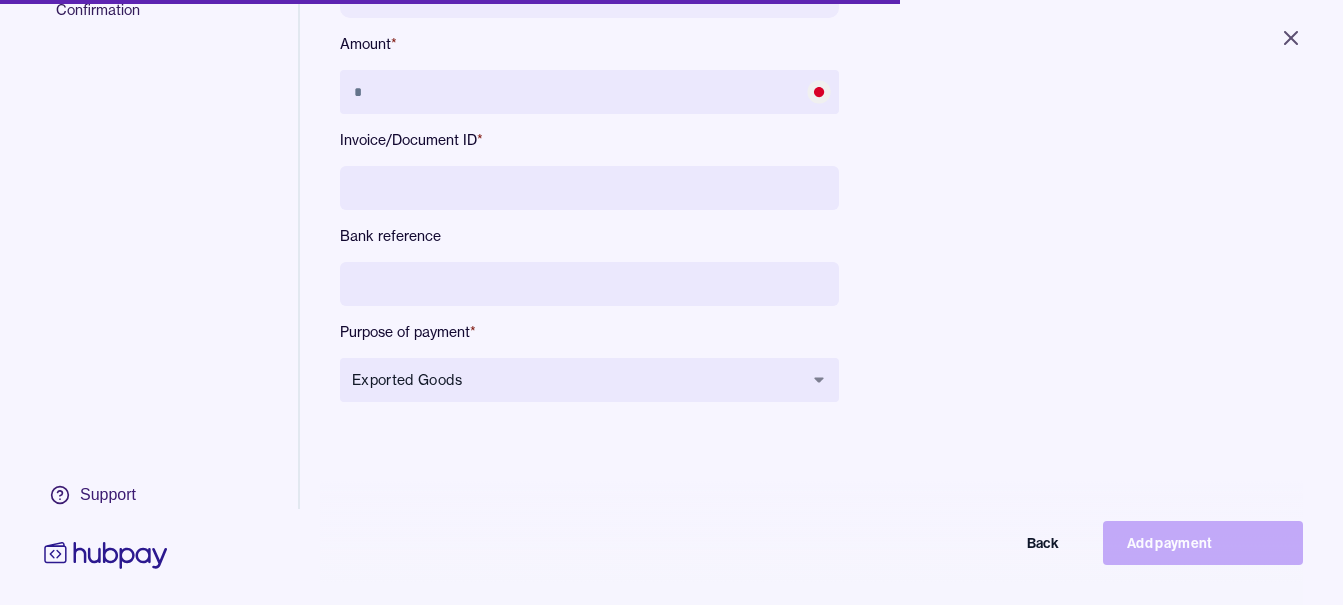 click at bounding box center (589, 284) 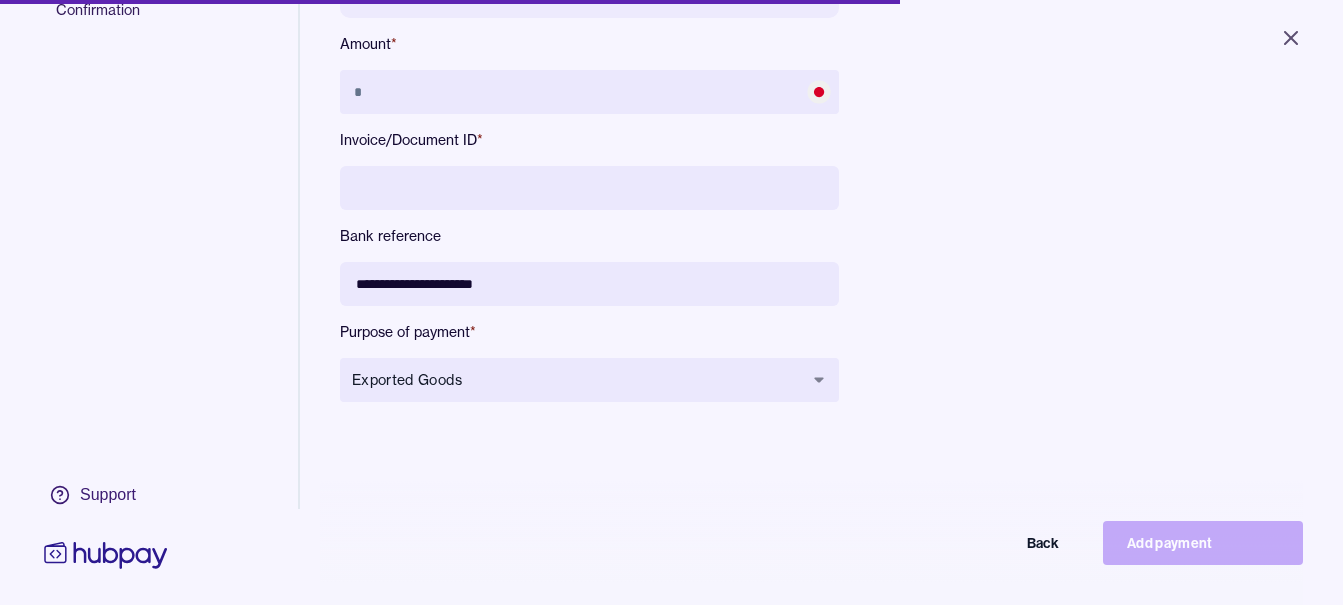 type on "**********" 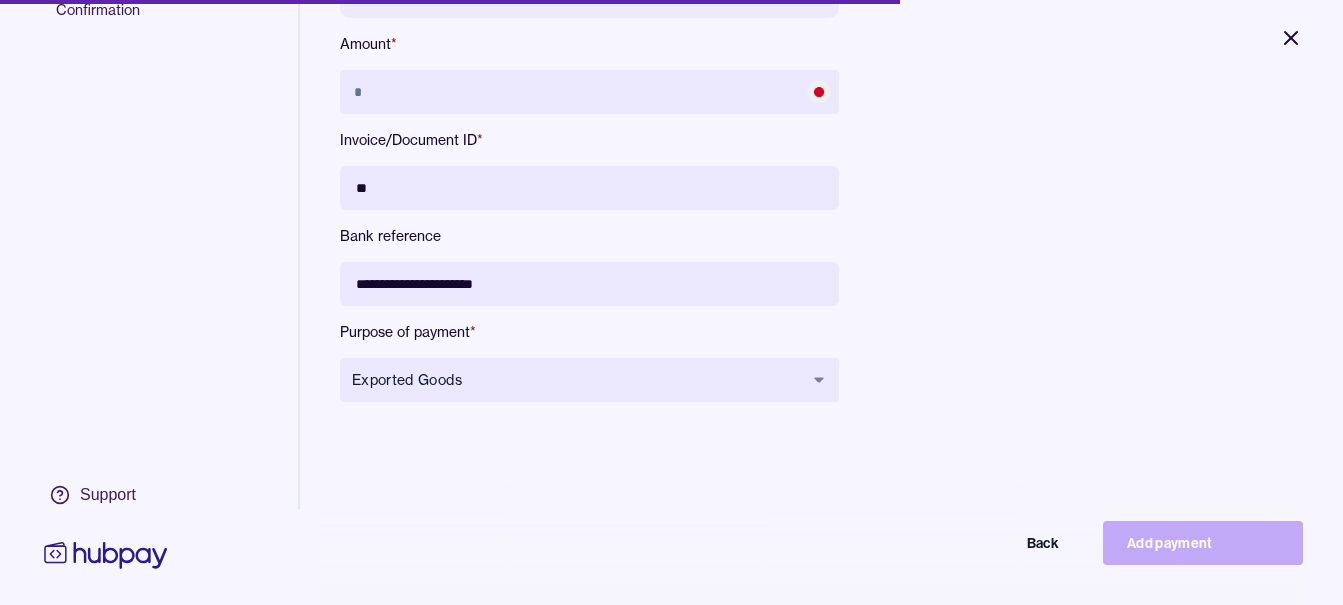 type on "**" 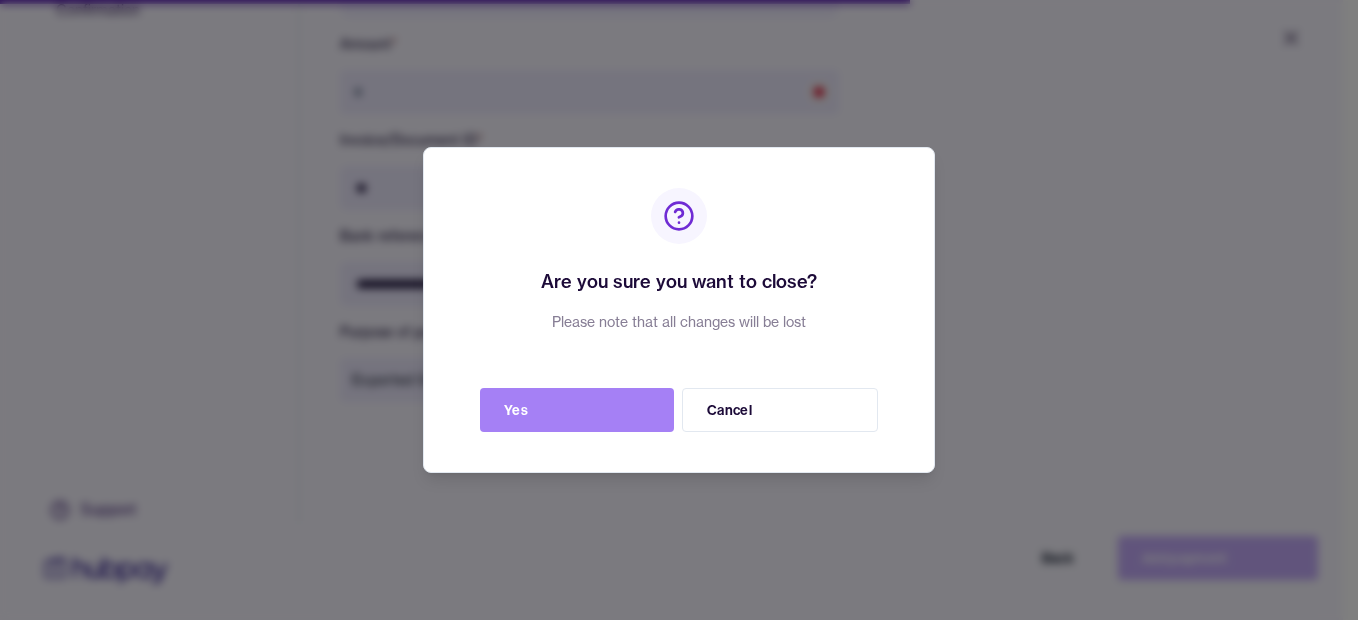 click on "Yes" at bounding box center (577, 410) 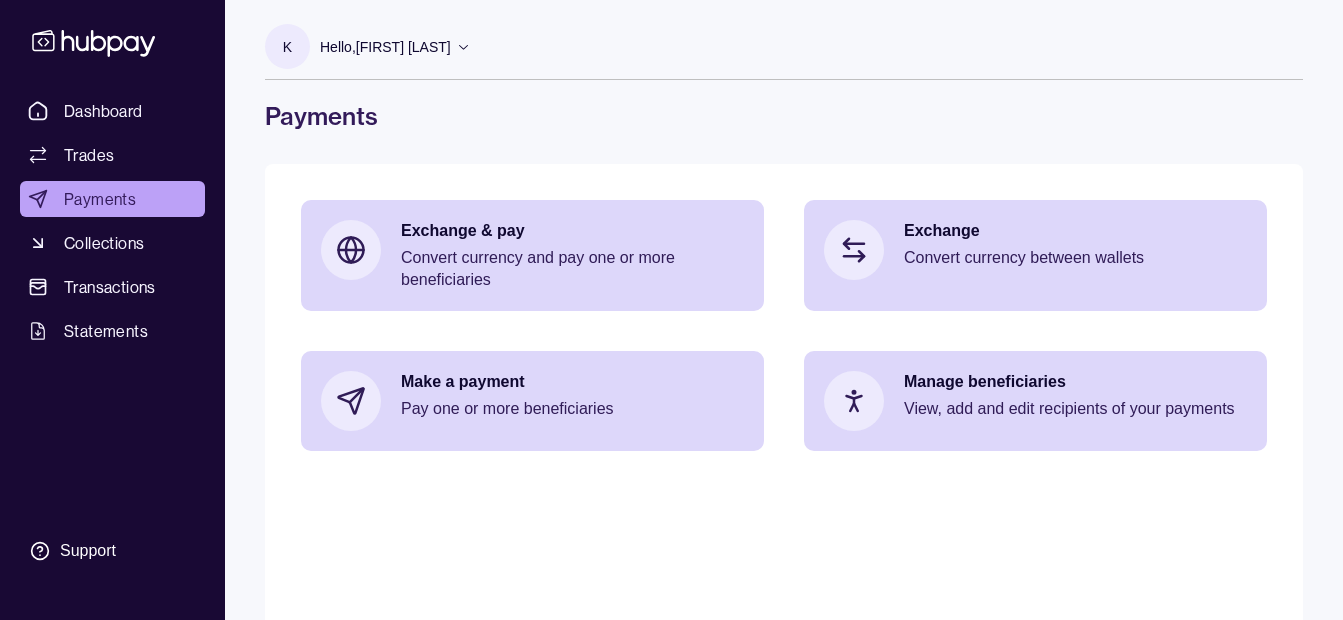 click on "K Hello,  Khalid Khan Rahmat Gul" at bounding box center (368, 51) 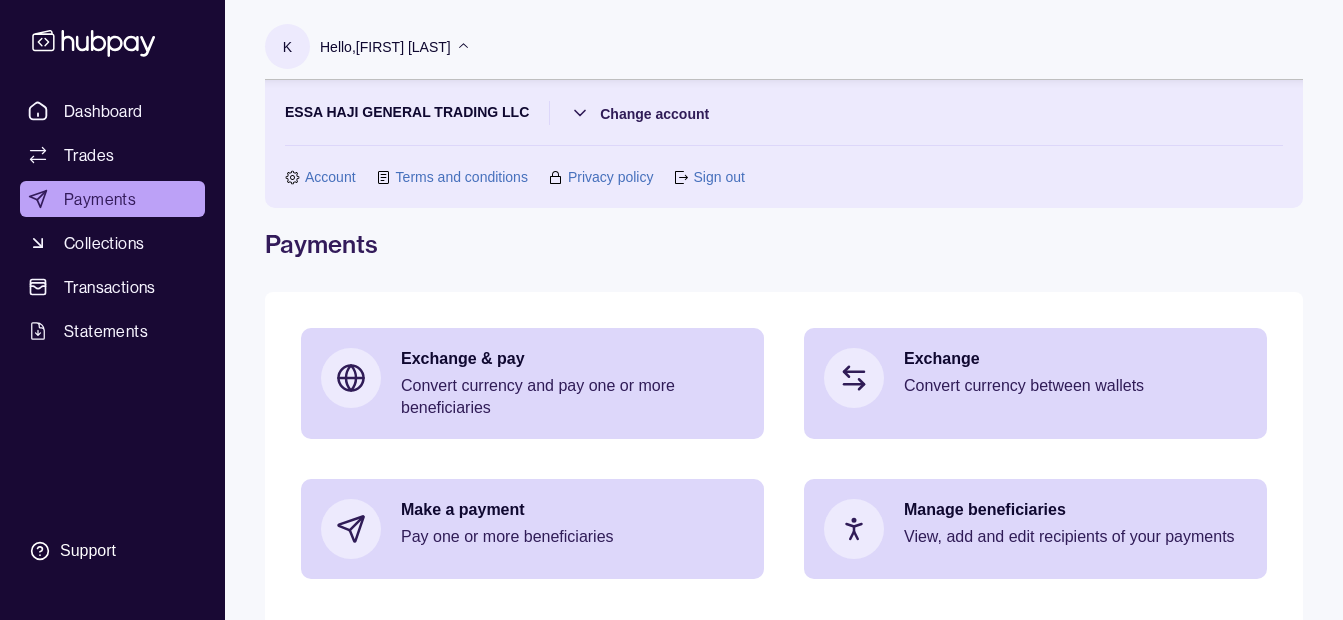 click on "K Hello,  Khalid Khan Rahmat Gul" at bounding box center (368, 51) 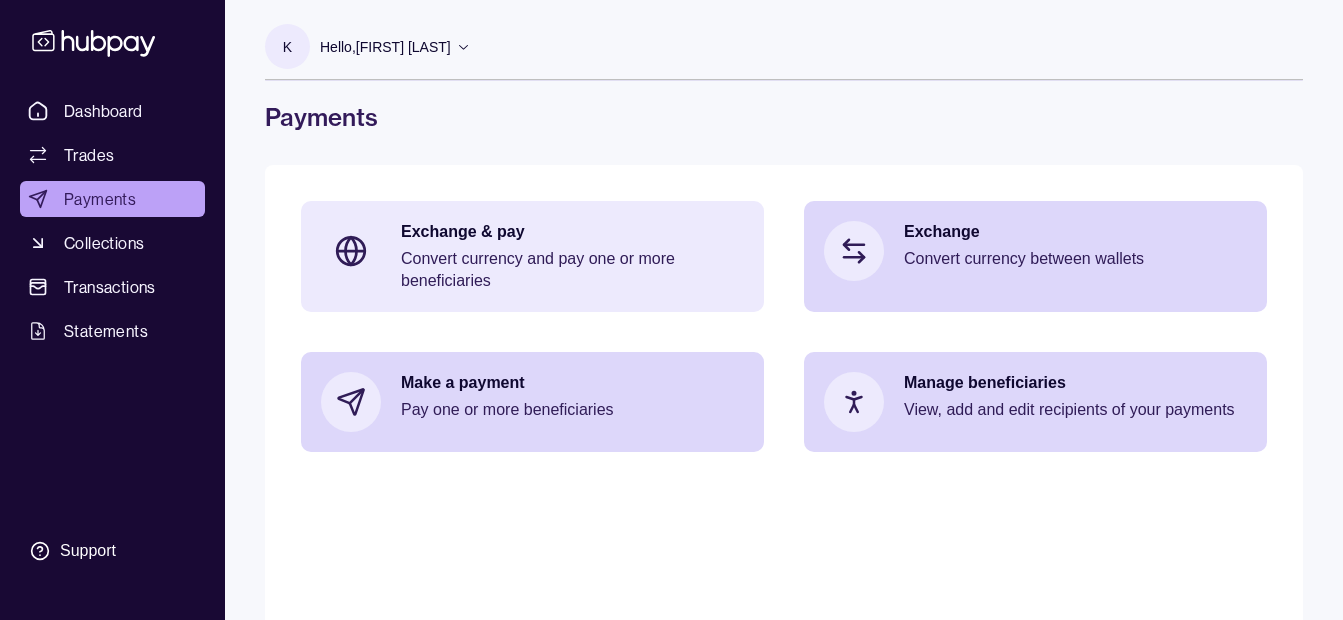 click on "Exchange & pay" at bounding box center (572, 232) 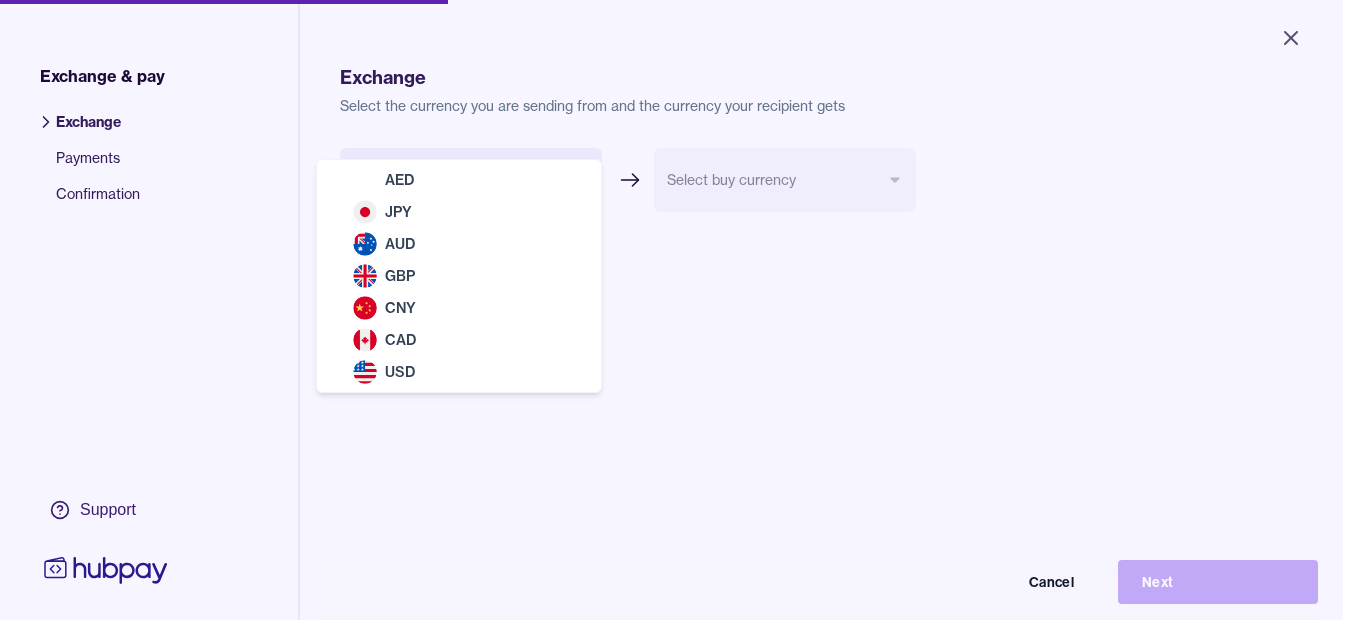 click on "Close Exchange & pay Exchange Payments Confirmation Support Exchange Select the currency you are sending from and the currency your recipient gets Select sell currency *** *** *** *** *** *** *** Select buy currency Cancel Next Exchange & pay | Hubpay AED JPY AUD GBP CNY CAD USD" at bounding box center [671, 310] 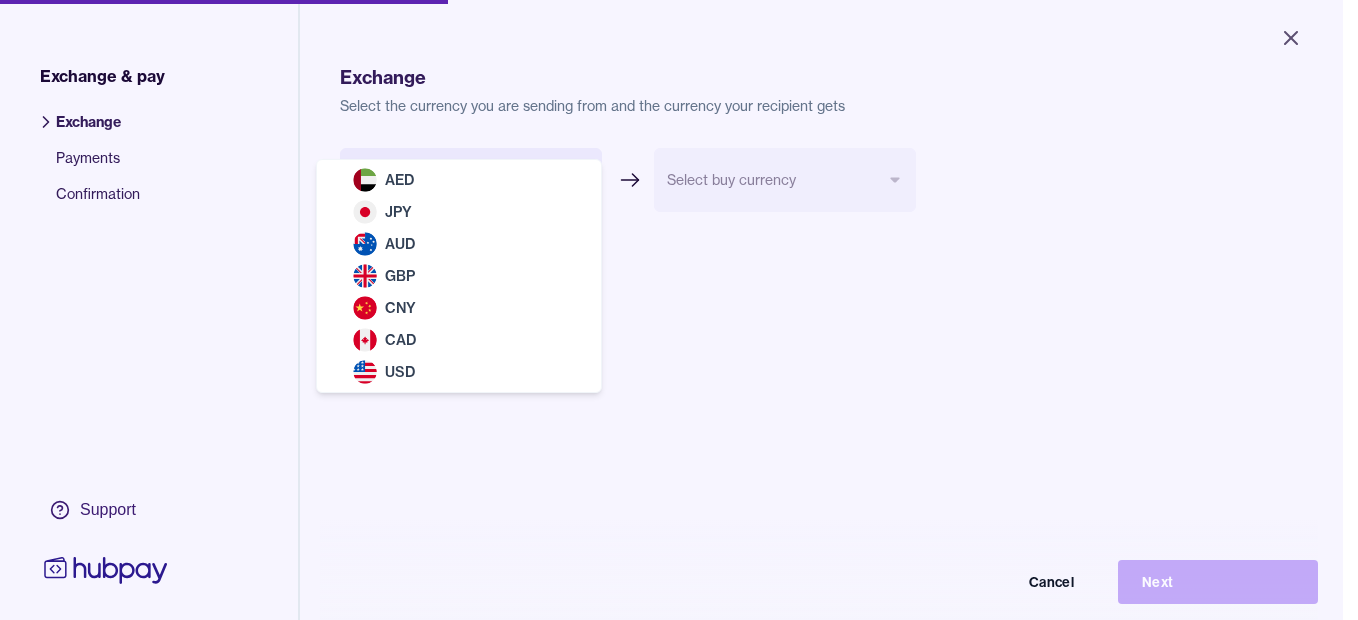 select on "***" 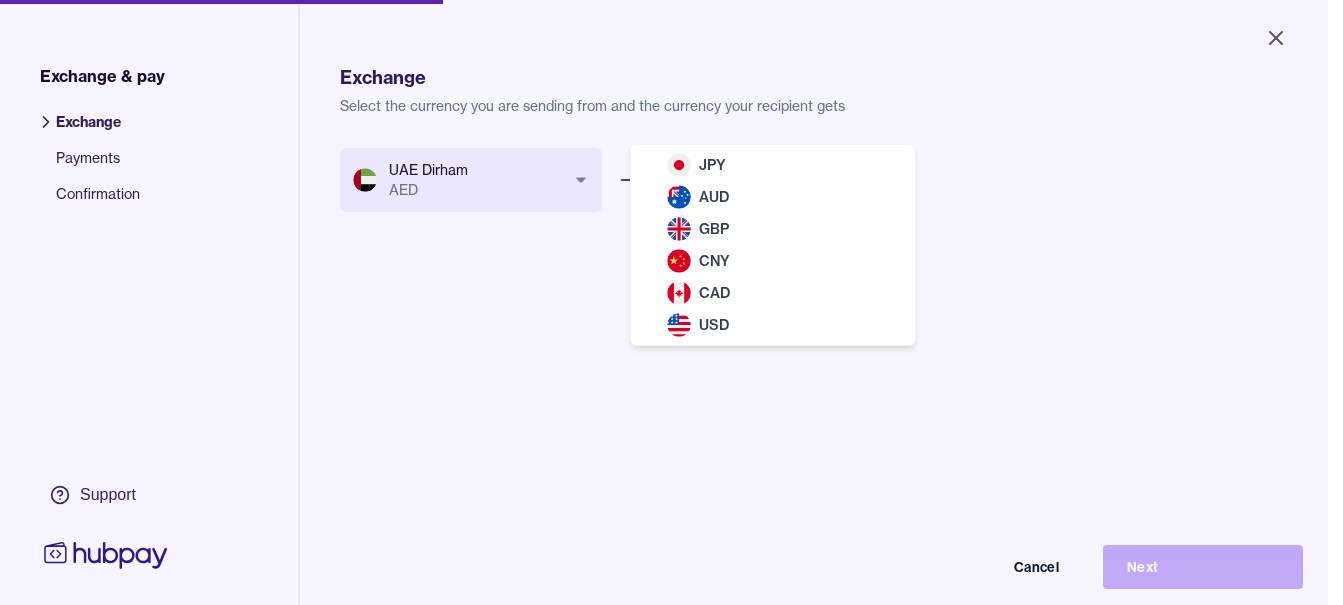 click on "Close Exchange & pay Exchange Payments Confirmation Support Exchange Select the currency you are sending from and the currency your recipient gets UAE Dirham AED *** *** *** *** *** *** *** Select buy currency *** *** *** *** *** *** Cancel Next Exchange & pay | Hubpay JPY AUD GBP CNY CAD USD" at bounding box center (664, 302) 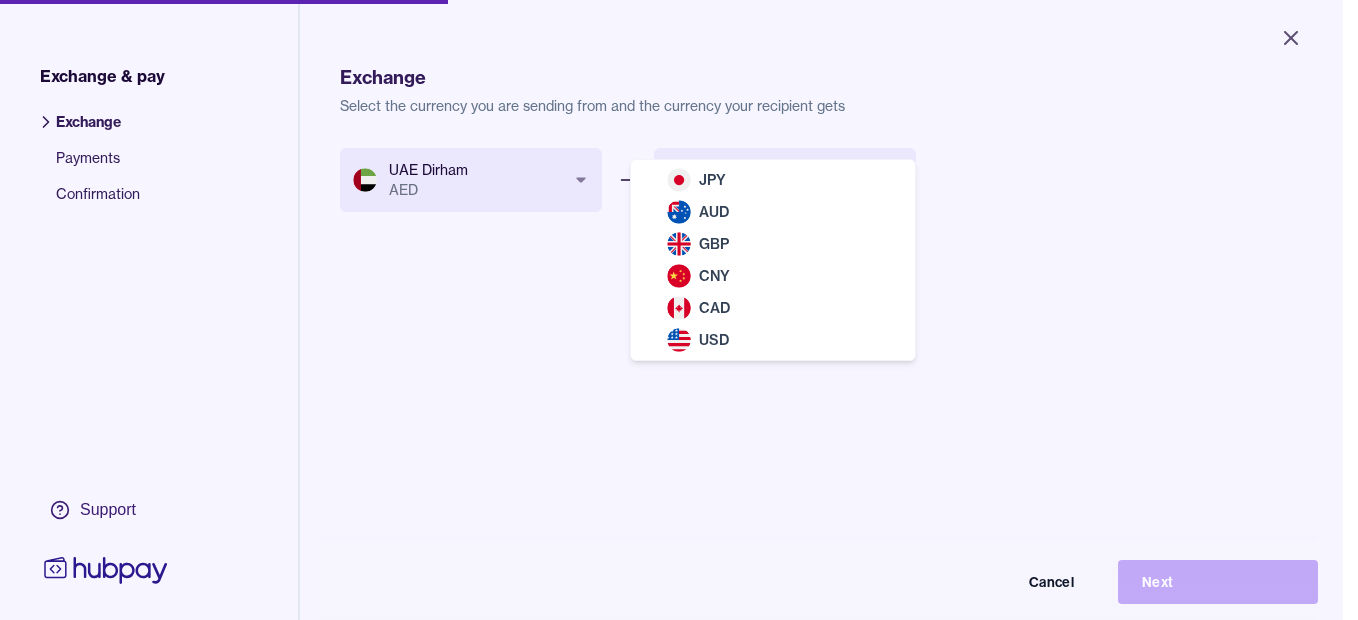 select on "***" 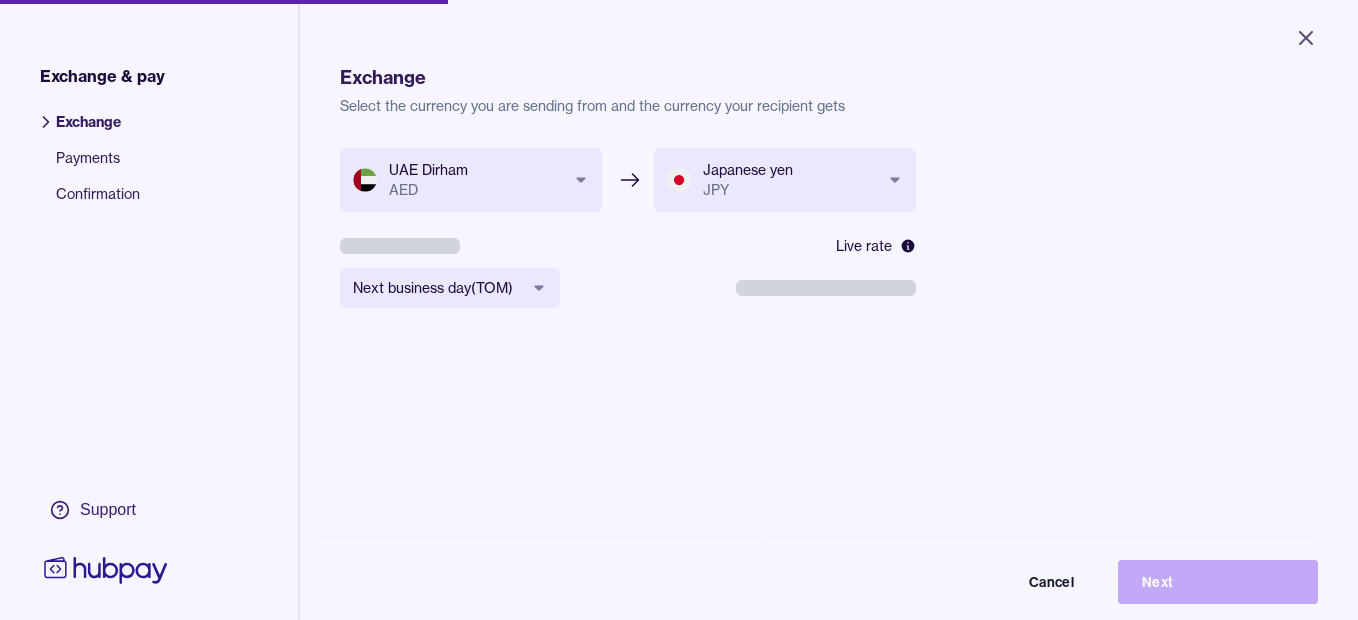 click on "**********" at bounding box center [679, 310] 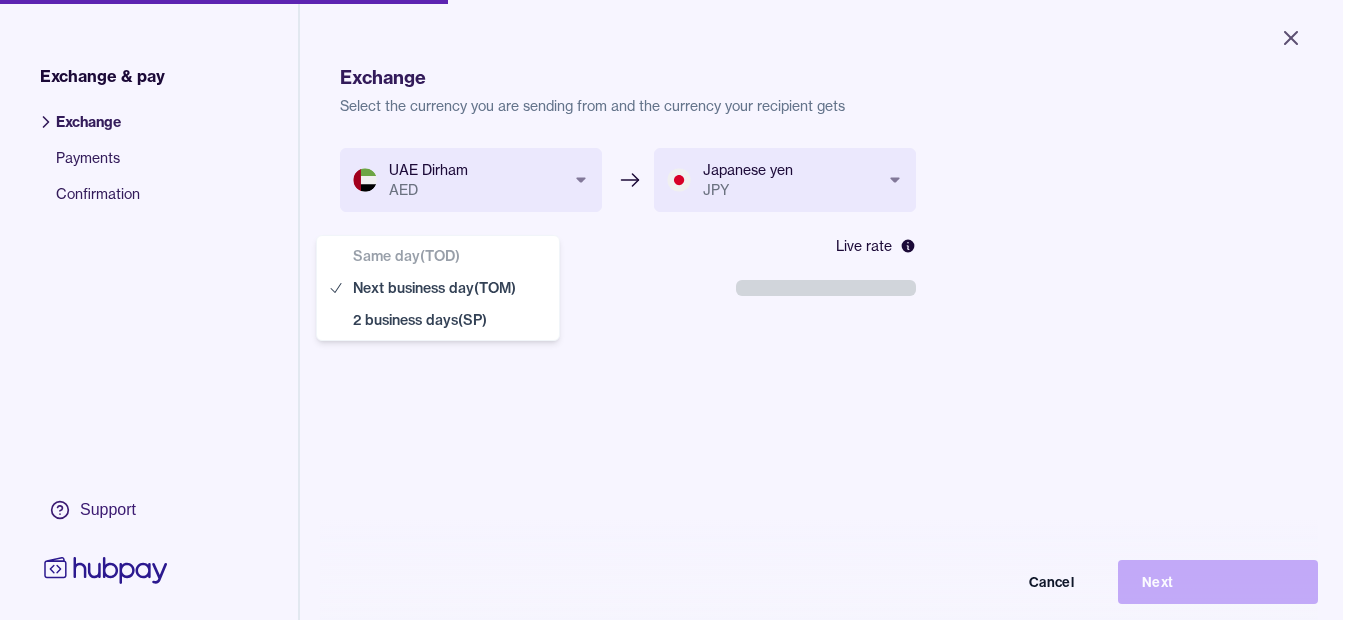 select on "**" 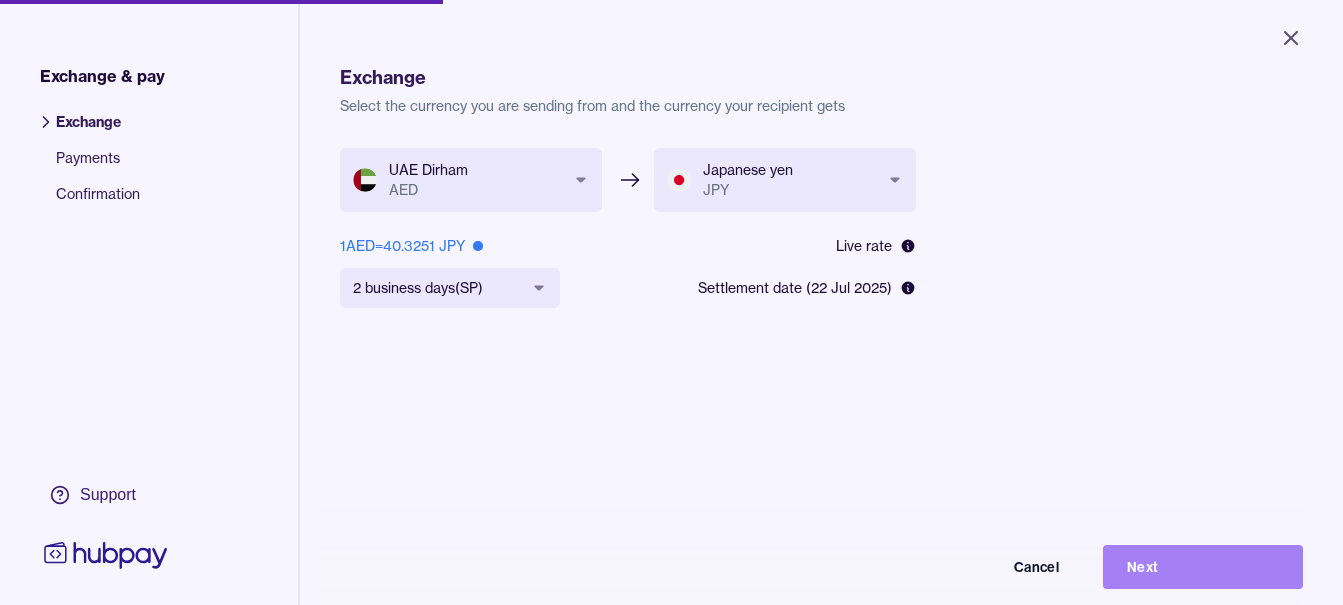 click on "Next" at bounding box center [1203, 567] 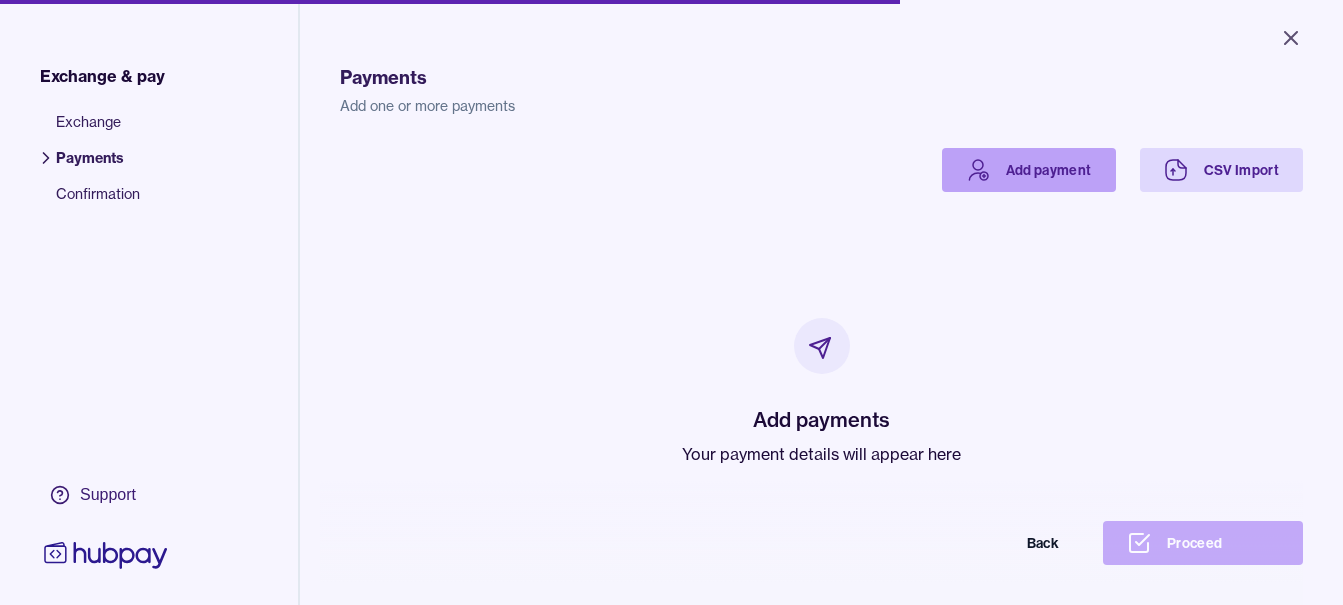 click 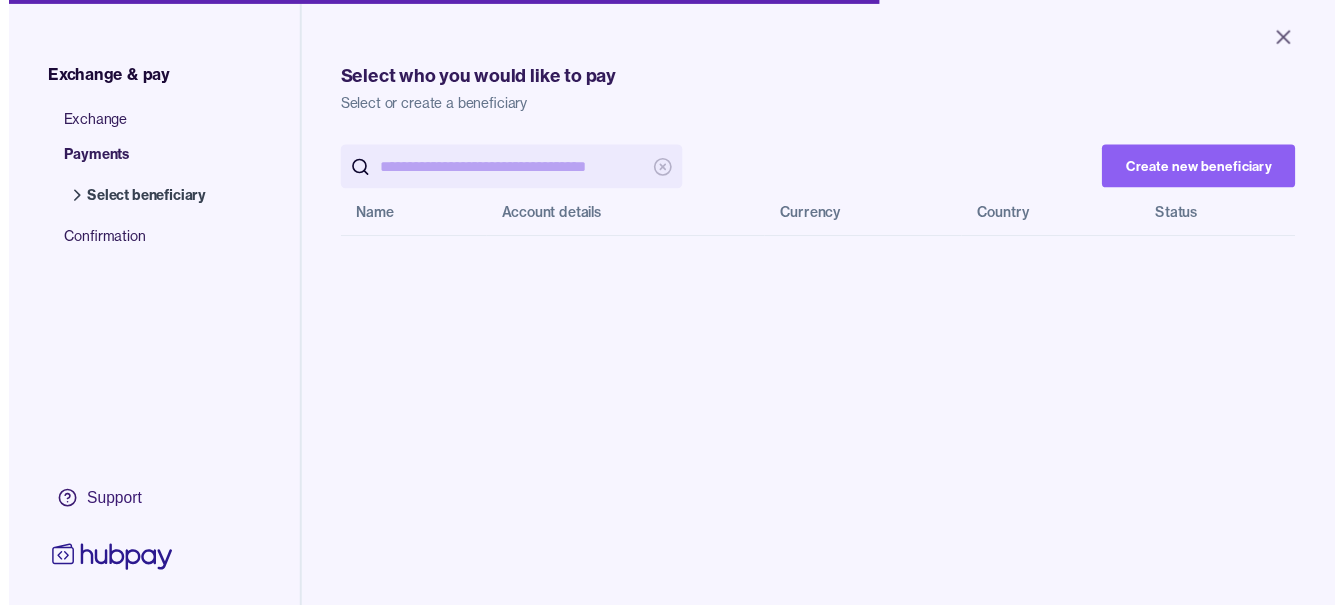 scroll, scrollTop: 0, scrollLeft: 0, axis: both 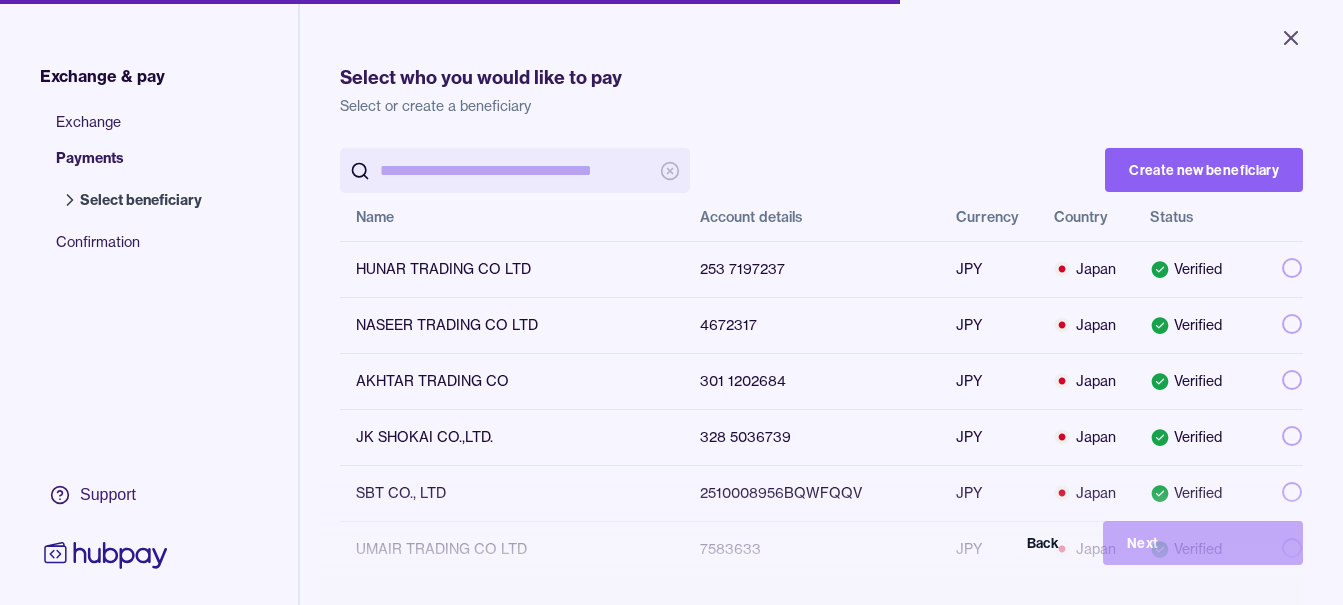 click at bounding box center [515, 170] 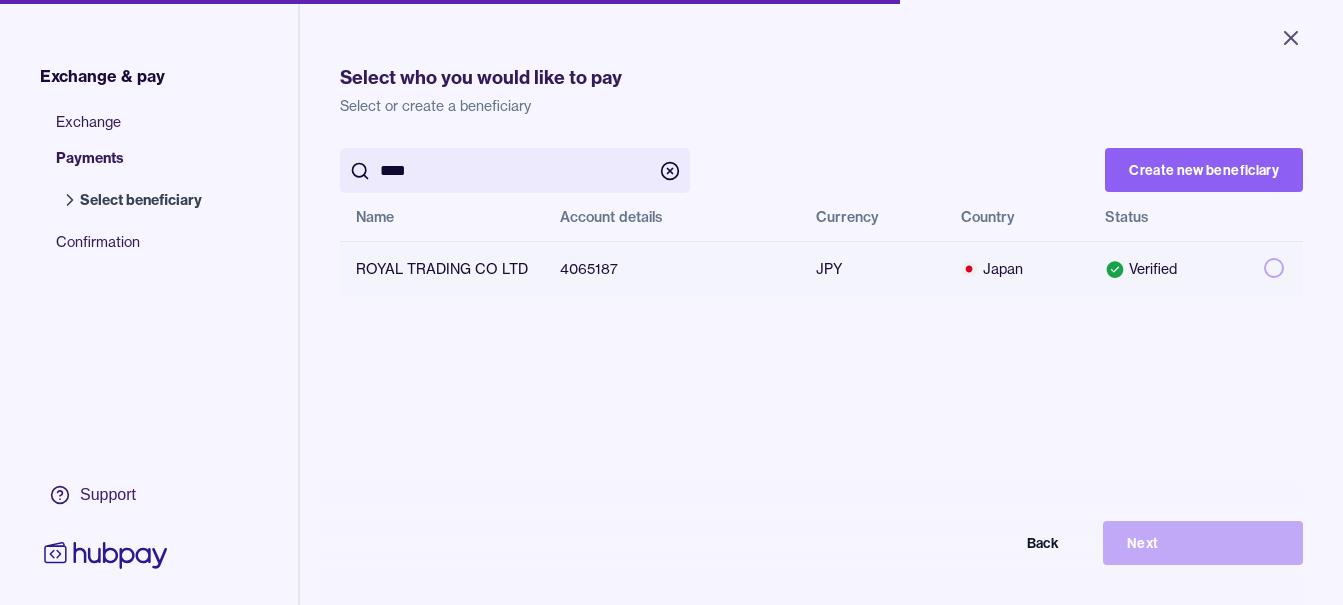 type on "****" 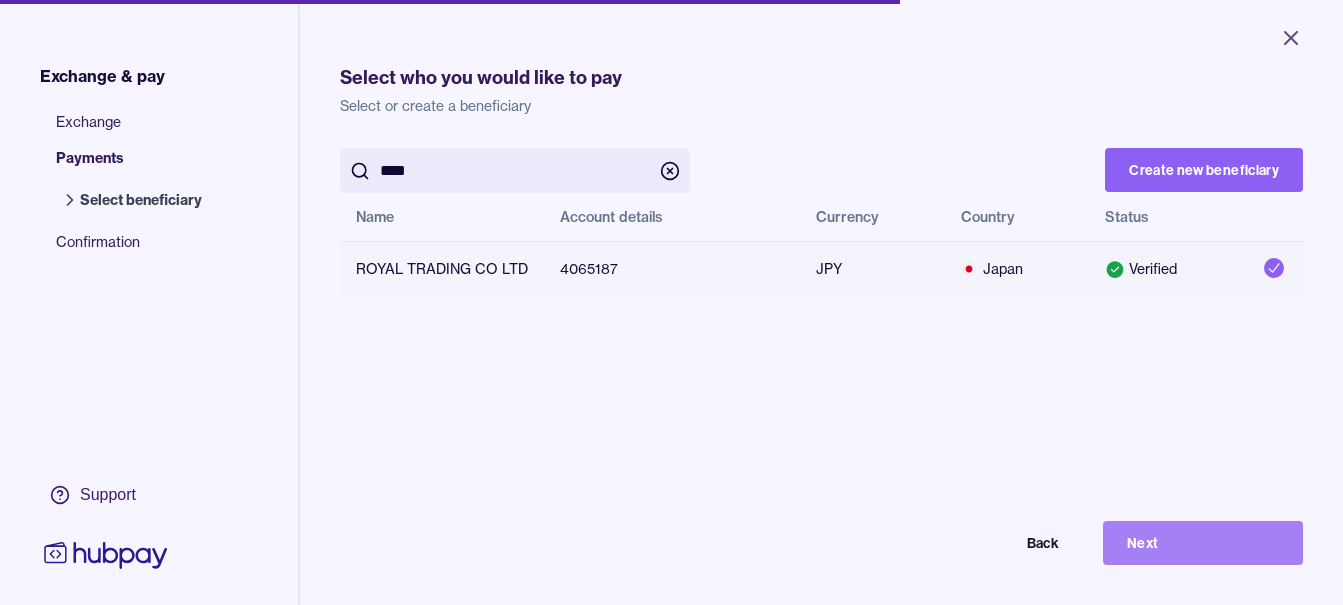 click on "Next" at bounding box center (1203, 543) 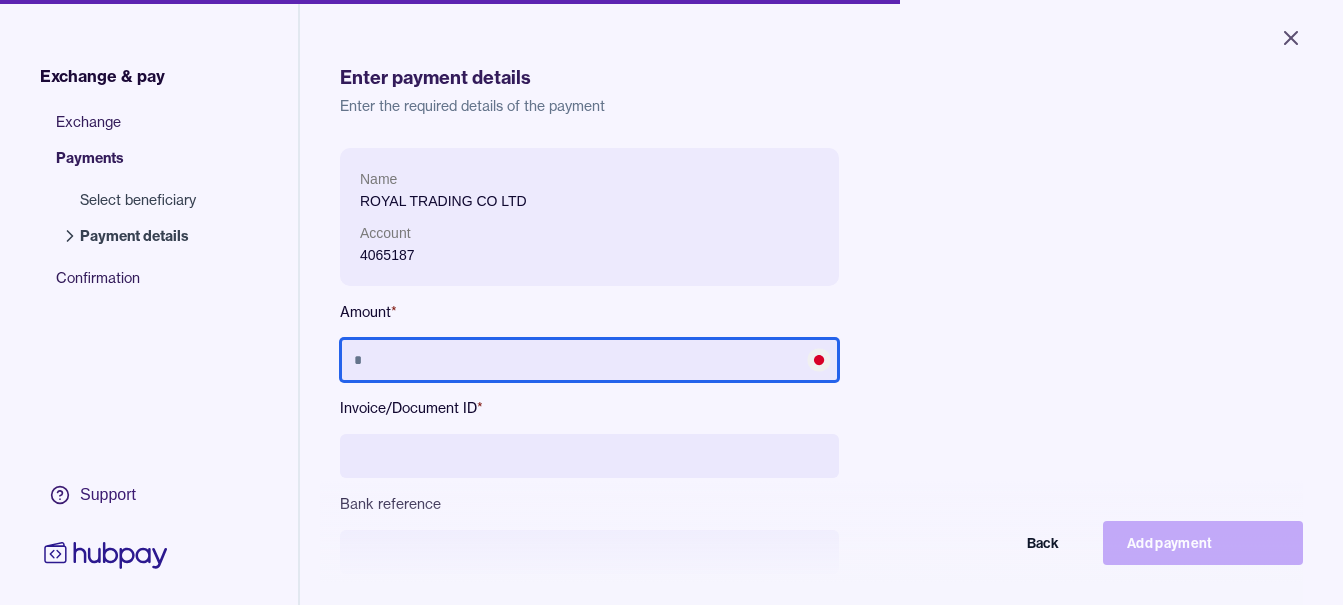 click at bounding box center (589, 360) 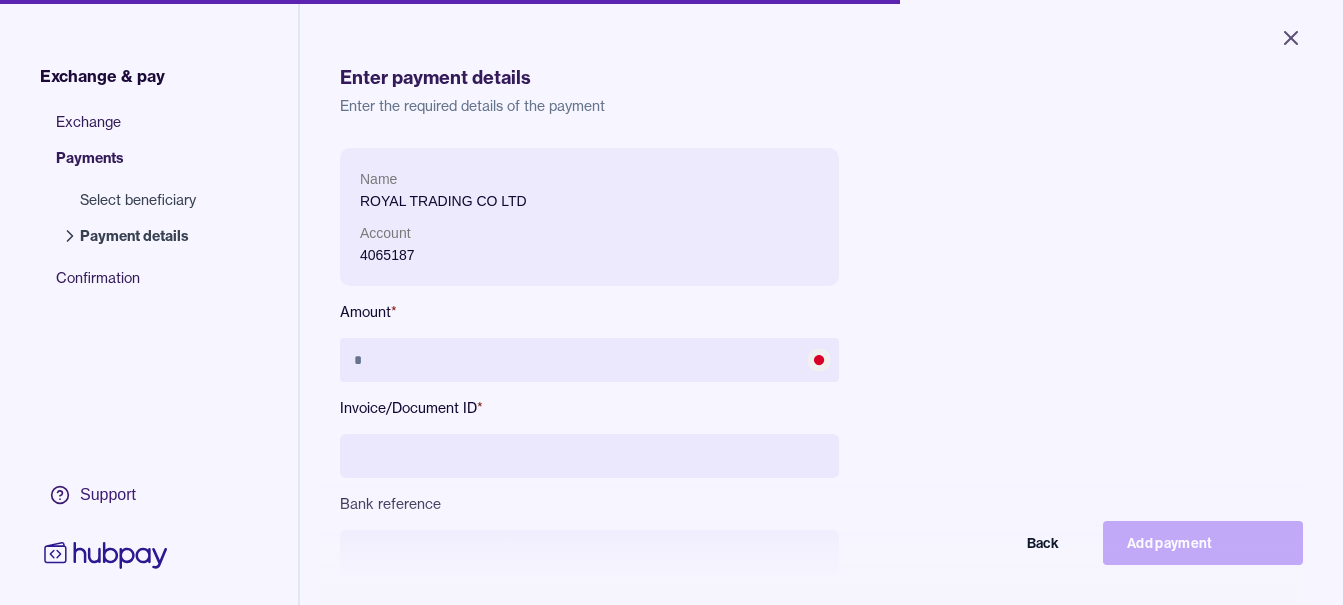 click at bounding box center (589, 456) 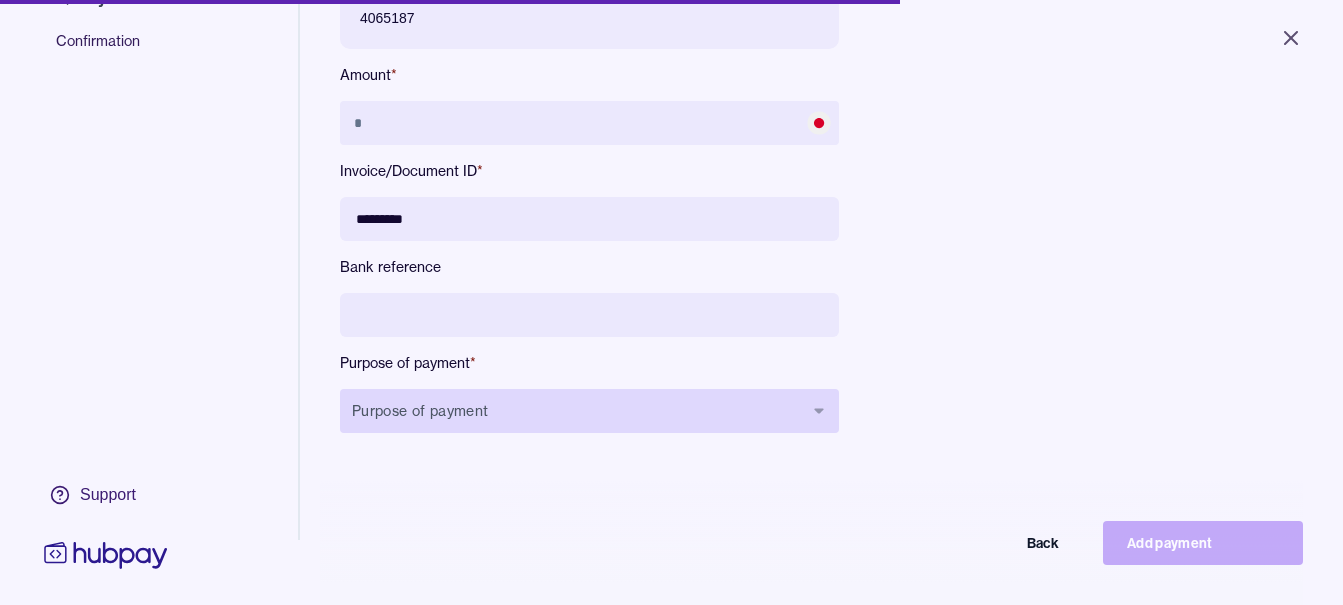 scroll, scrollTop: 268, scrollLeft: 0, axis: vertical 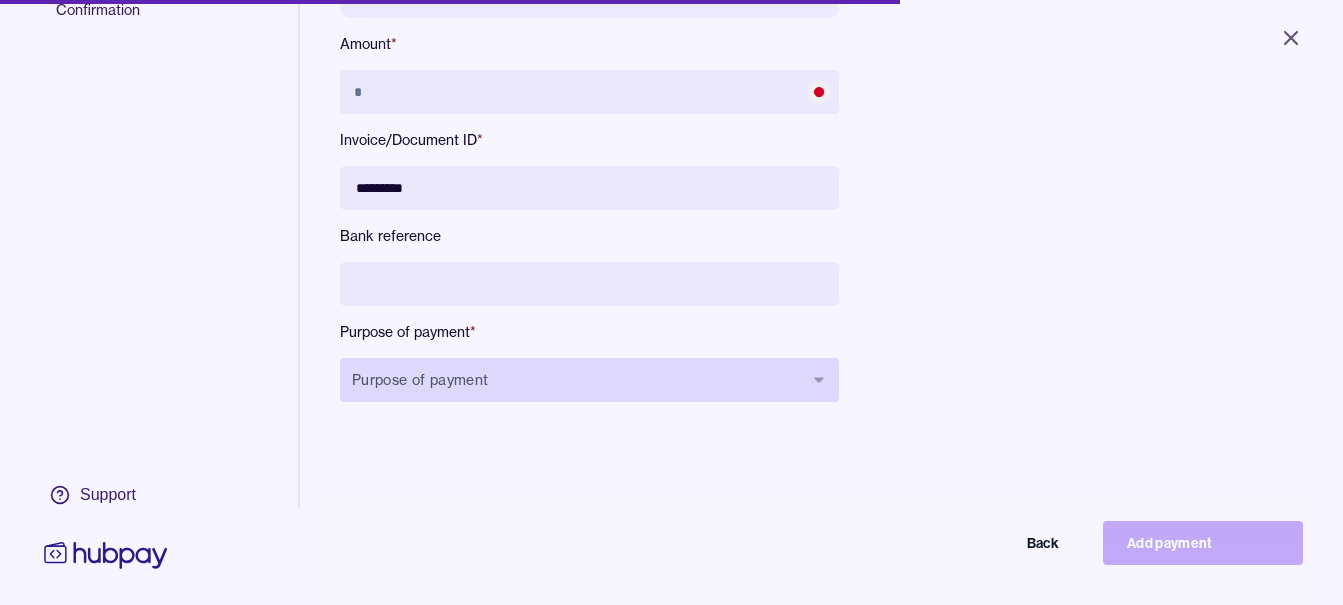 type on "*********" 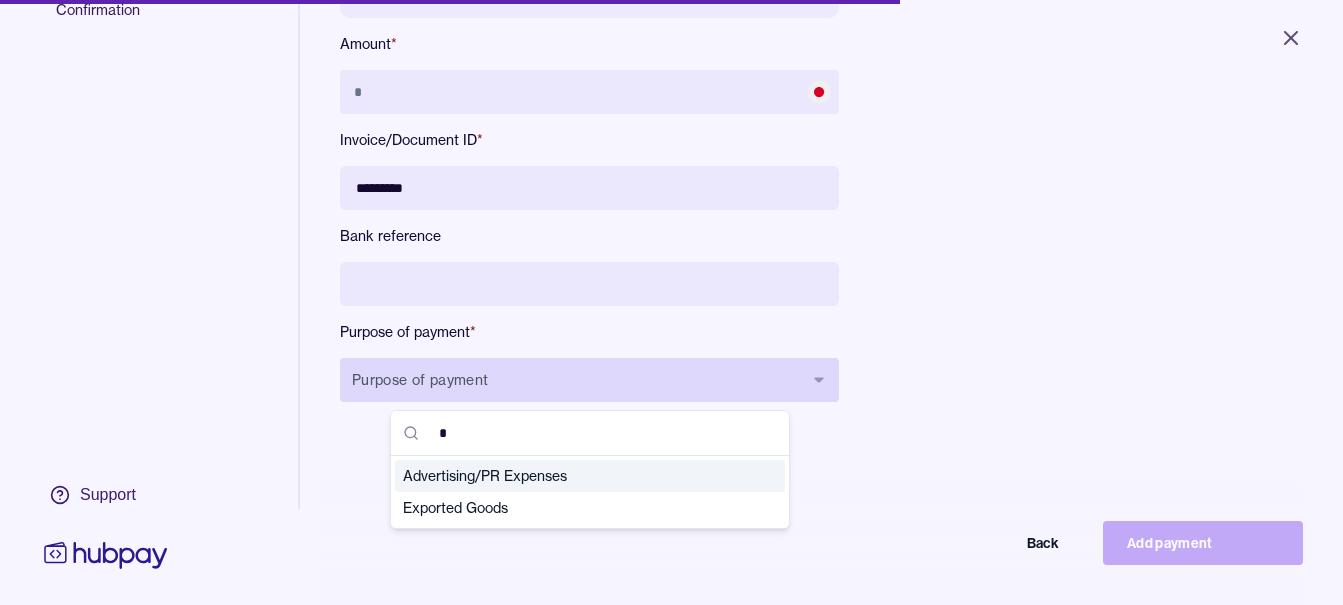 type on "**" 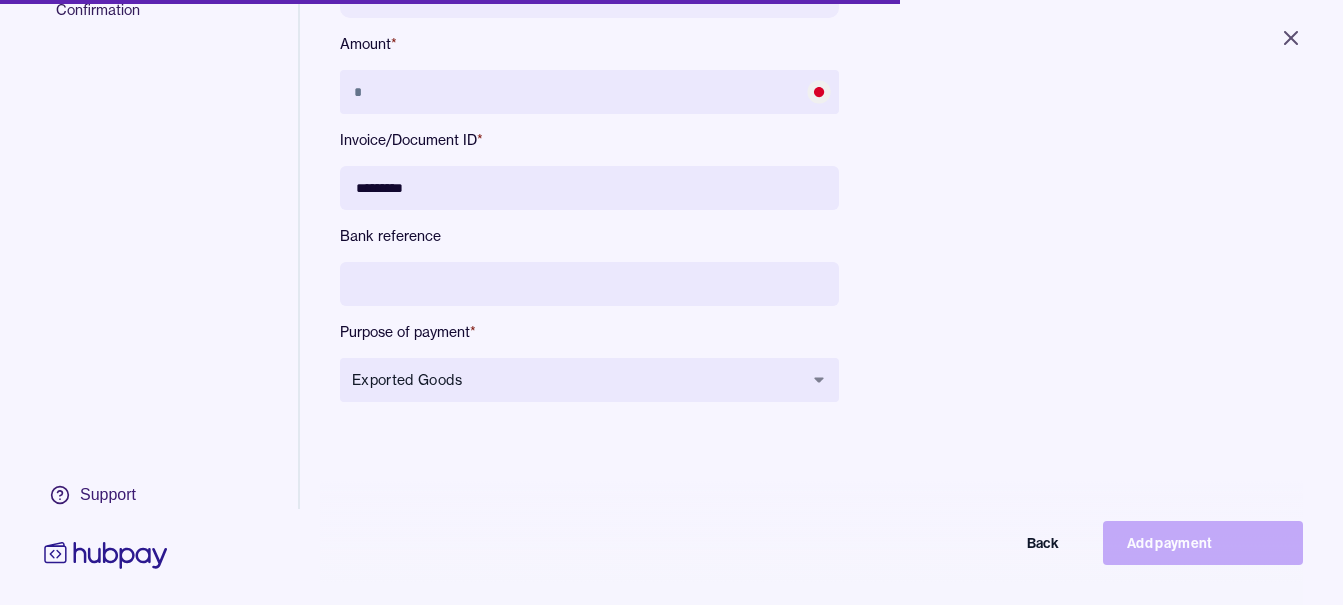 click at bounding box center [589, 284] 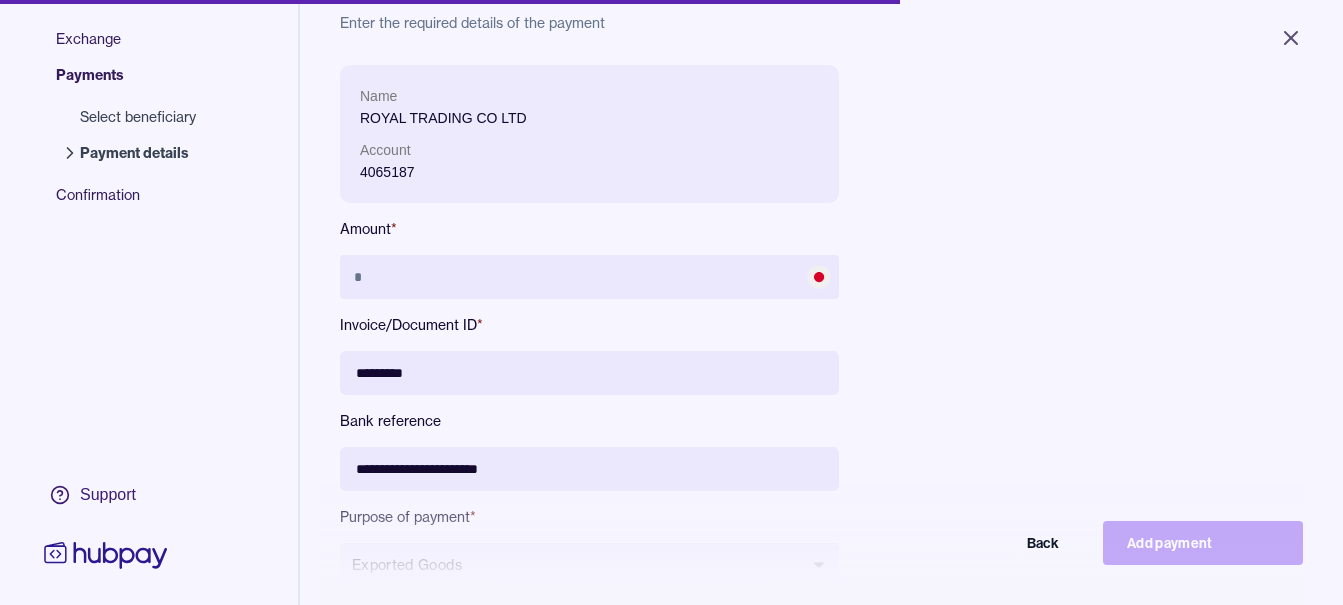 scroll, scrollTop: 200, scrollLeft: 0, axis: vertical 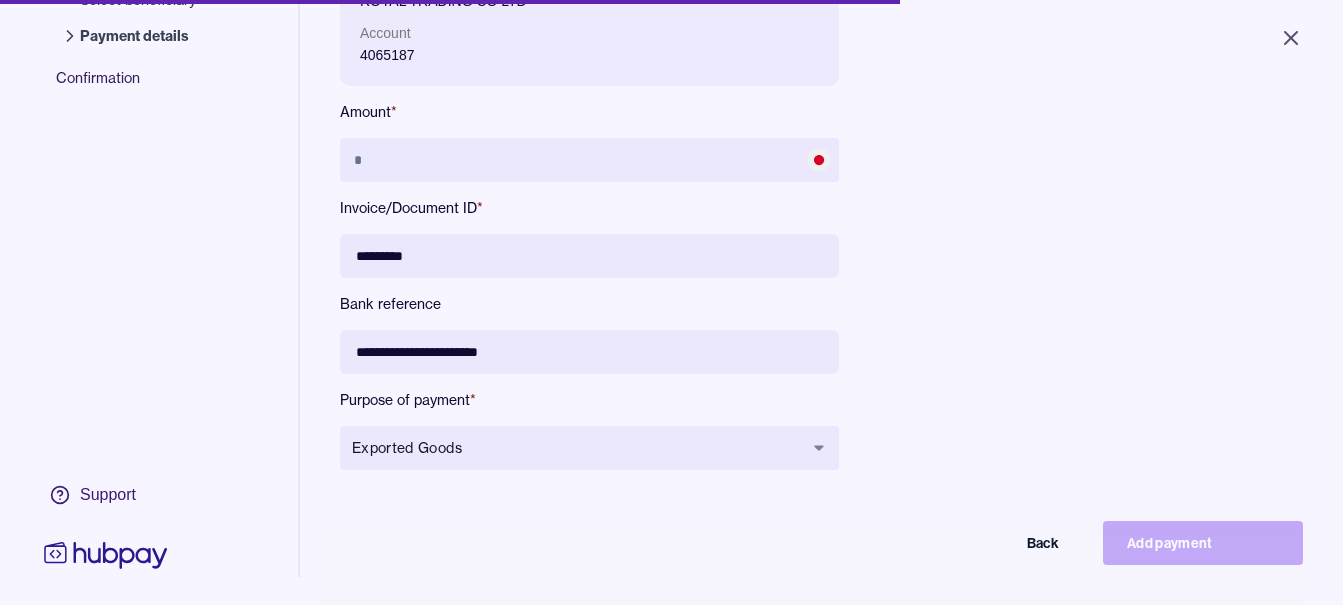 type on "**********" 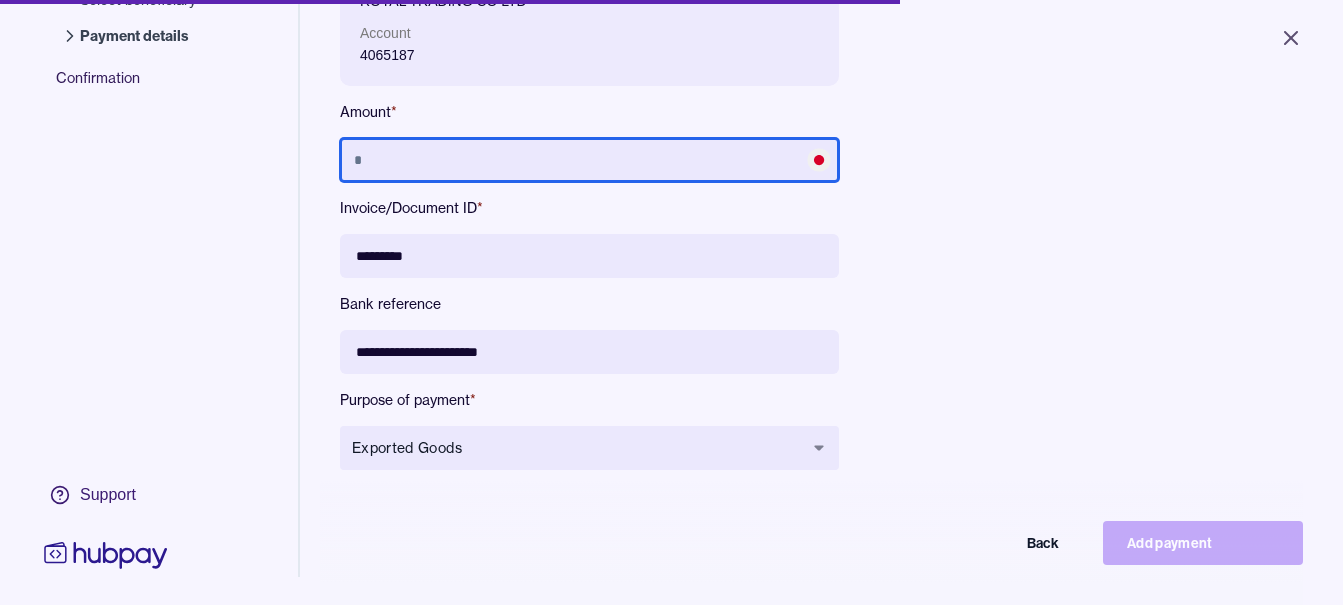 click at bounding box center (589, 160) 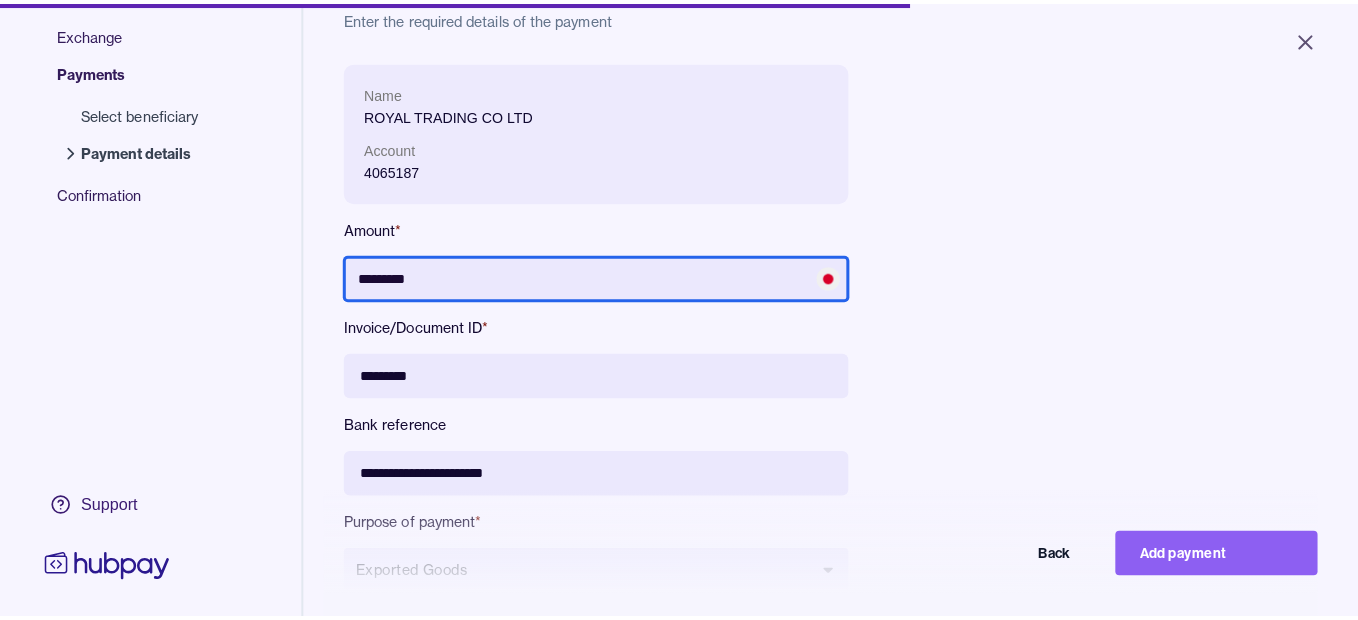 scroll, scrollTop: 268, scrollLeft: 0, axis: vertical 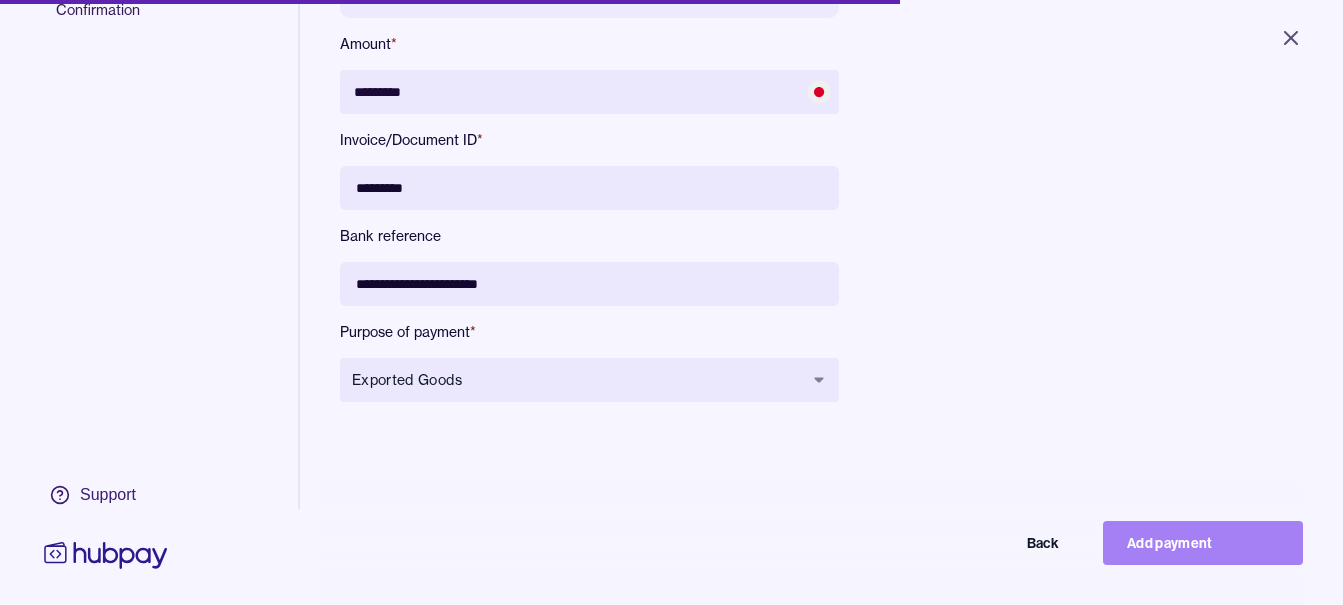 click on "Add payment" at bounding box center [1203, 543] 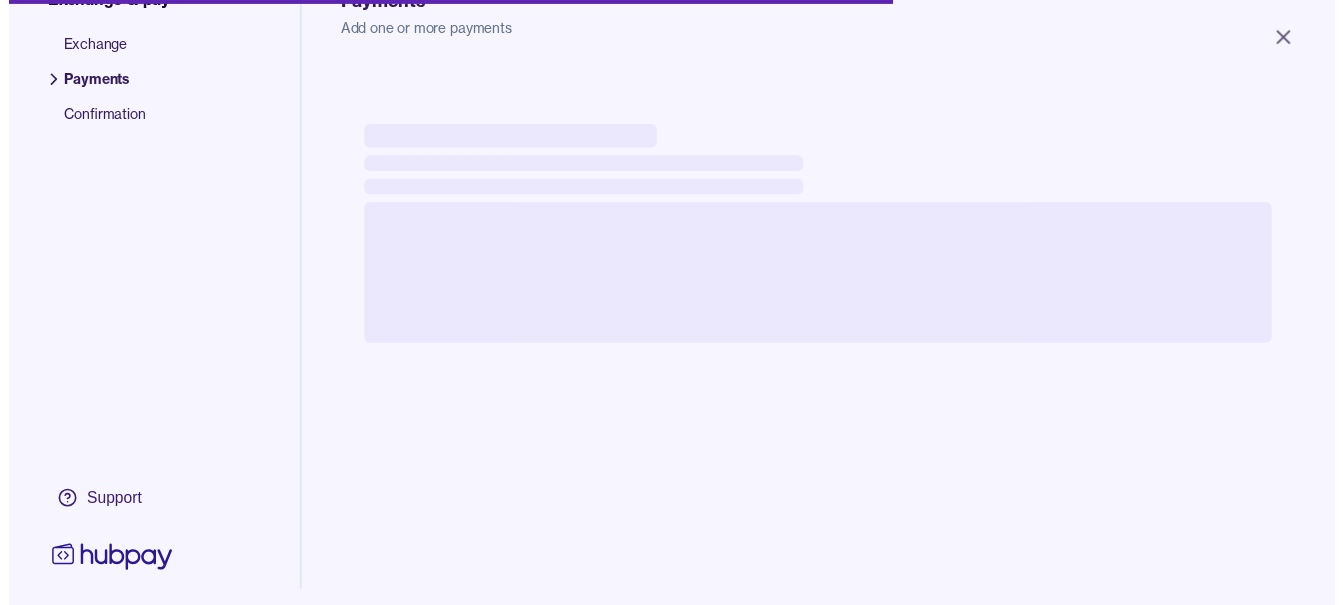 scroll, scrollTop: 156, scrollLeft: 0, axis: vertical 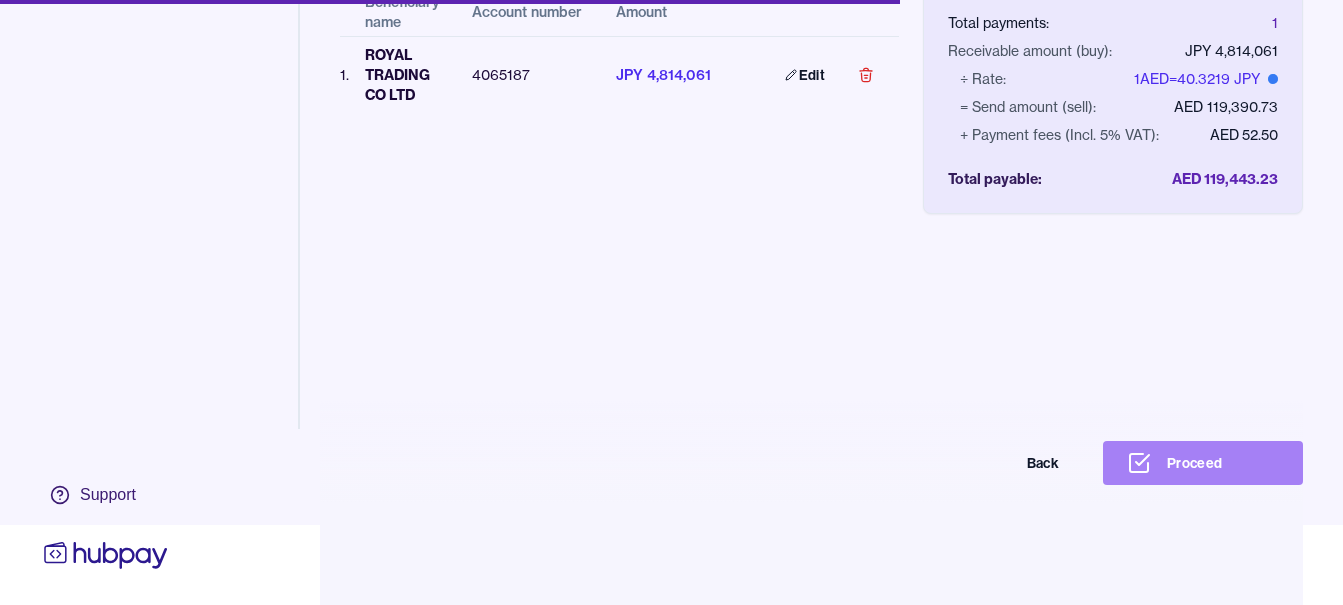 click on "Proceed" at bounding box center [1203, 463] 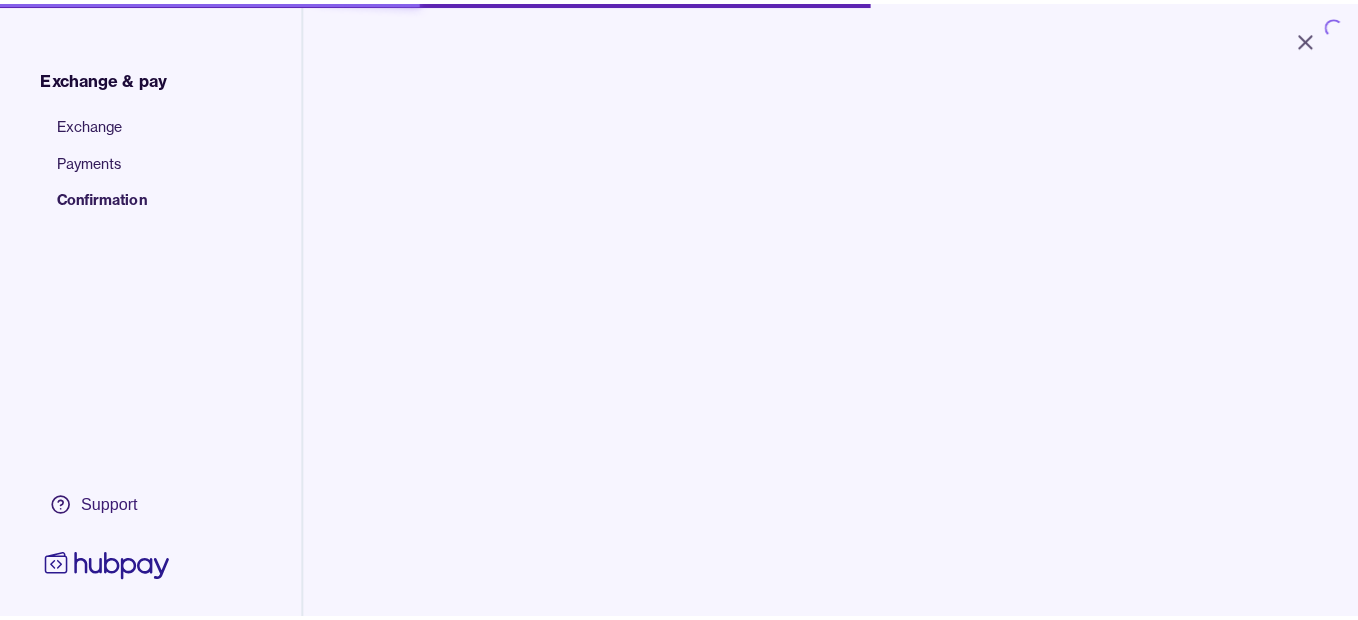 scroll, scrollTop: 0, scrollLeft: 0, axis: both 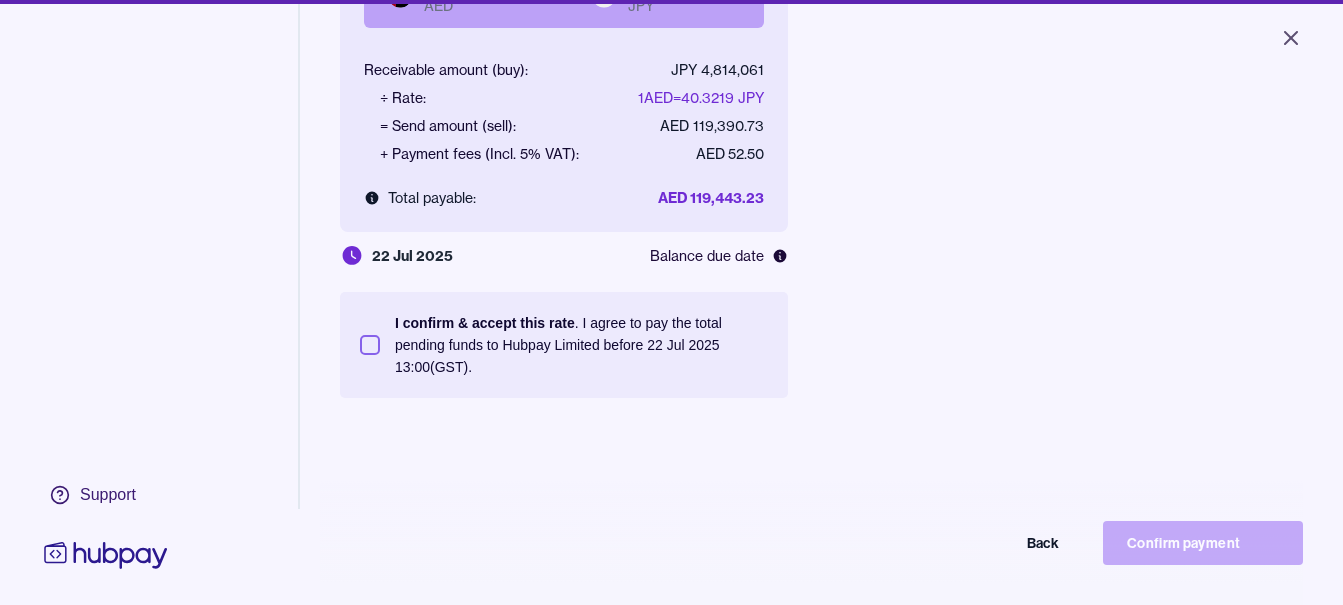 click on "I confirm & accept this rate . I agree to pay the total pending funds to Hubpay Limited before   22 Jul 2025   13:00  (GST)." at bounding box center [581, 345] 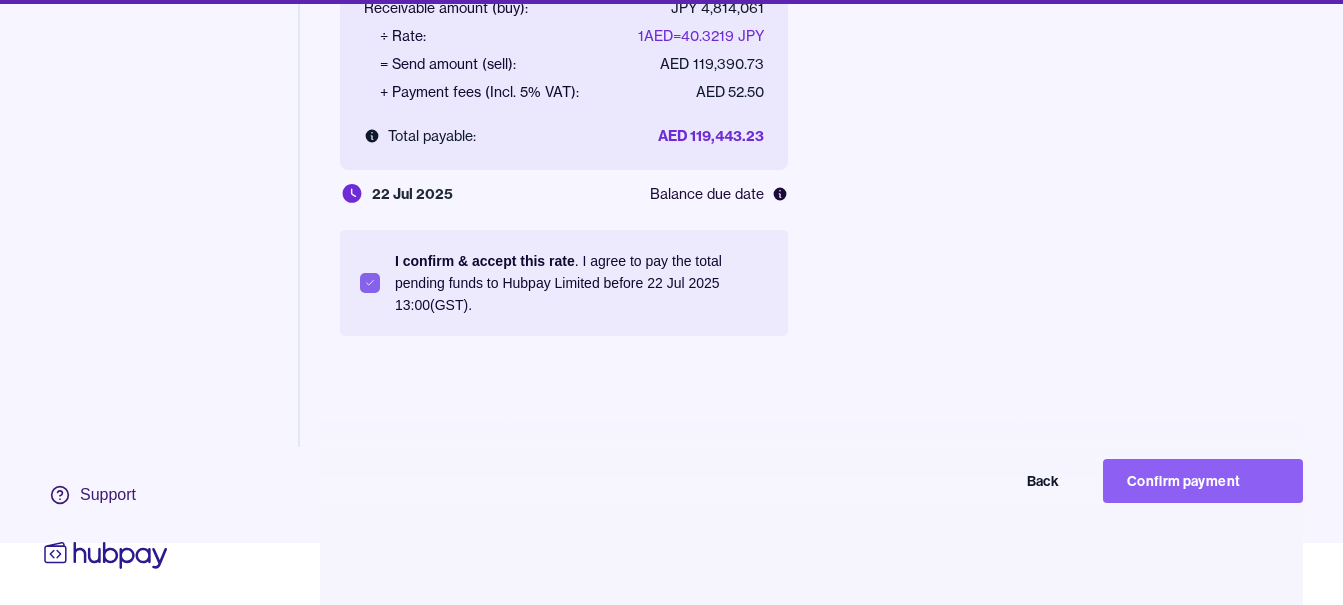 scroll, scrollTop: 95, scrollLeft: 0, axis: vertical 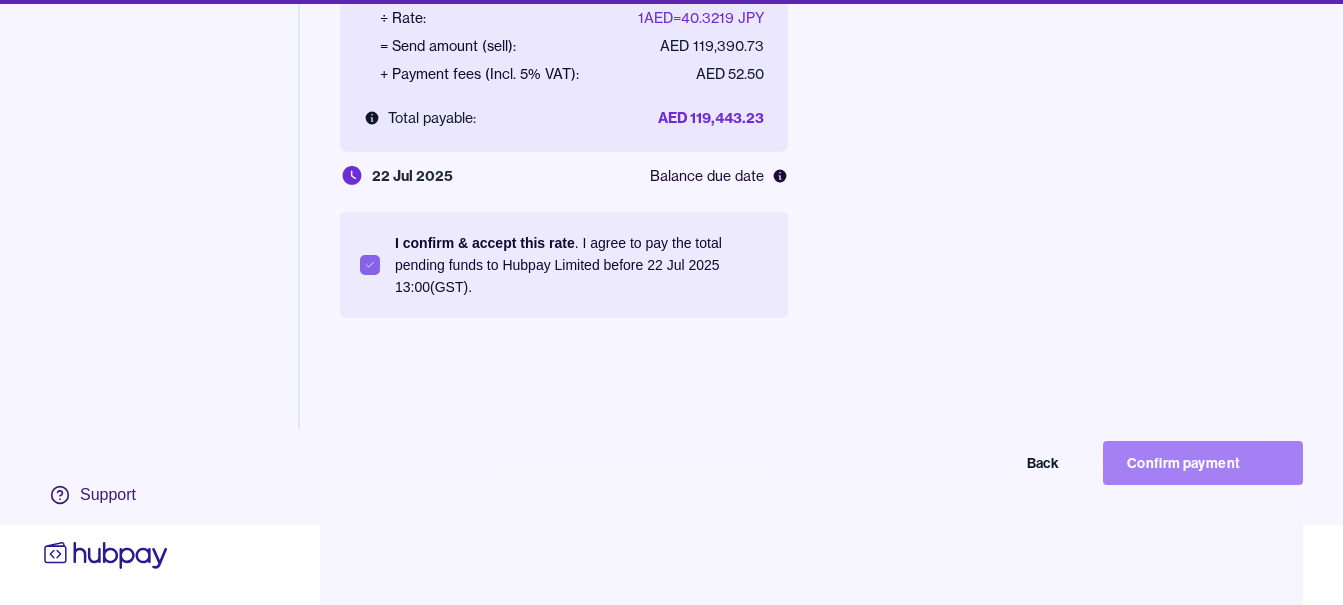 click on "Confirm payment" at bounding box center [1203, 463] 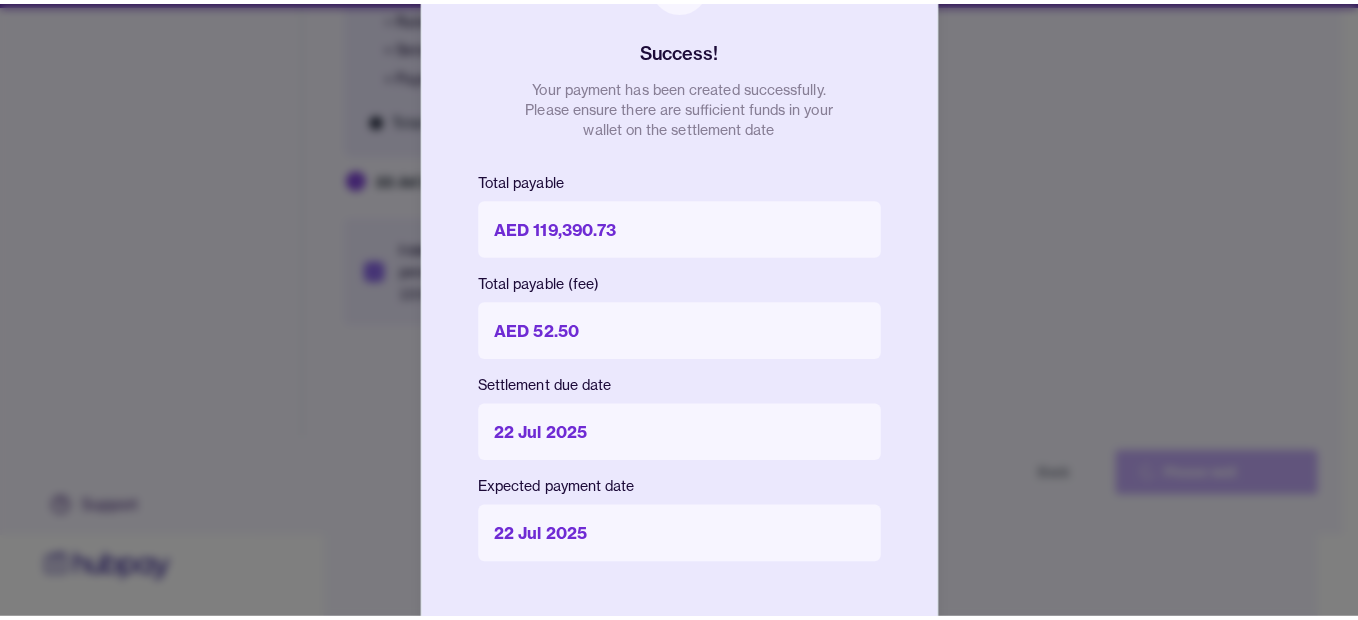 scroll, scrollTop: 80, scrollLeft: 0, axis: vertical 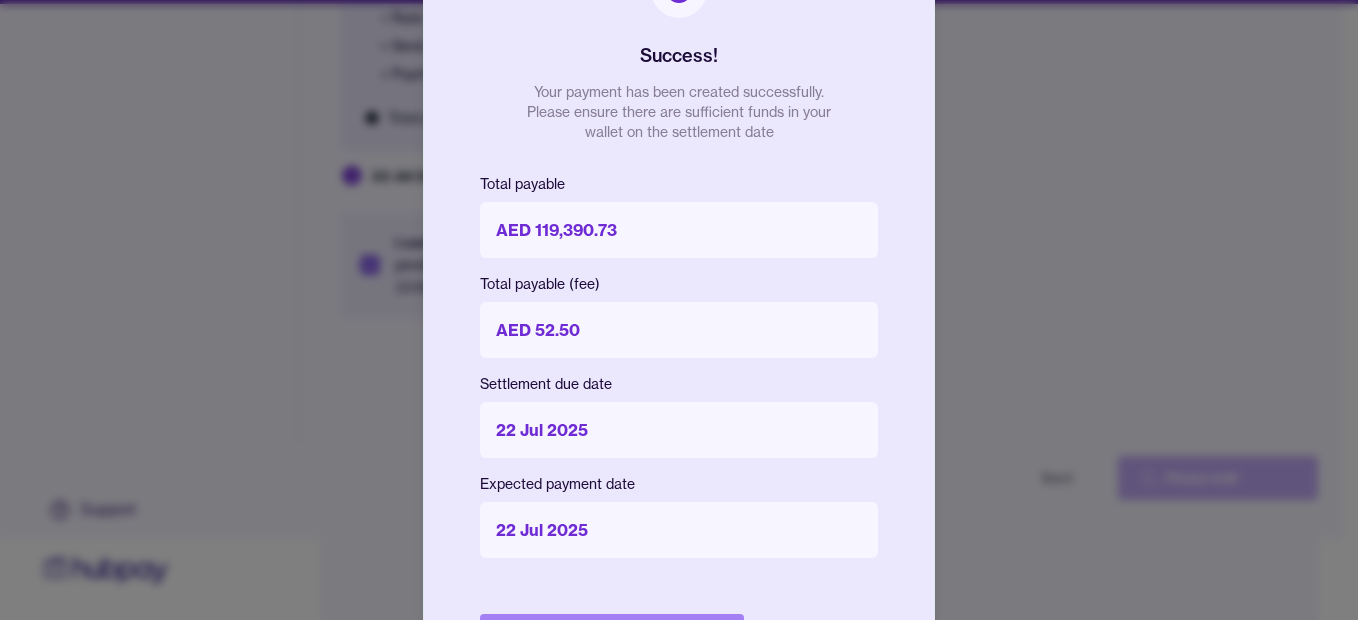 click on "Done" at bounding box center (612, 636) 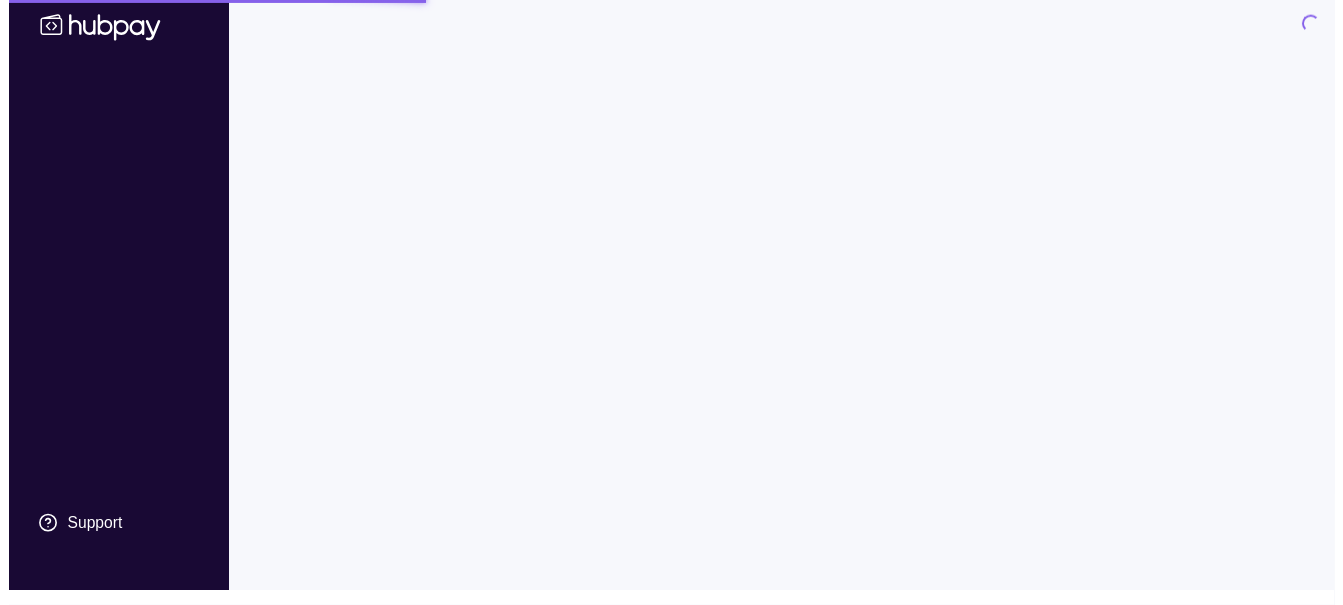 scroll, scrollTop: 0, scrollLeft: 0, axis: both 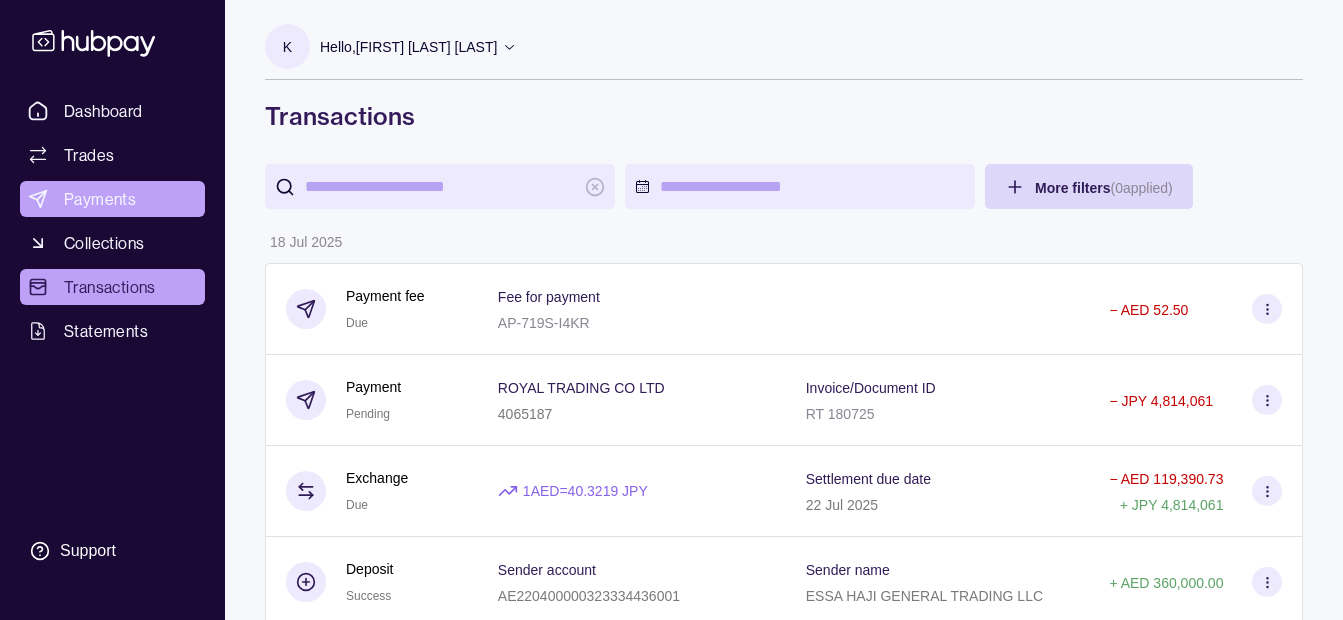 click on "Payments" at bounding box center [112, 199] 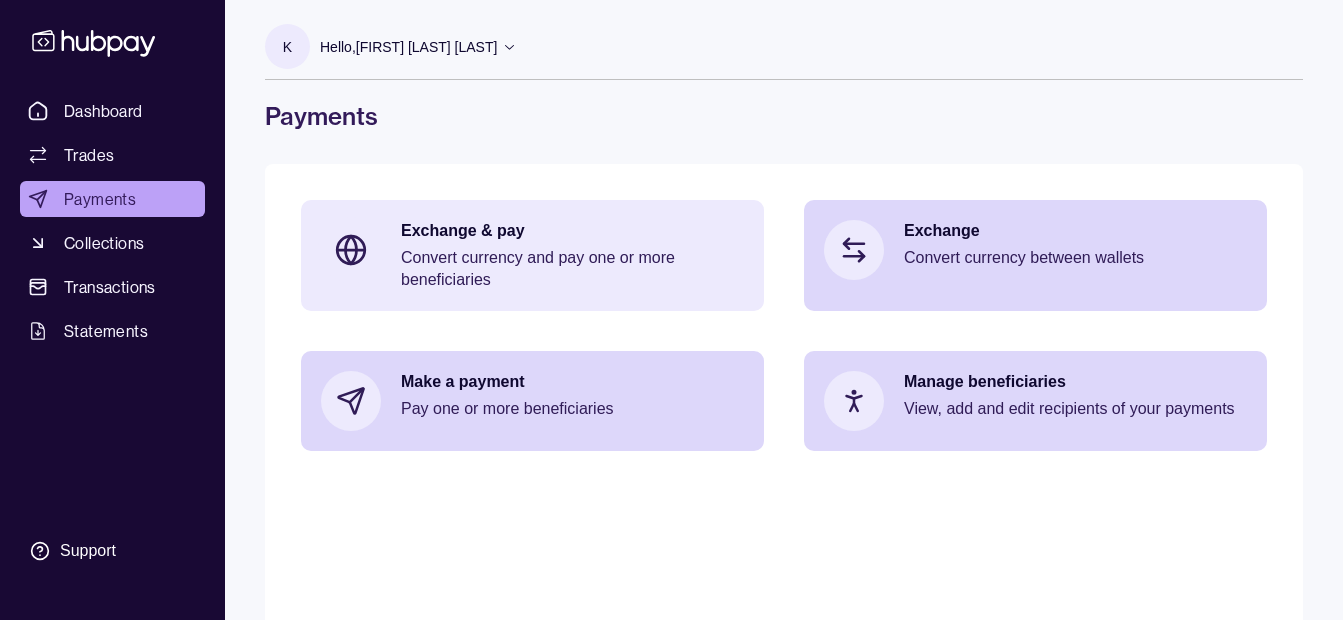 click on "Convert currency and pay one or more beneficiaries" at bounding box center [572, 269] 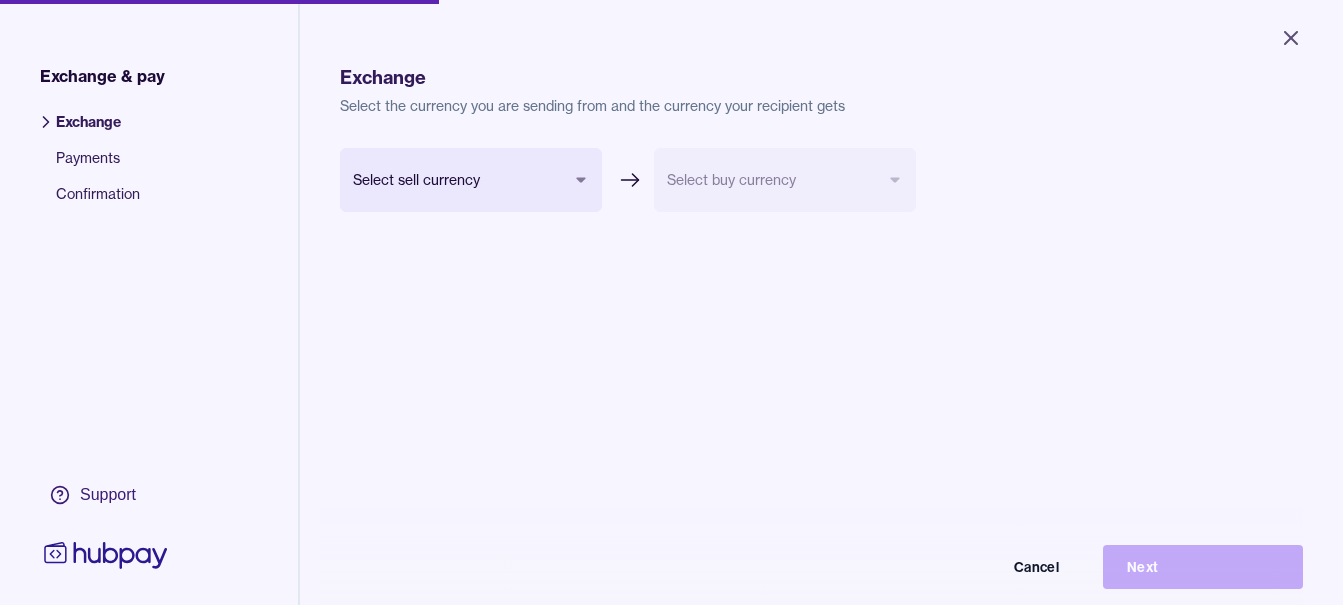 click on "Close Exchange & pay Exchange Payments Confirmation Support Exchange Select the currency you are sending from and the currency your recipient gets Select sell currency Select buy currency Cancel Next Exchange & pay | Hubpay" at bounding box center (671, 302) 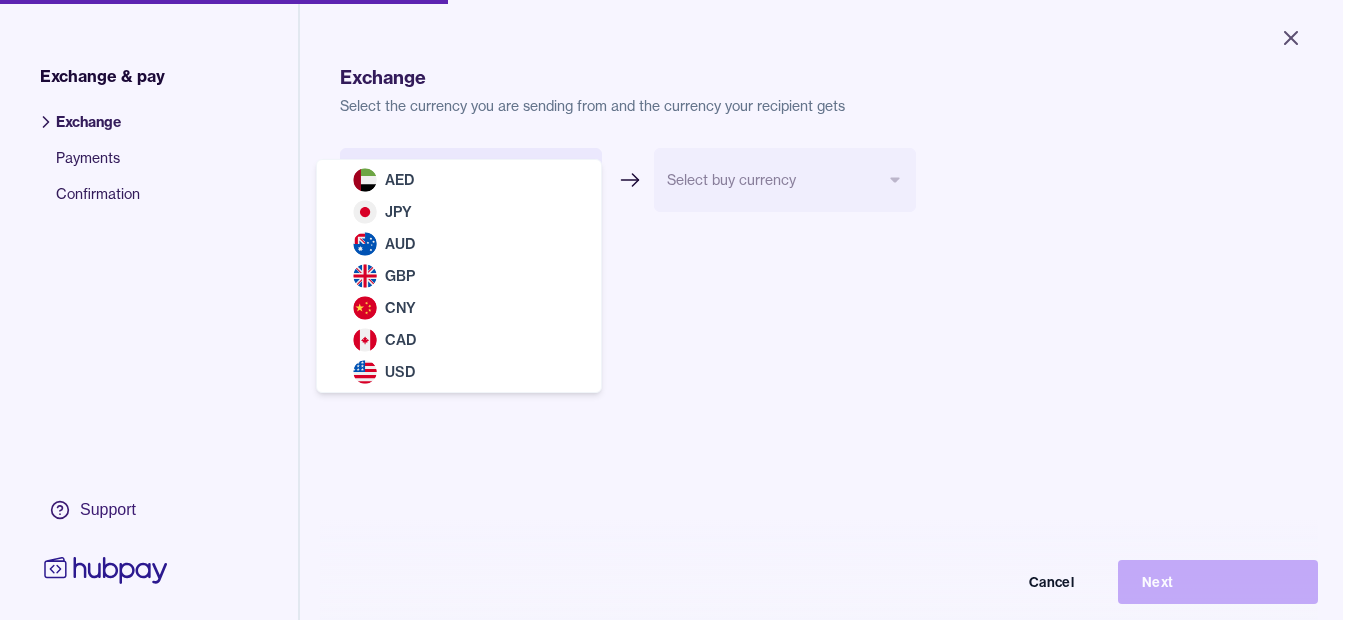 select on "***" 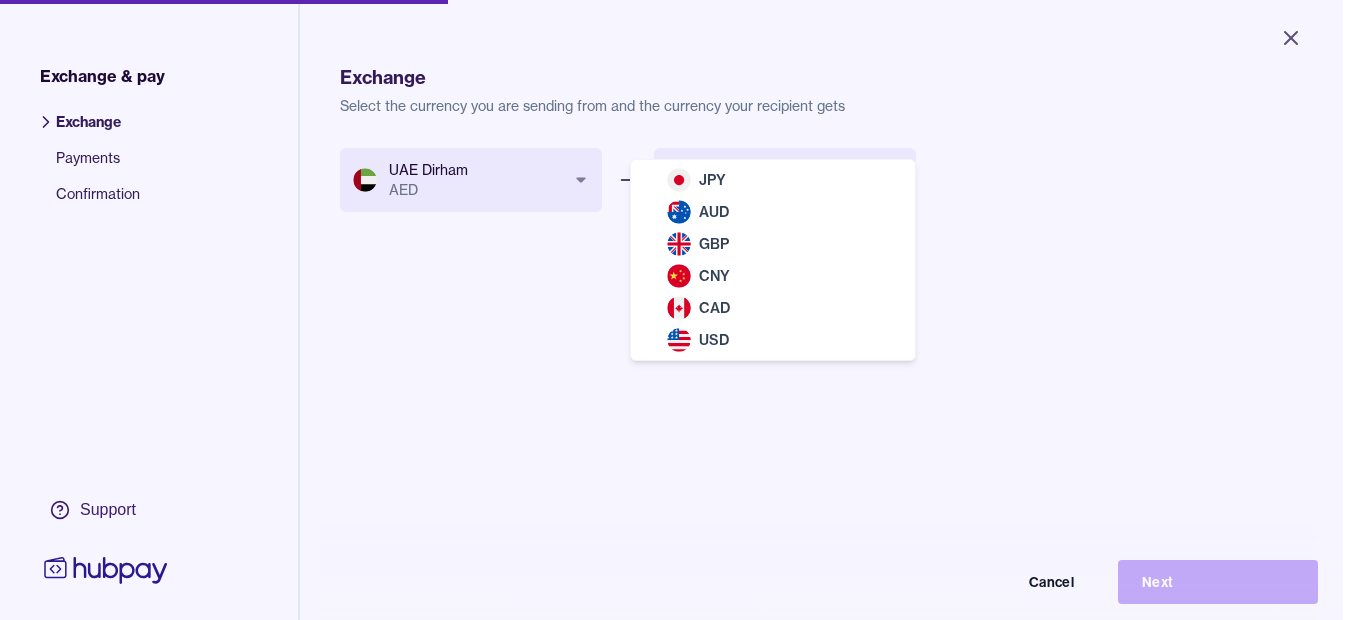click on "Close Exchange & pay Exchange Payments Confirmation Support Exchange Select the currency you are sending from and the currency your recipient gets UAE Dirham AED *** *** *** *** *** *** *** Select buy currency *** *** *** *** *** *** Cancel Next Exchange & pay | Hubpay JPY AUD GBP CNY CAD USD" at bounding box center [671, 310] 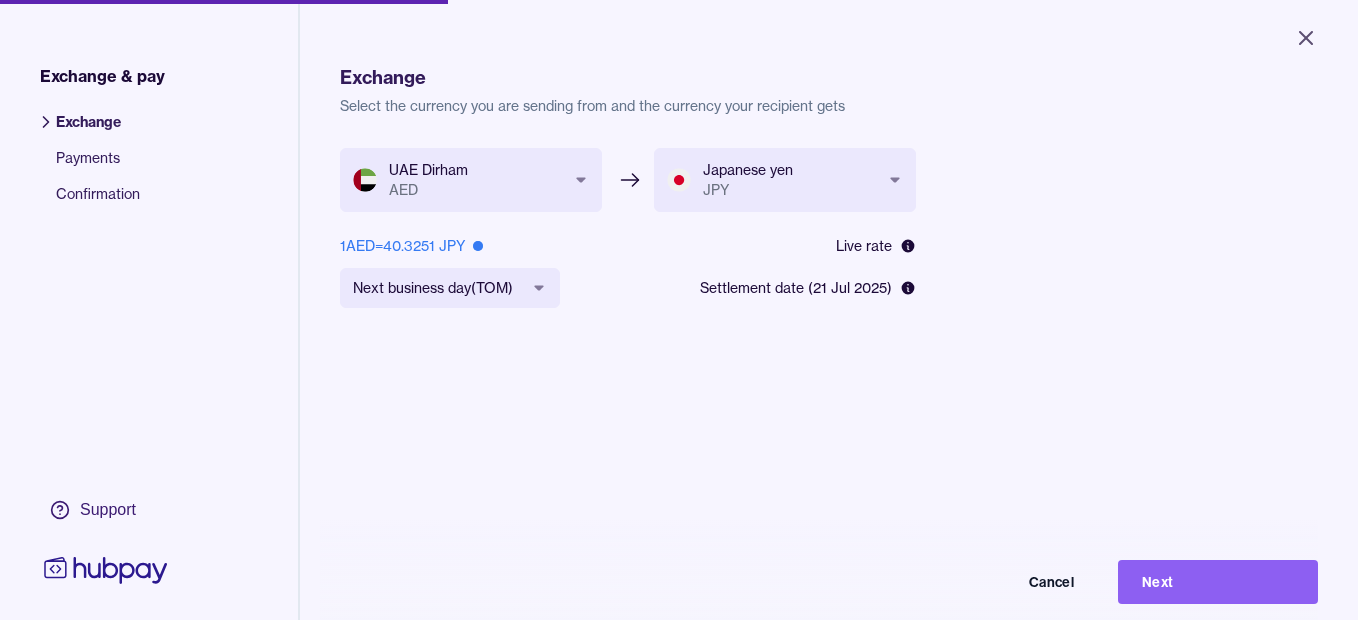 click on "**********" at bounding box center [679, 310] 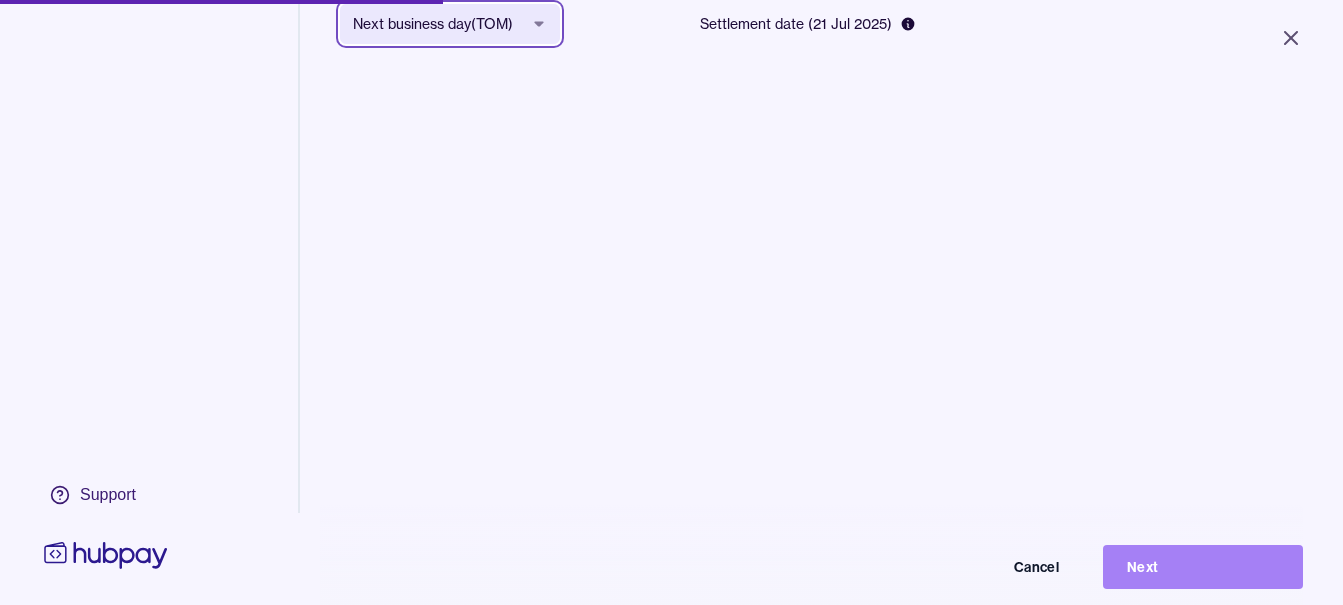 scroll, scrollTop: 268, scrollLeft: 0, axis: vertical 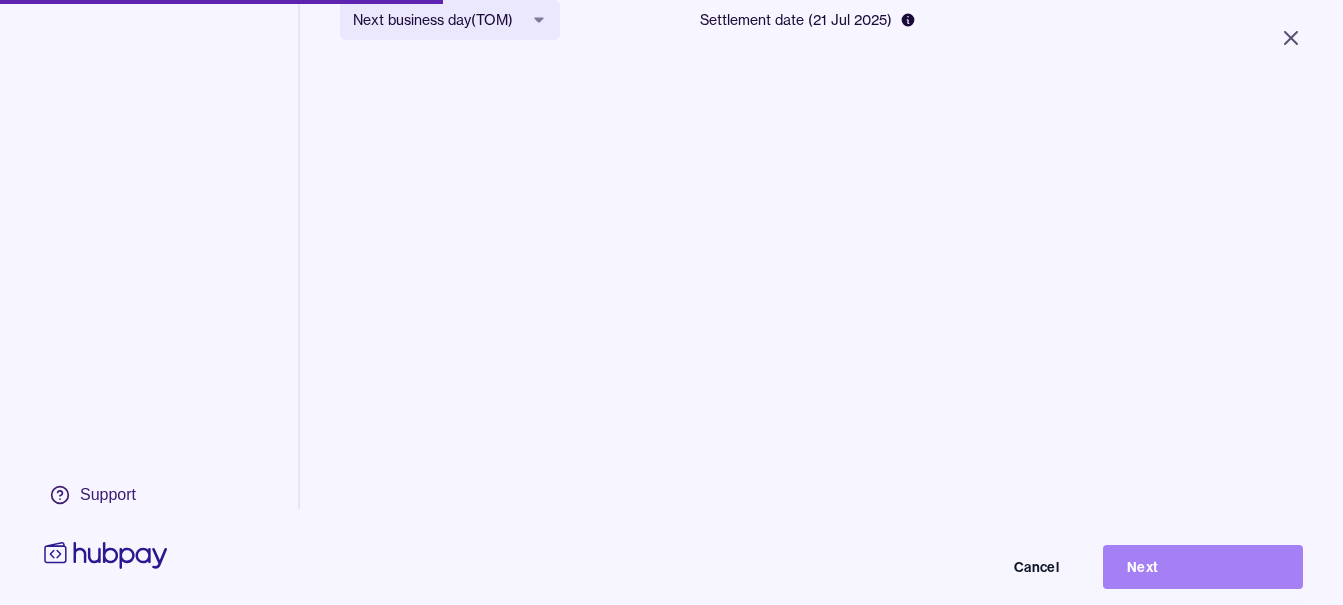 click on "Next" at bounding box center [1203, 567] 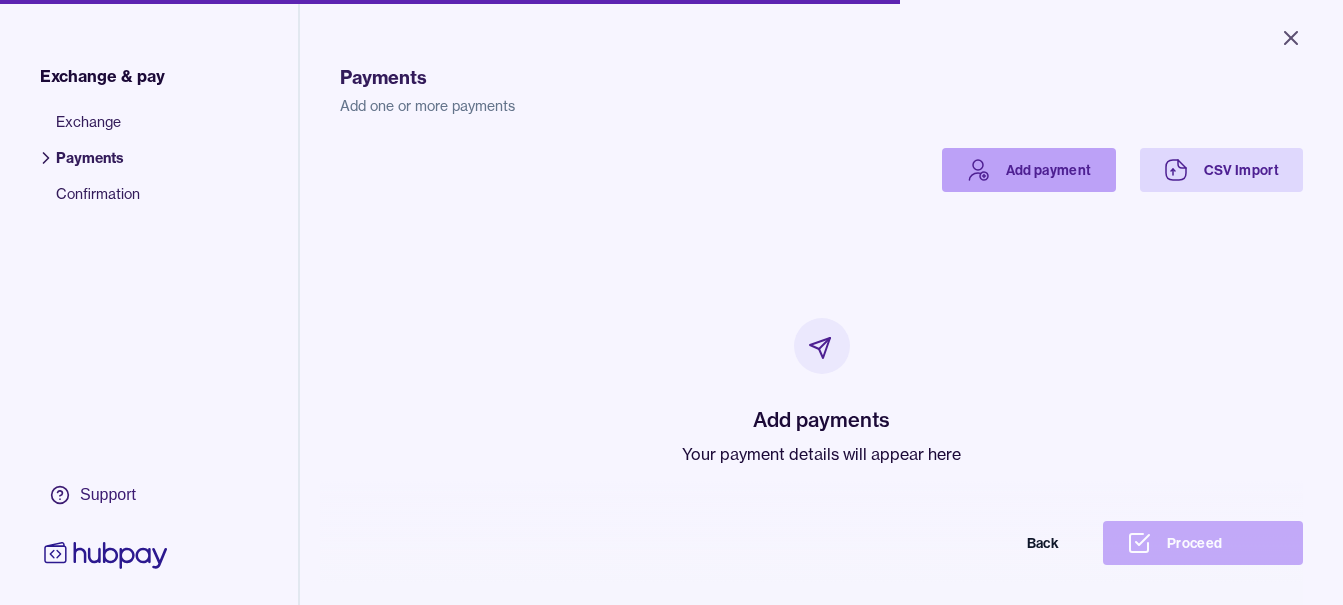 click on "Add payment" at bounding box center [1029, 170] 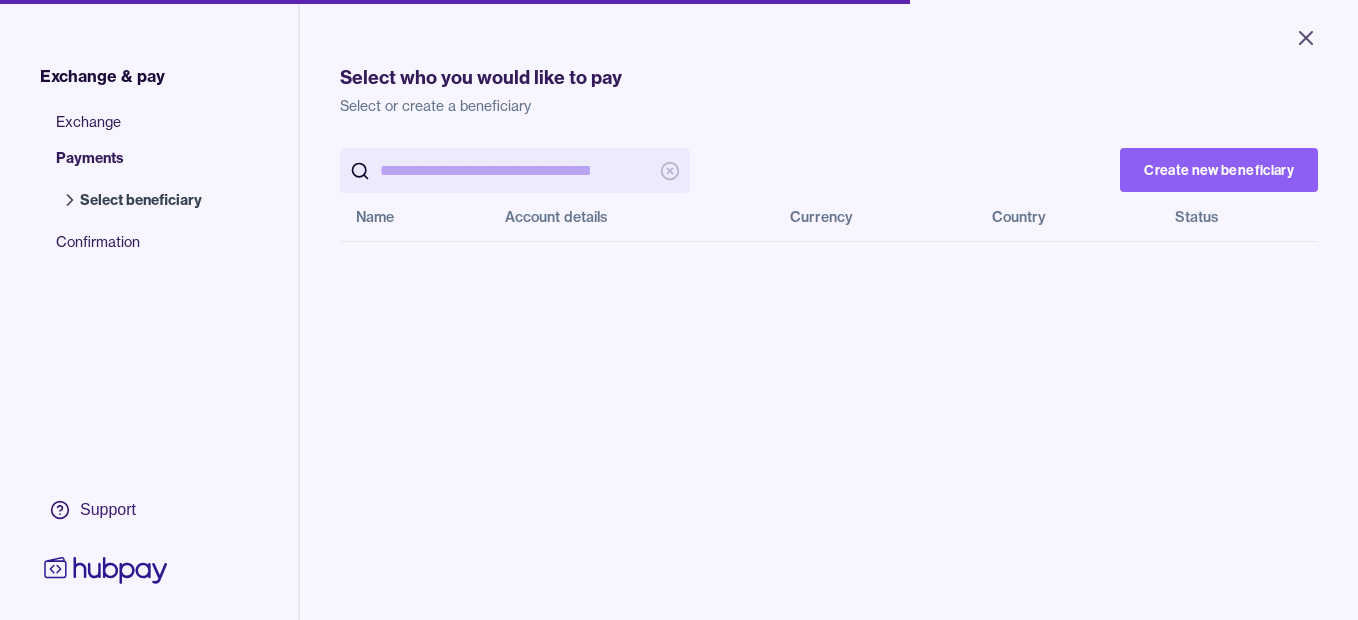 scroll, scrollTop: 0, scrollLeft: 0, axis: both 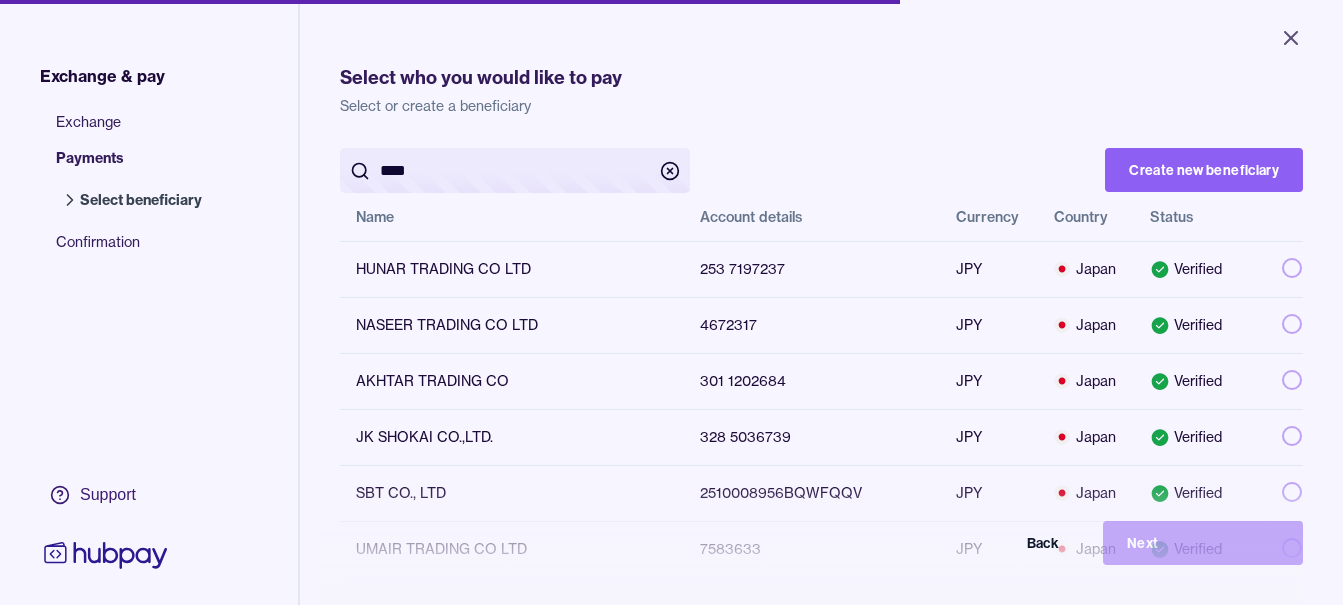 type on "****" 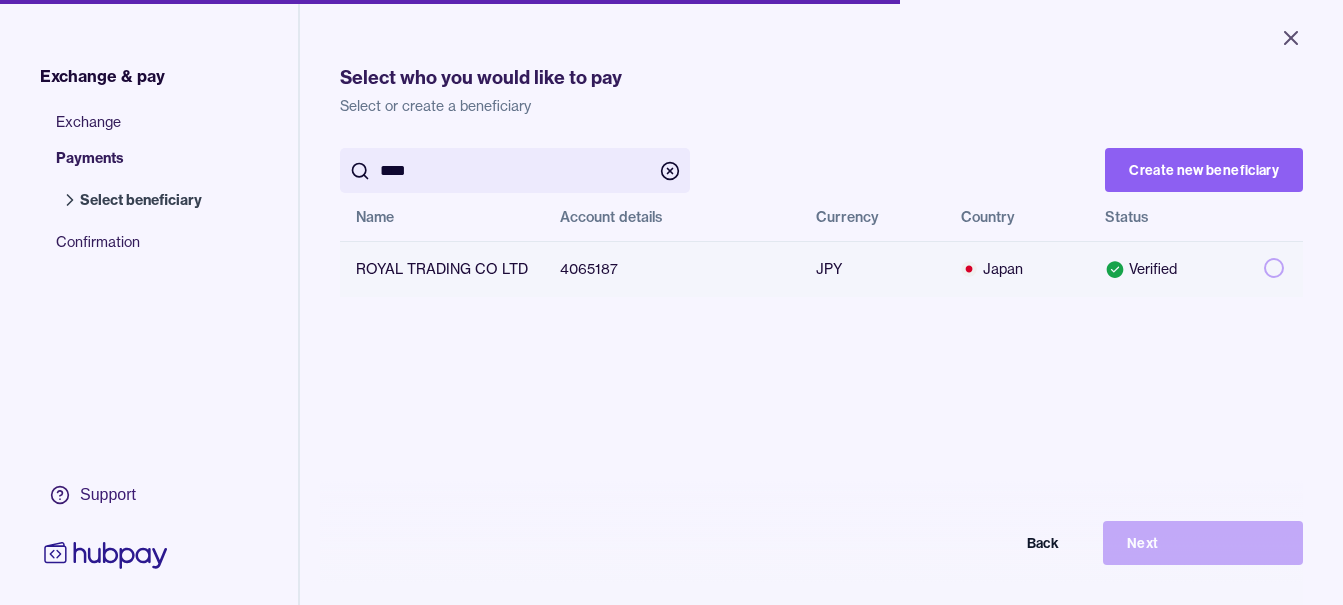 click at bounding box center (1274, 268) 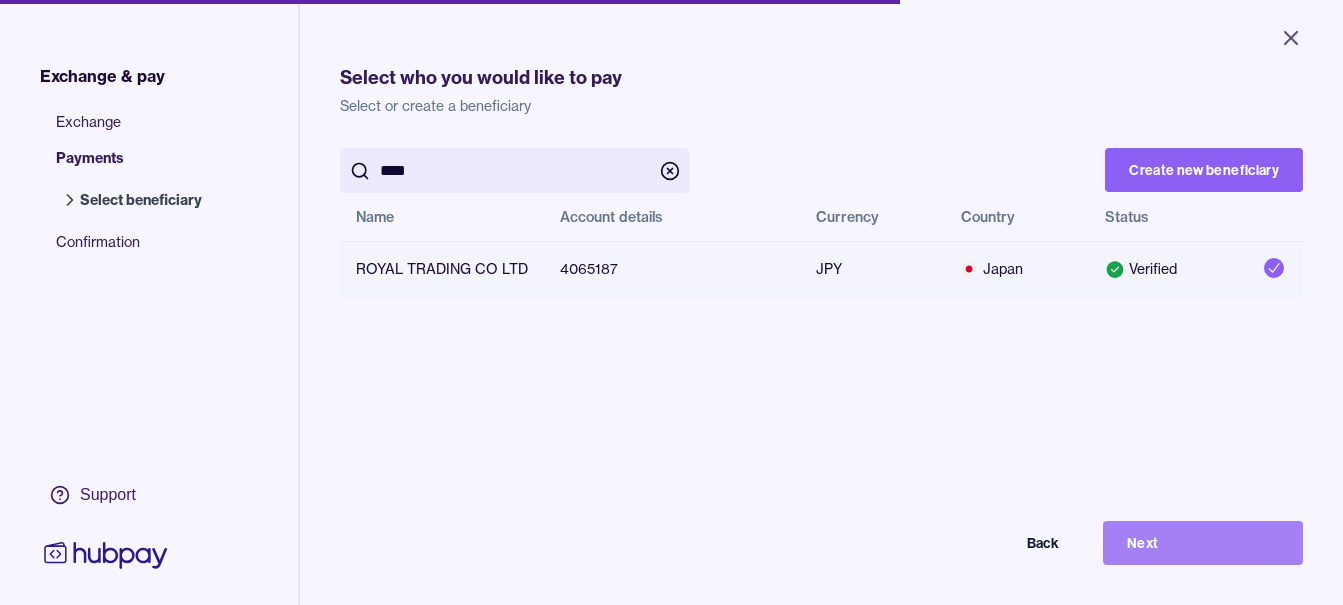 click on "Next" at bounding box center [1203, 543] 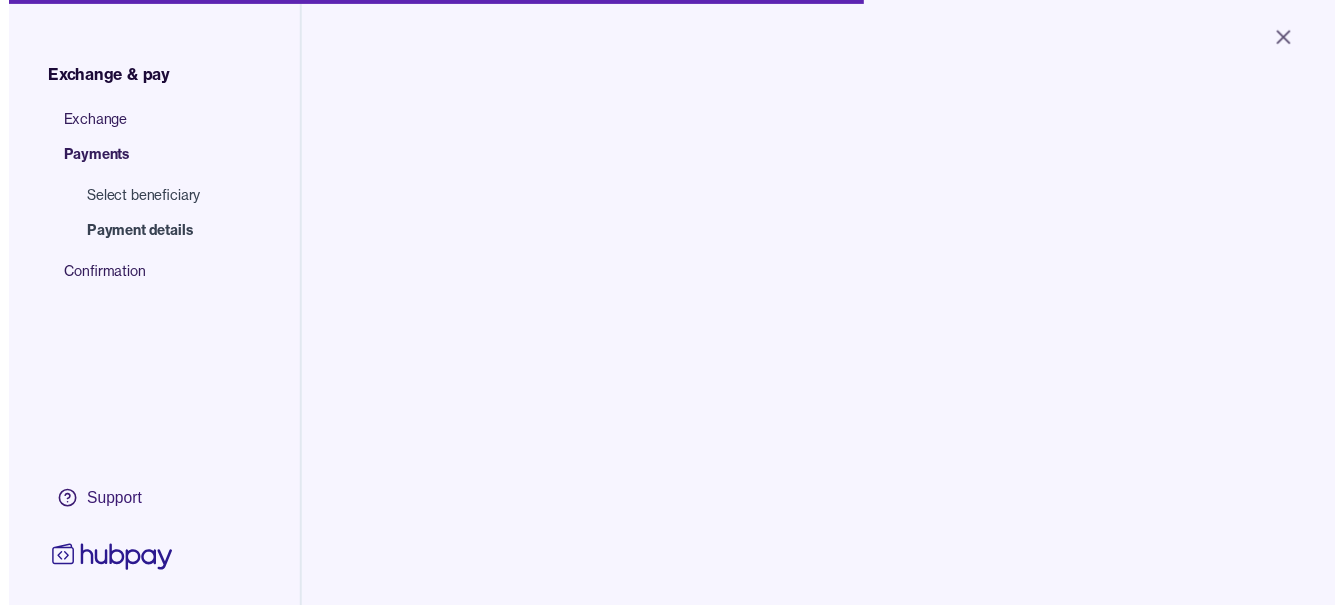 scroll, scrollTop: 0, scrollLeft: 0, axis: both 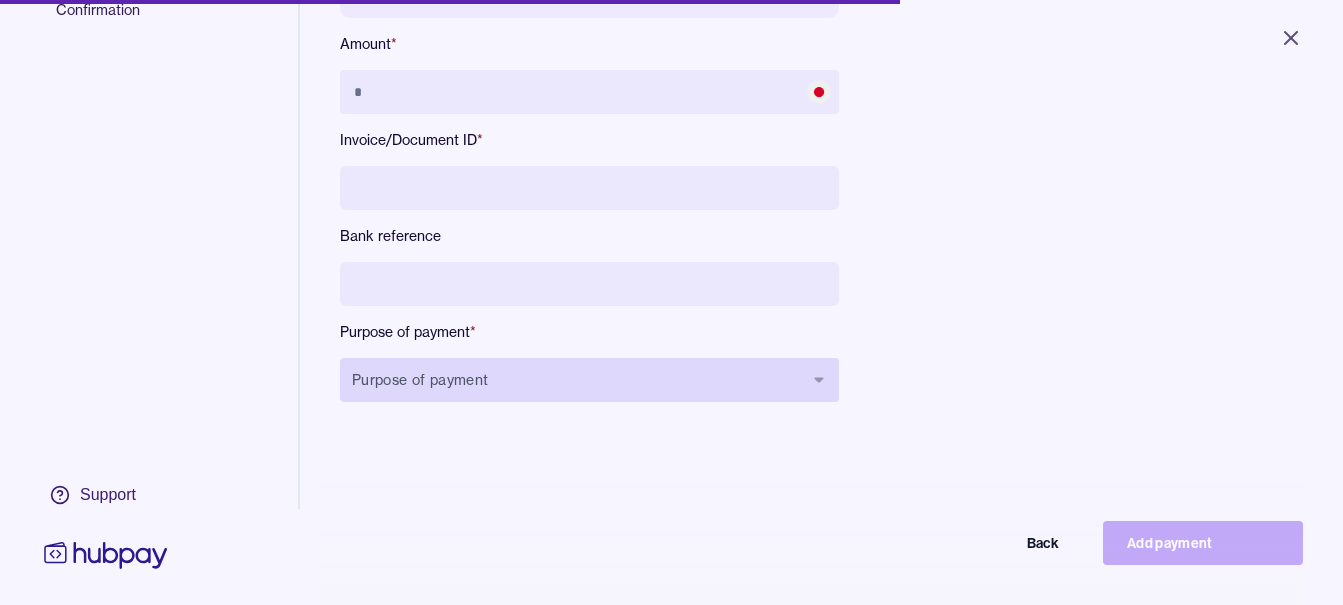 click on "Purpose of payment" at bounding box center [589, 380] 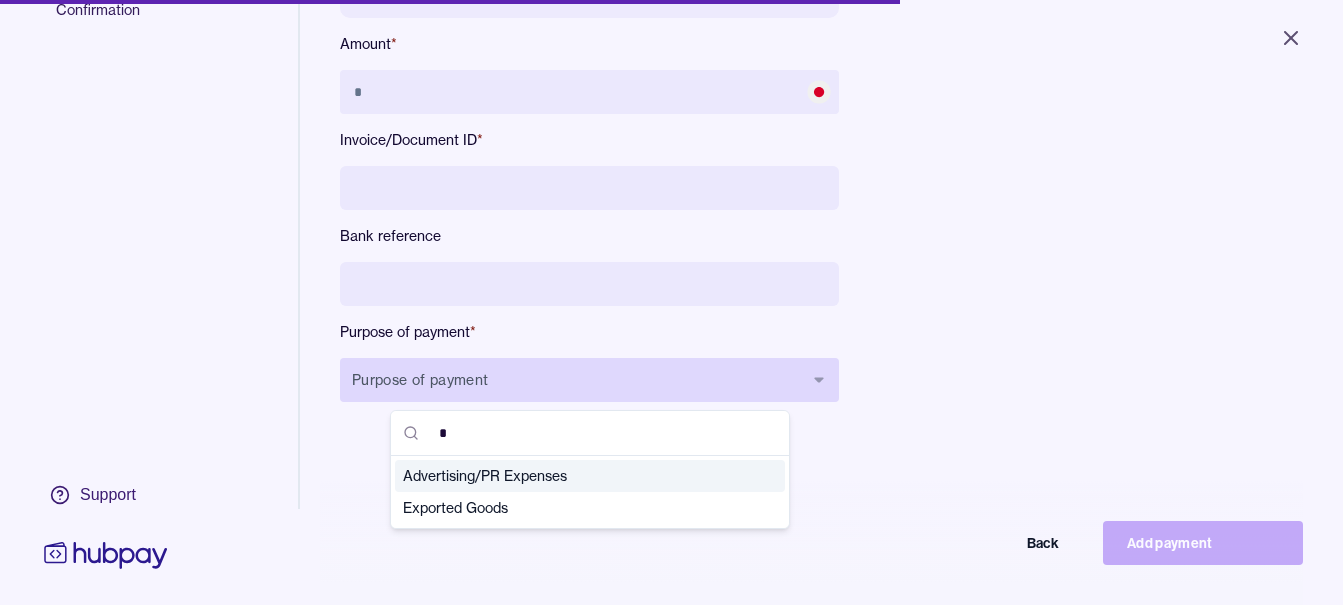 type on "**" 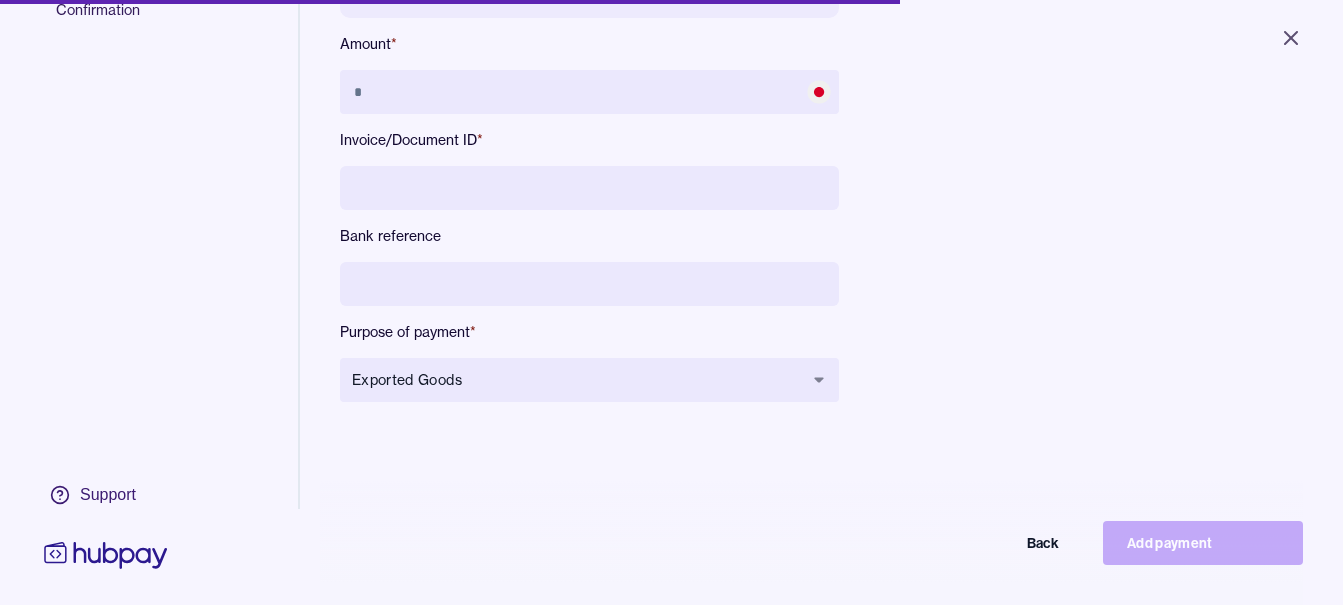 click at bounding box center [589, 284] 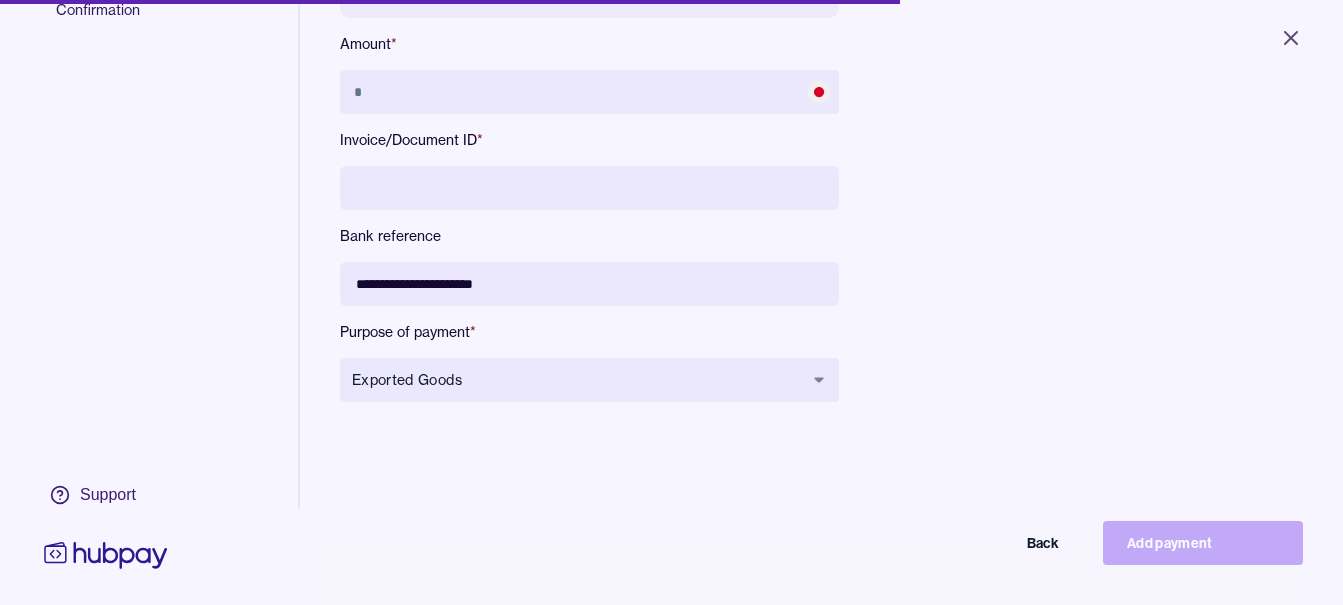 type on "**********" 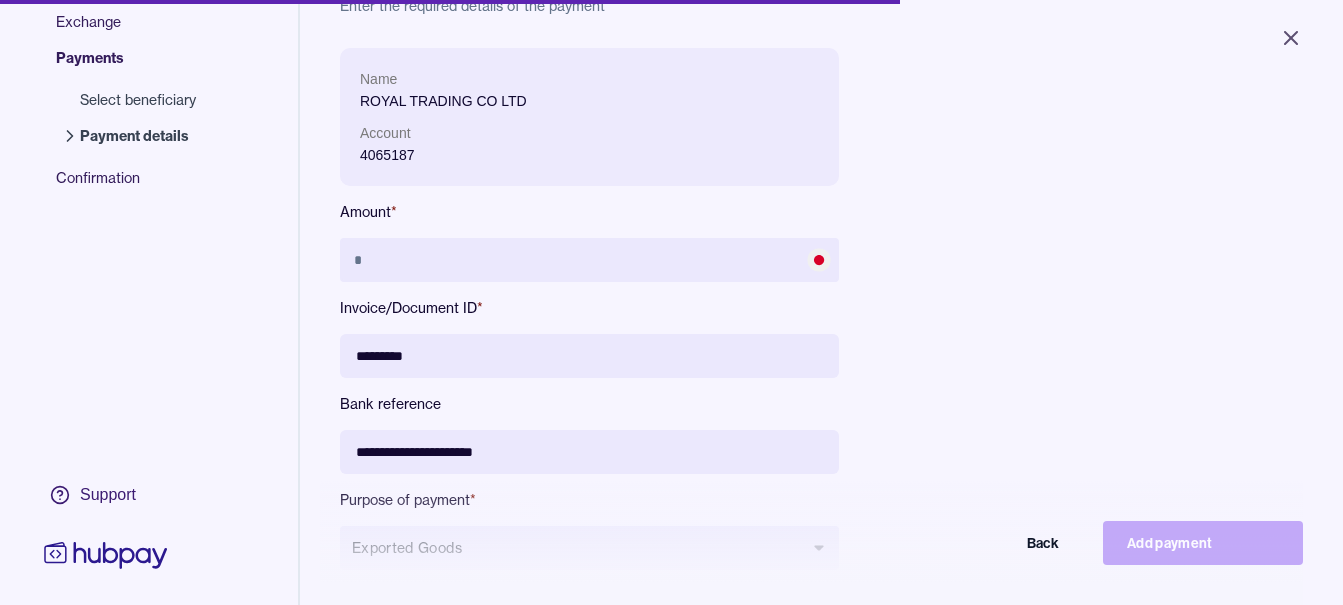 scroll, scrollTop: 68, scrollLeft: 0, axis: vertical 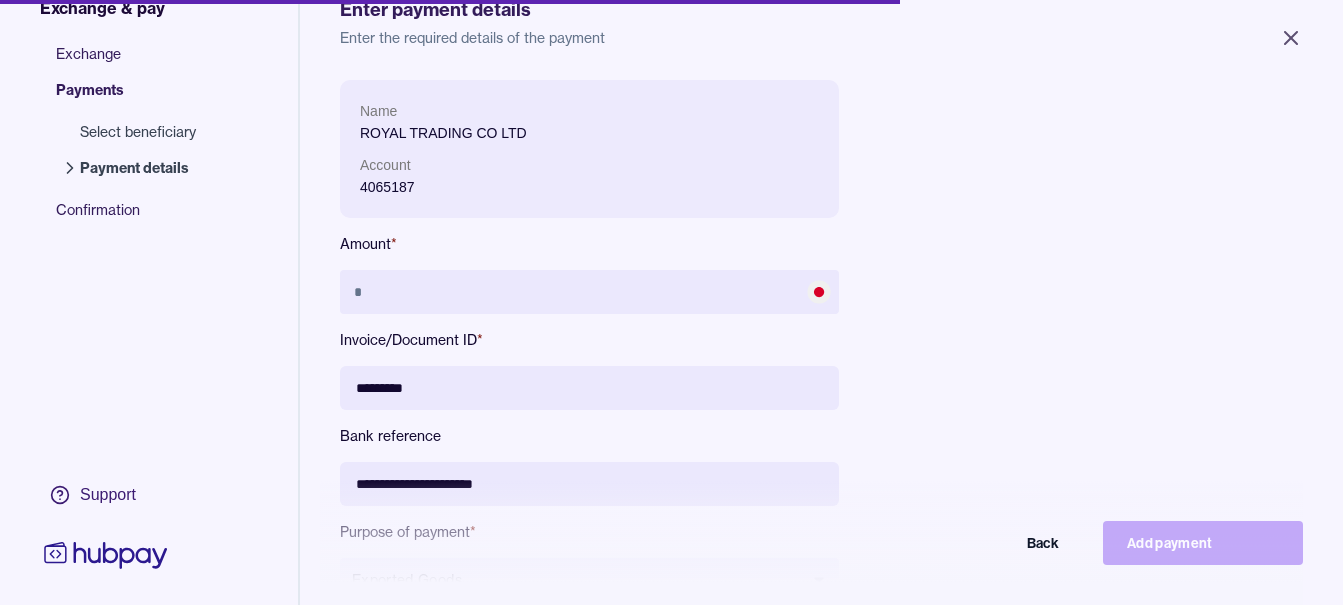 type on "*********" 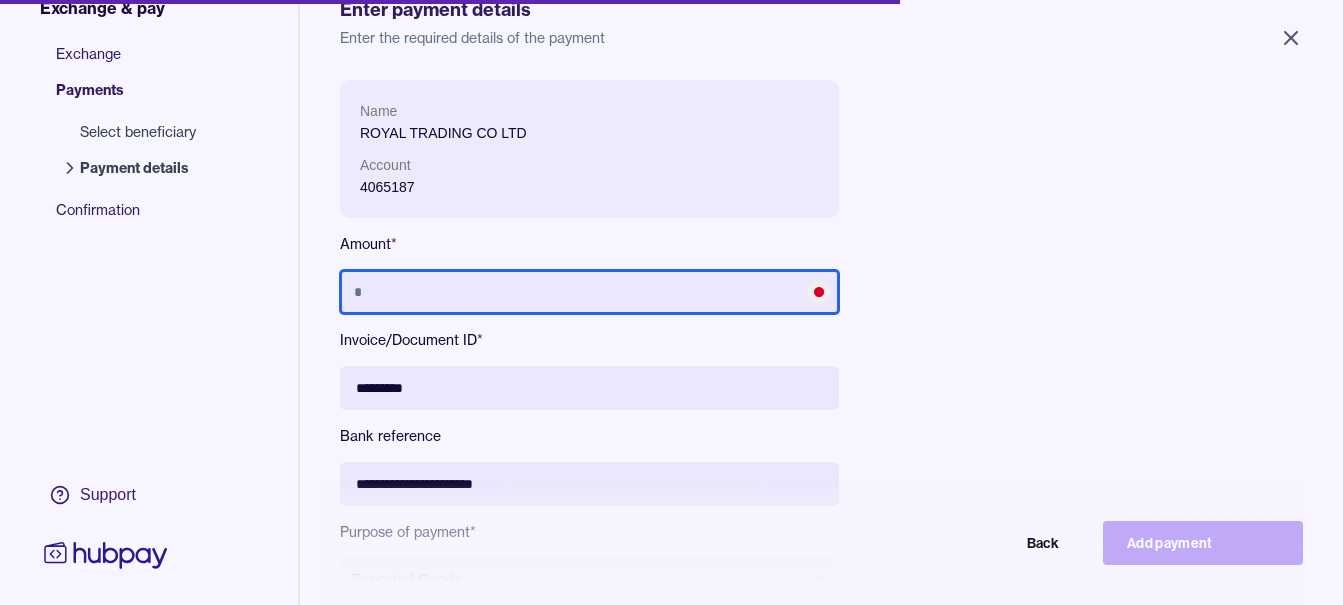 click at bounding box center [589, 292] 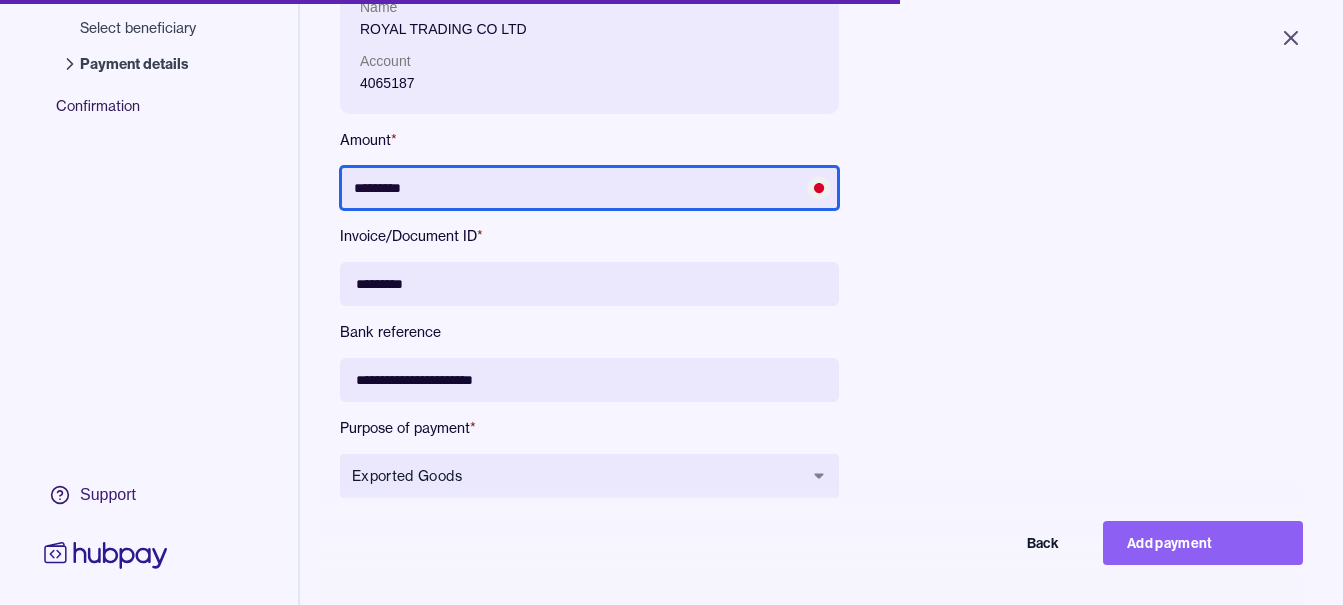 scroll, scrollTop: 268, scrollLeft: 0, axis: vertical 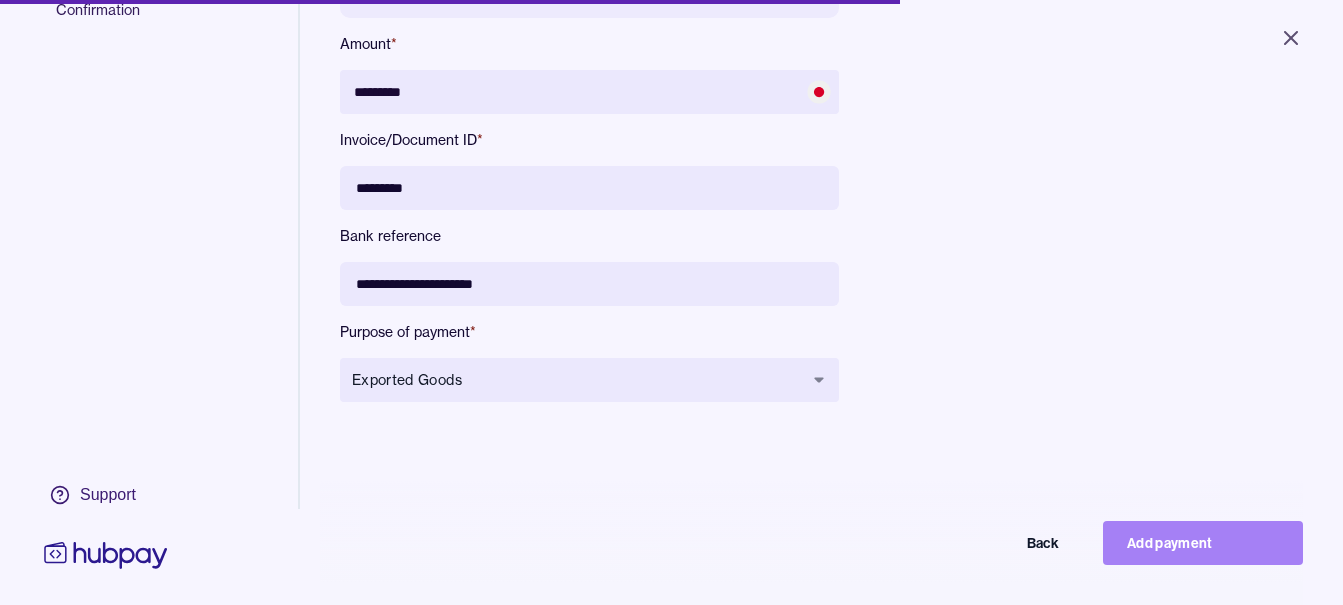 click on "Add payment" at bounding box center [1203, 543] 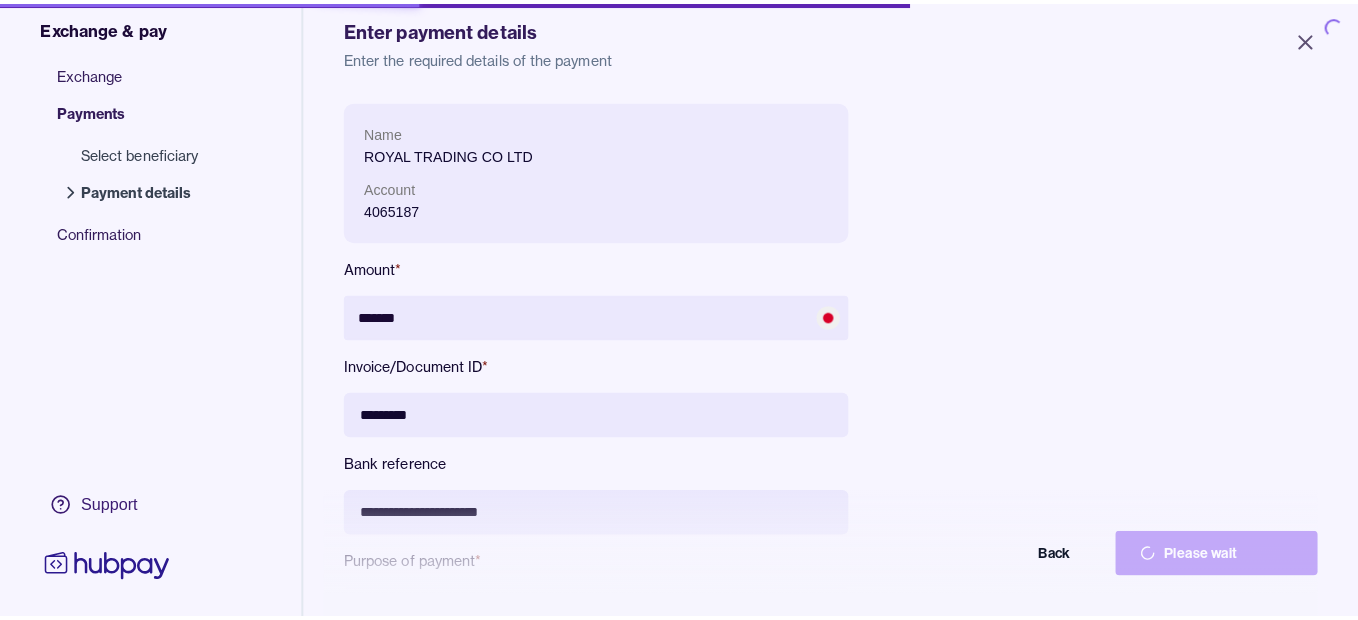scroll, scrollTop: 0, scrollLeft: 0, axis: both 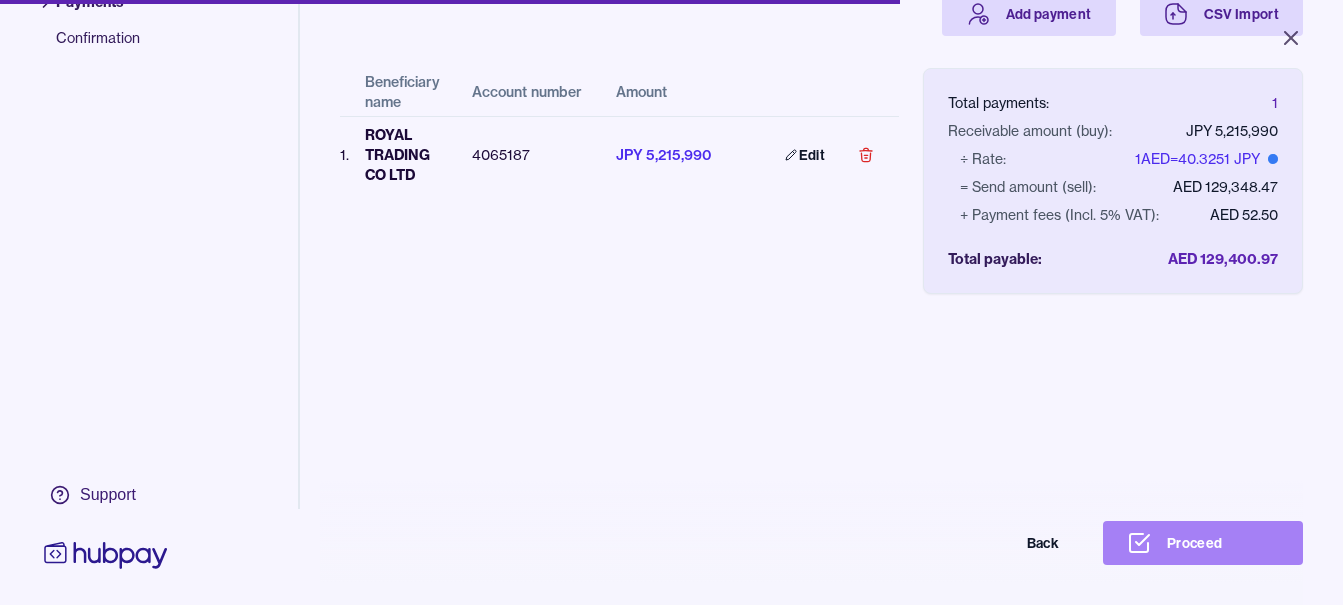click on "Proceed" at bounding box center [1203, 543] 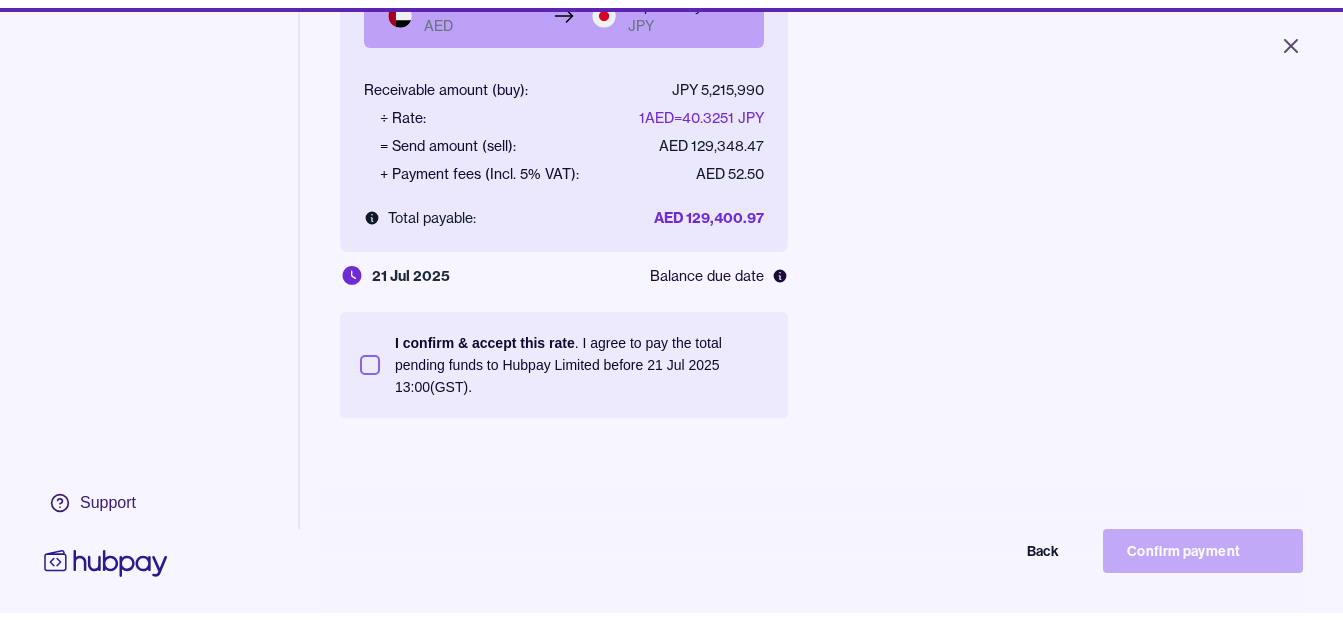 scroll, scrollTop: 268, scrollLeft: 0, axis: vertical 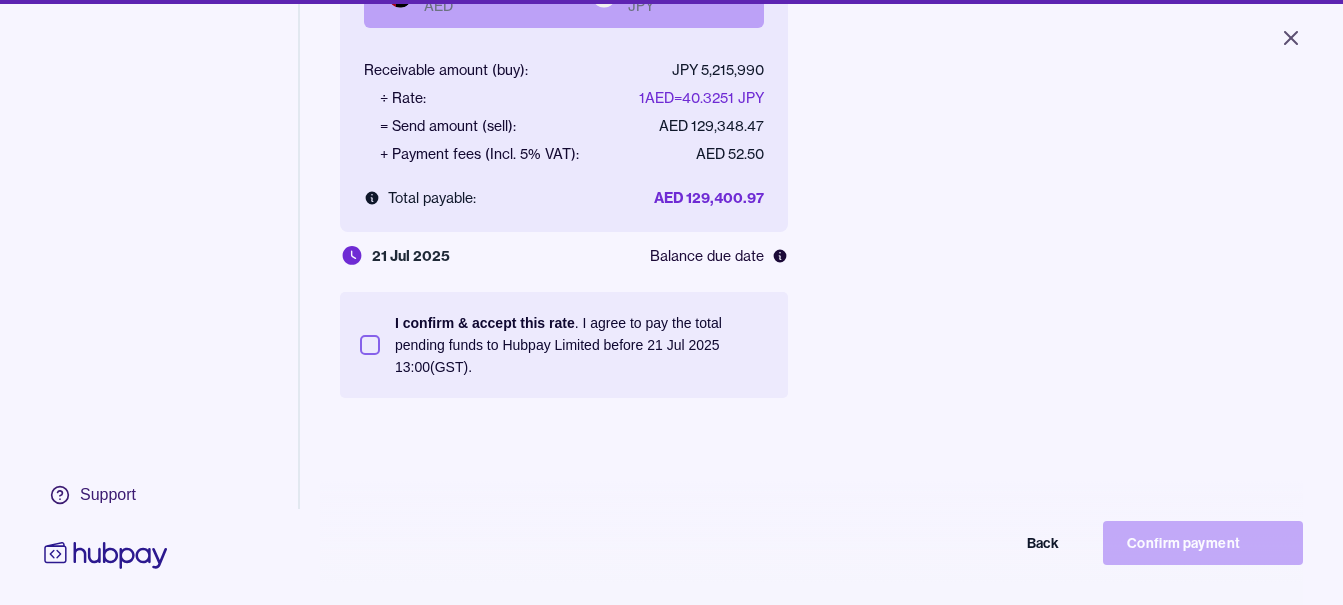 click on "I confirm & accept this rate . I agree to pay the total pending funds to Hubpay Limited before   21 Jul 2025   13:00  (GST)." at bounding box center (581, 345) 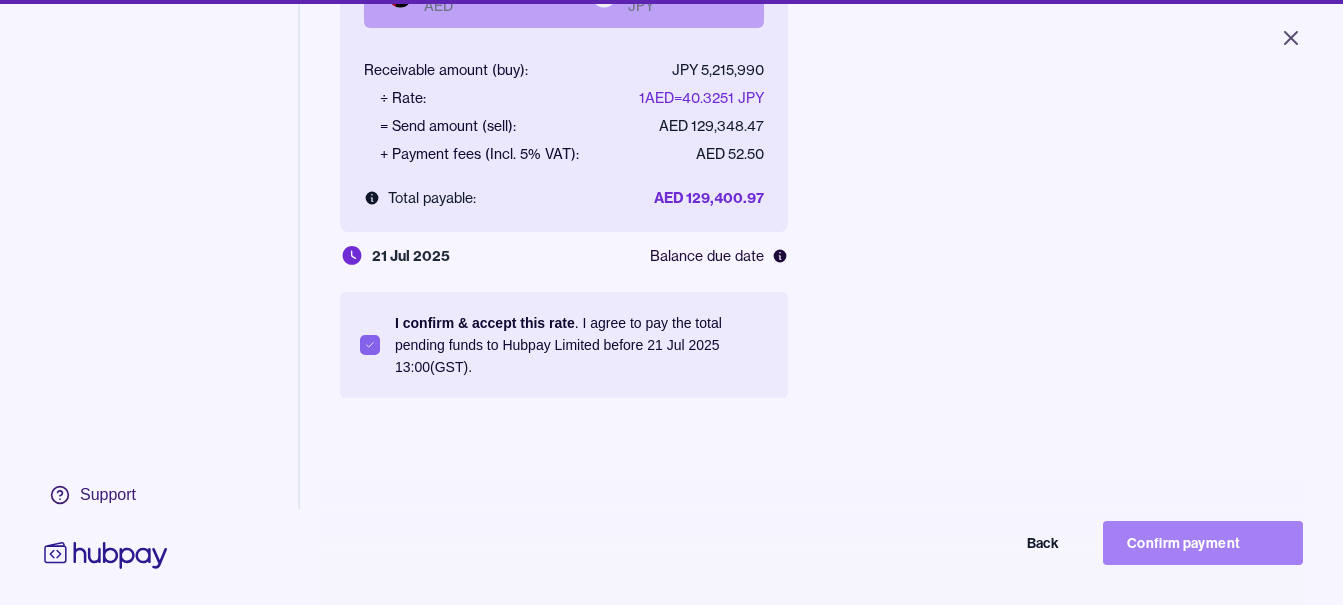 click on "Confirm payment" at bounding box center [1203, 543] 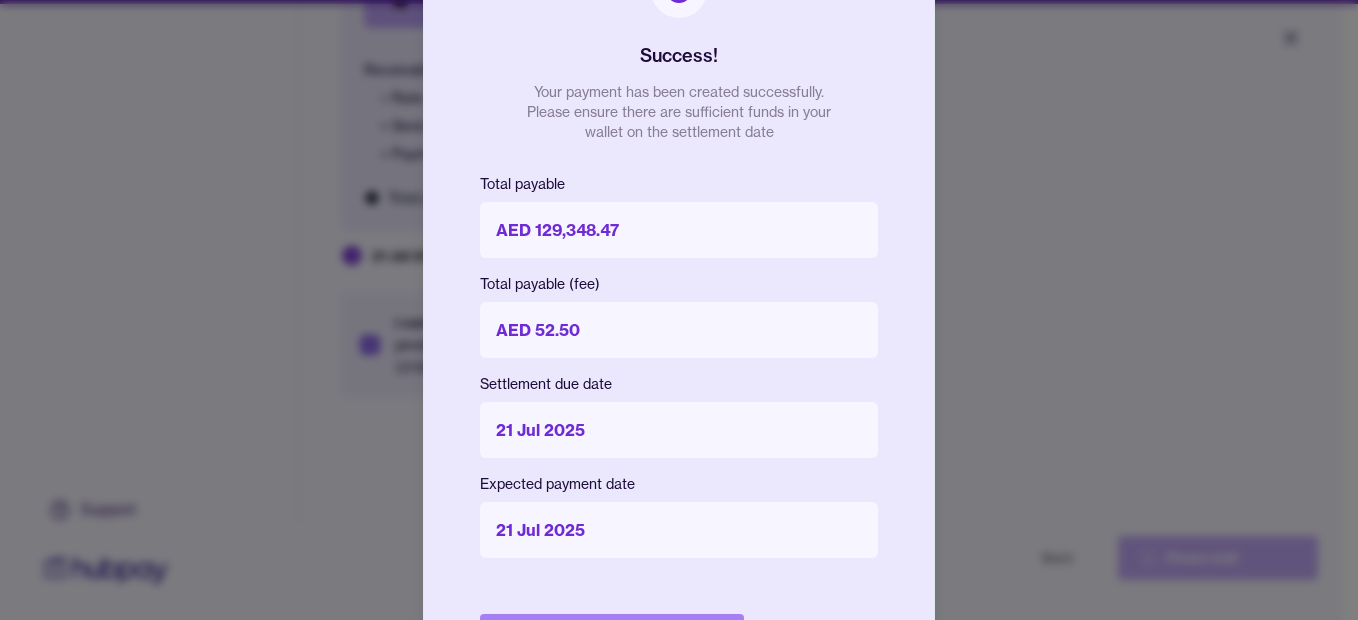 click on "Done" at bounding box center [612, 636] 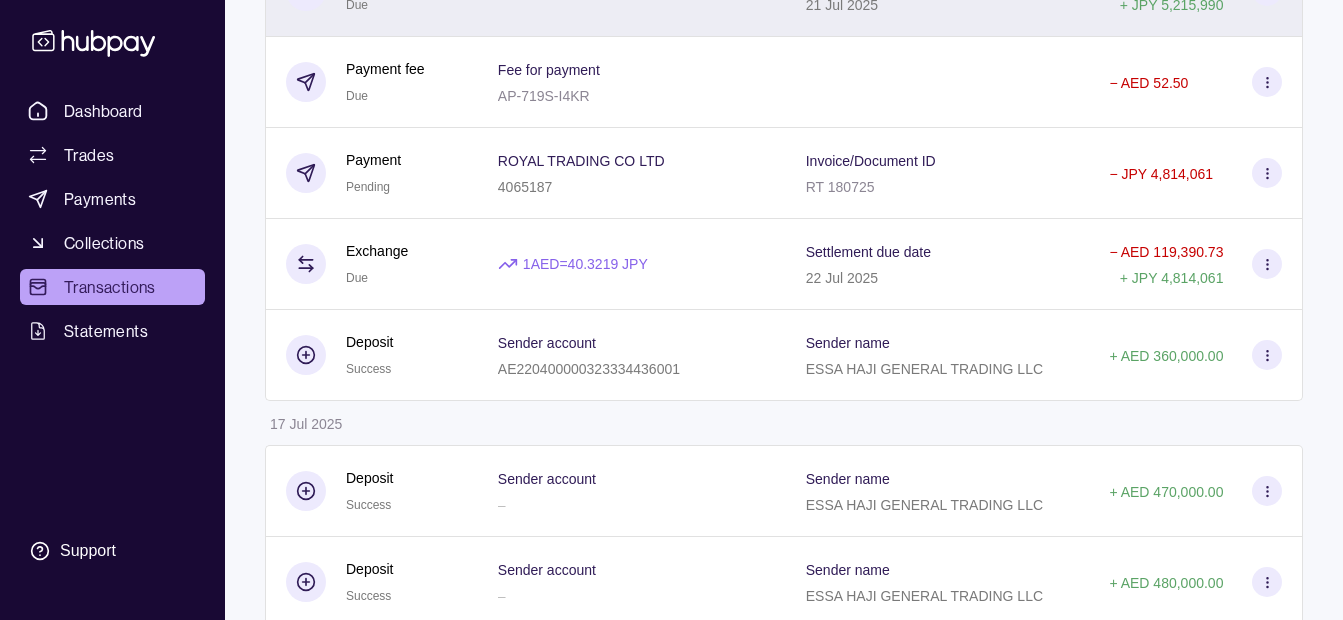 scroll, scrollTop: 0, scrollLeft: 0, axis: both 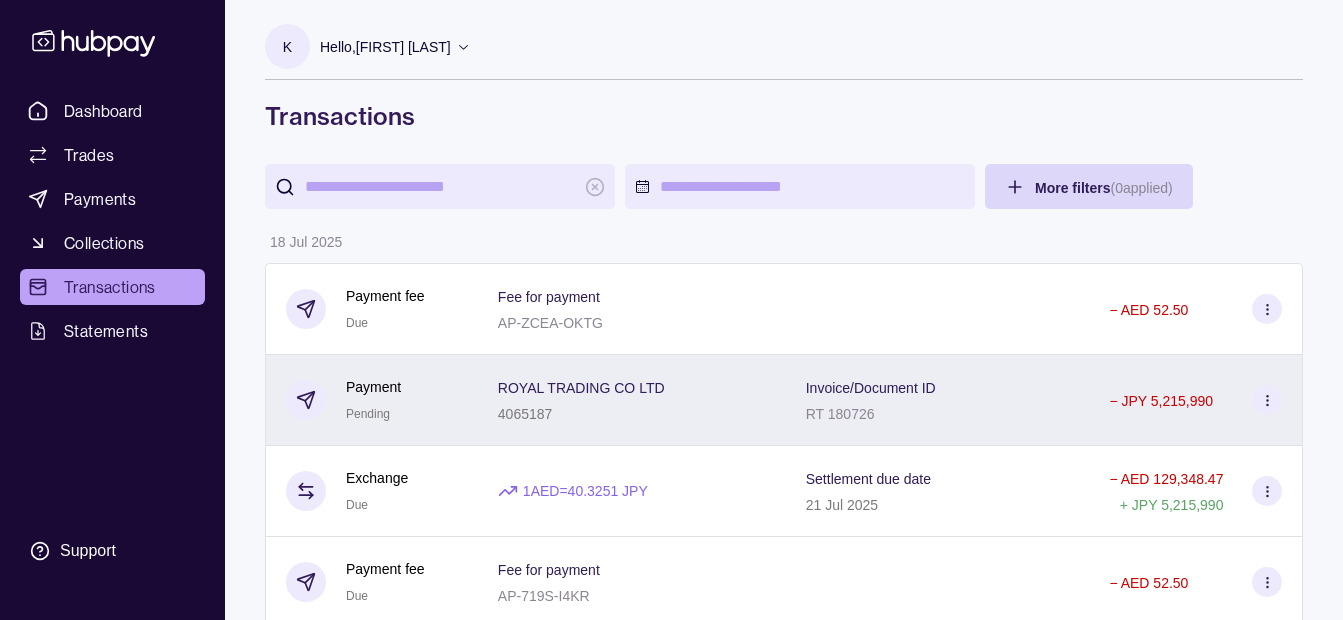 click on "ROYAL TRADING CO LTD 4065187" at bounding box center (632, 400) 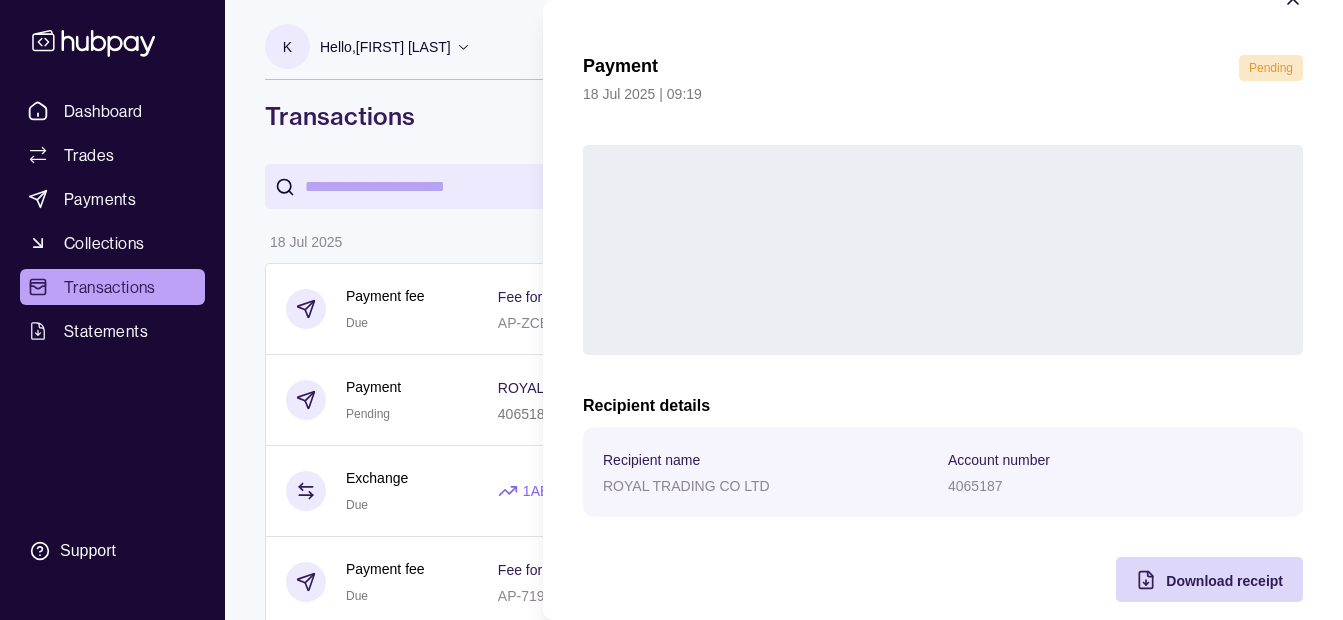 scroll, scrollTop: 73, scrollLeft: 0, axis: vertical 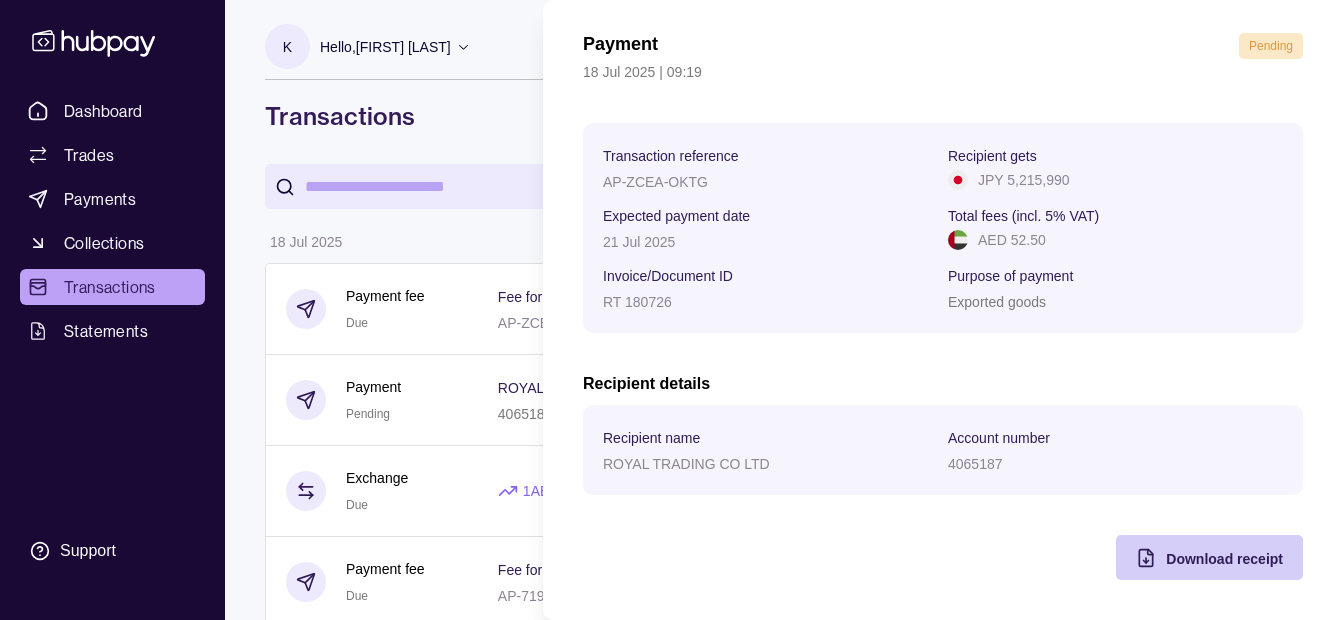 click on "Download receipt" at bounding box center (1224, 559) 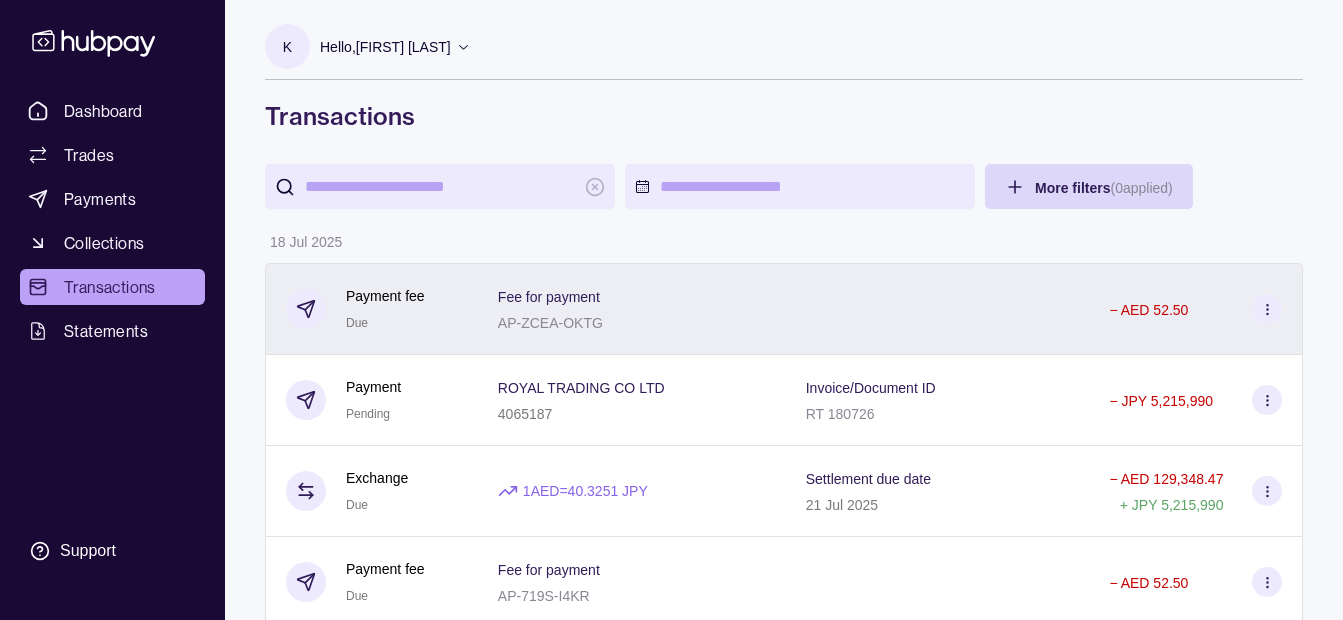 click on "Dashboard Trades Payments Collections Transactions Statements Support K Hello,  Khalid Khan Rahmat Gul  ESSA HAJI GENERAL TRADING LLC Change account Account Terms and conditions Privacy policy Sign out Transactions More filters  ( 0  applied) Details Amount 18 Jul 2025 Payment fee Due Fee for payment AP-ZCEA-OKTG −   AED 52.50 Payment Pending ROYAL TRADING CO LTD 4065187 Invoice/Document ID RT 180726 −   JPY 5,215,990 Exchange Due 1  AED  =  40.3251   JPY Settlement due date 21 Jul 2025 −   AED 129,348.47 +   JPY 5,215,990 Payment fee Due Fee for payment AP-719S-I4KR −   AED 52.50 Payment Pending ROYAL TRADING CO LTD 4065187 Invoice/Document ID RT 180725 −   JPY 4,814,061 Exchange Due 1  AED  =  40.3219   JPY Settlement due date 22 Jul 2025 −   AED 119,390.73 +   JPY 4,814,061 Deposit Success Sender account AE220400000323334436001 Sender name ESSA HAJI GENERAL TRADING LLC +   AED 360,000.00 17 Jul 2025 Deposit Success Sender account – Sender name ESSA HAJI GENERAL TRADING LLC +   AED 470,000.00" at bounding box center [671, 1107] 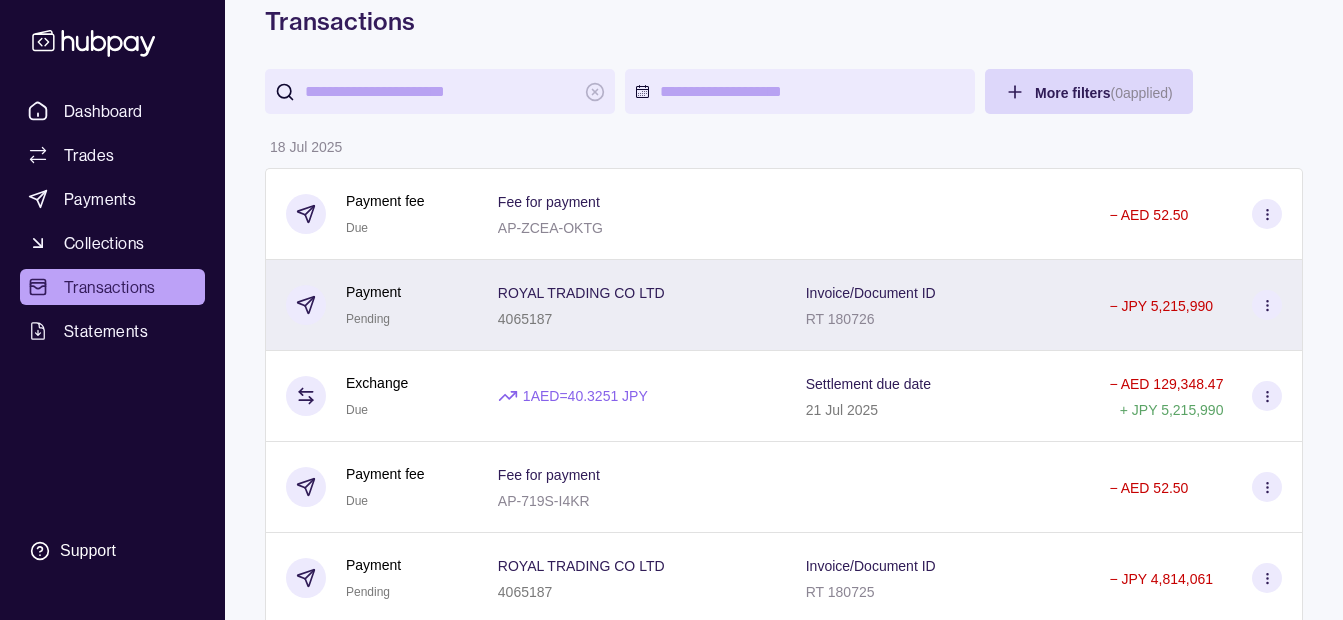 scroll, scrollTop: 300, scrollLeft: 0, axis: vertical 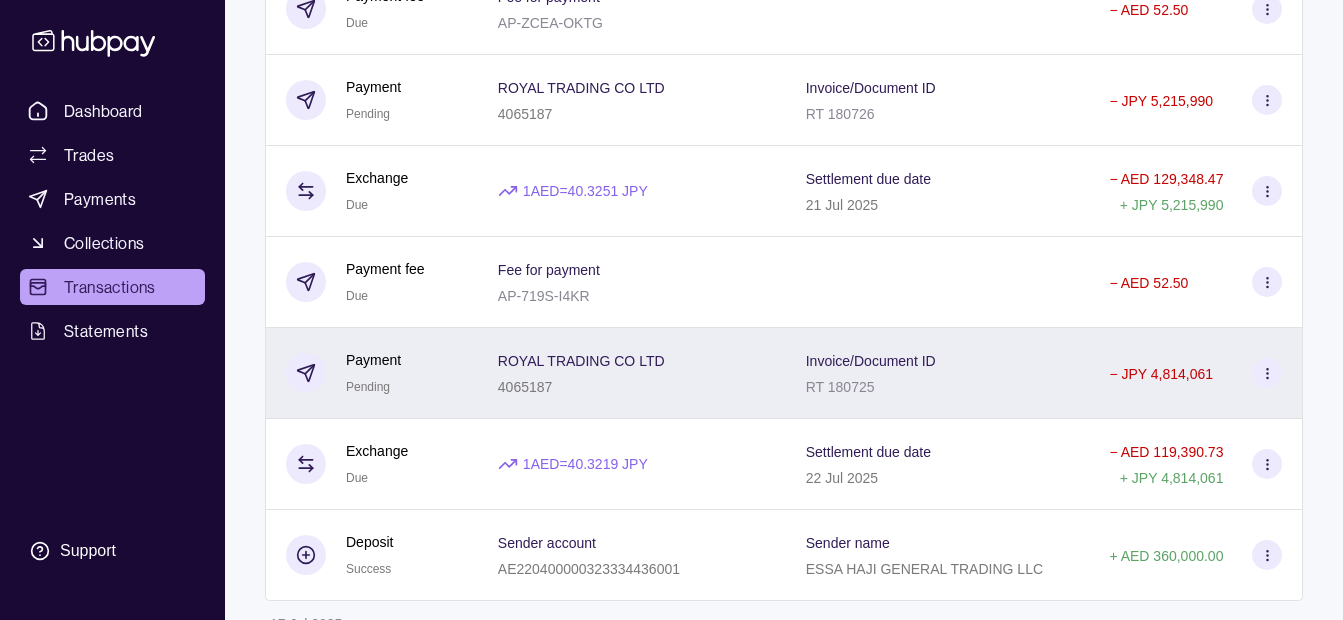 click on "ROYAL TRADING CO LTD" at bounding box center (581, 361) 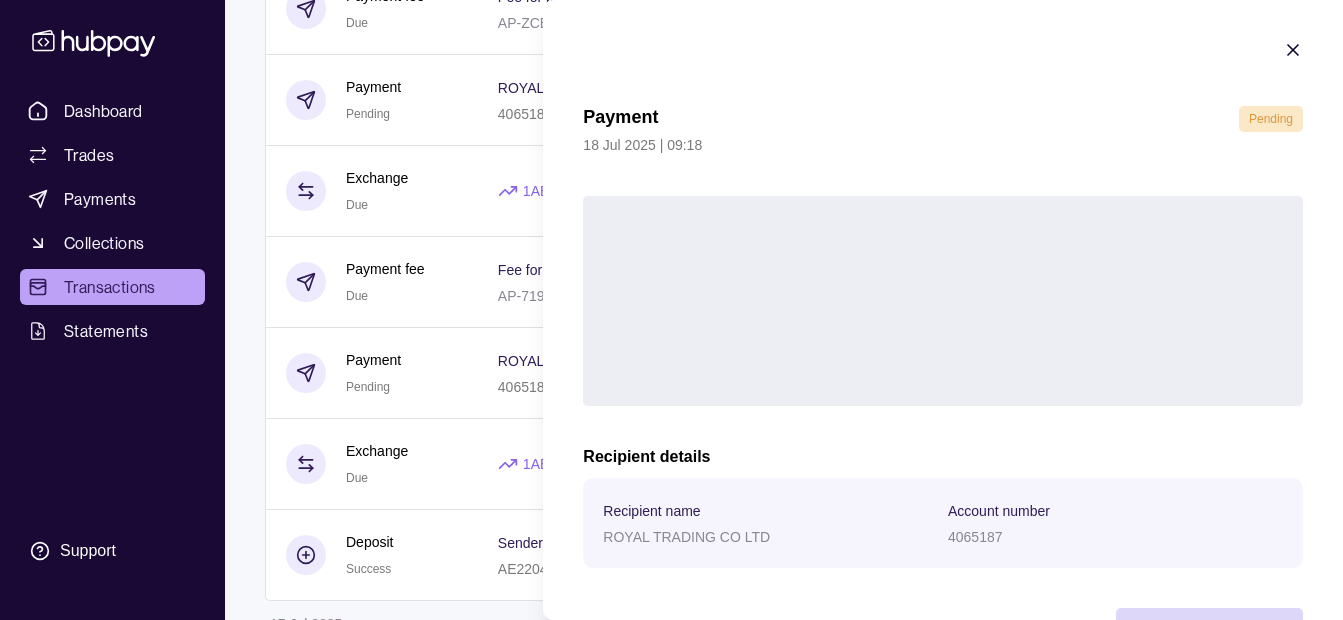 scroll, scrollTop: 73, scrollLeft: 0, axis: vertical 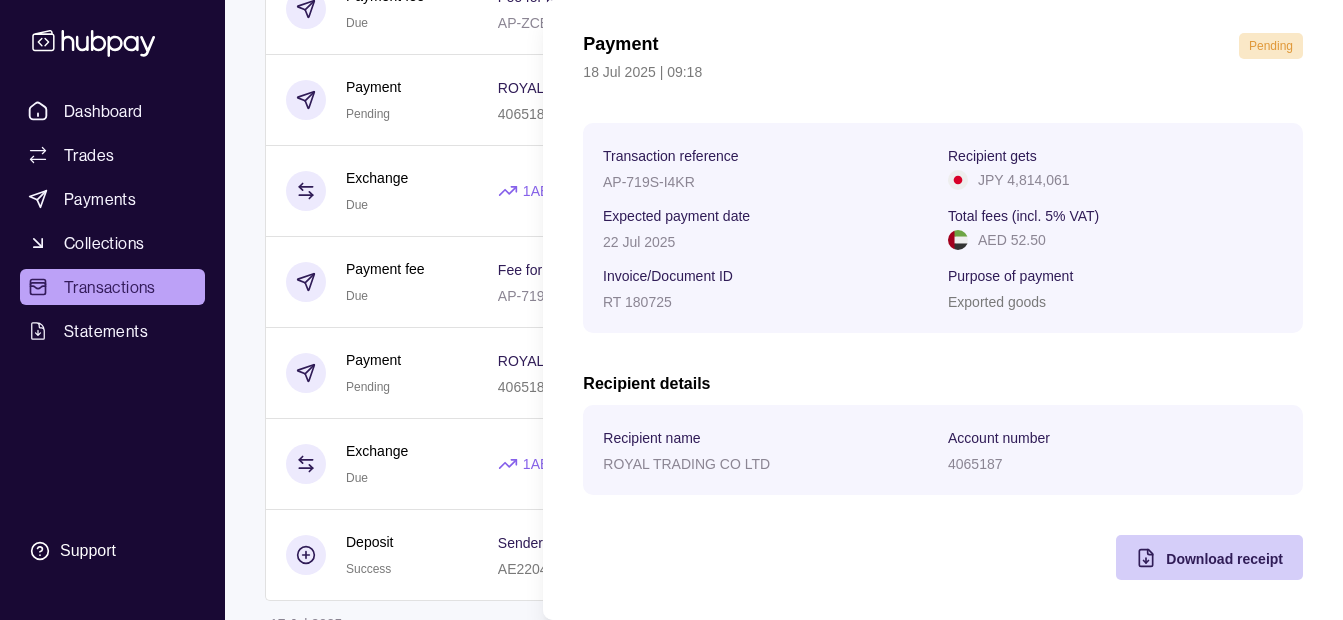 click on "Download receipt" at bounding box center [1194, 557] 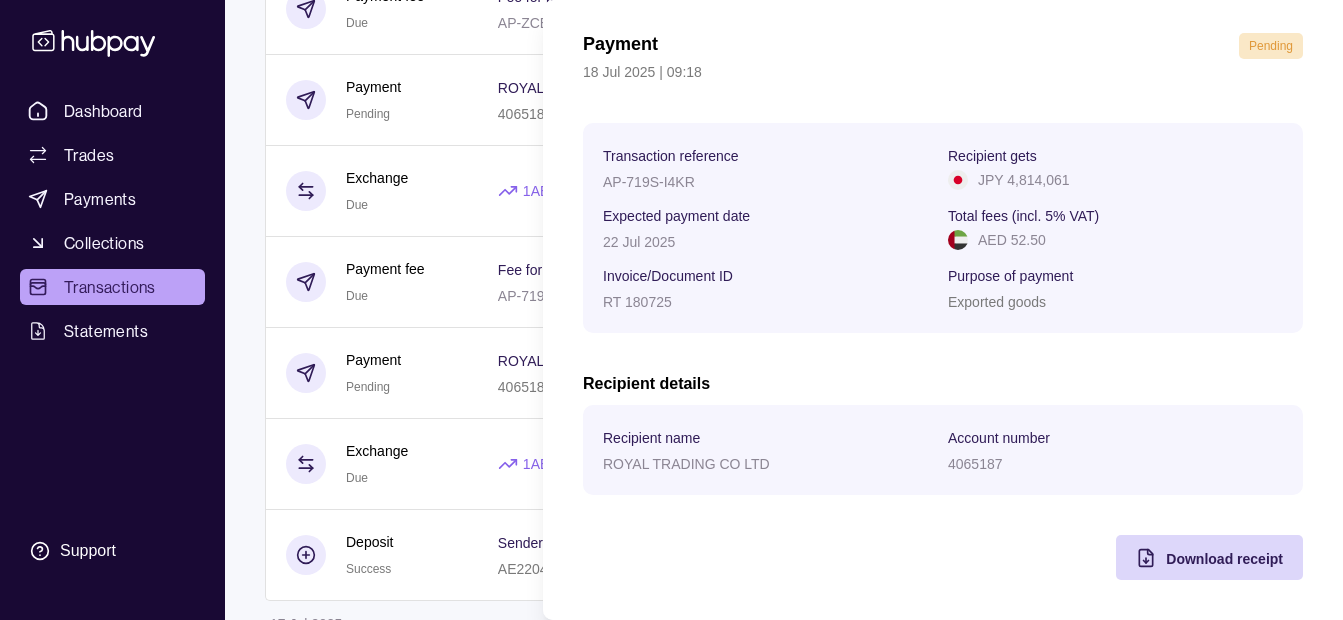 click on "Dashboard Trades Payments Collections Transactions Statements Support K Hello,  Khalid Khan Rahmat Gul  ESSA HAJI GENERAL TRADING LLC Change account Account Terms and conditions Privacy policy Sign out Transactions More filters  ( 0  applied) Details Amount 18 Jul 2025 Payment fee Due Fee for payment AP-ZCEA-OKTG −   AED 52.50 Payment Pending ROYAL TRADING CO LTD 4065187 Invoice/Document ID RT 180726 −   JPY 5,215,990 Exchange Due 1  AED  =  40.3251   JPY Settlement due date 21 Jul 2025 −   AED 129,348.47 +   JPY 5,215,990 Payment fee Due Fee for payment AP-719S-I4KR −   AED 52.50 Payment Pending ROYAL TRADING CO LTD 4065187 Invoice/Document ID RT 180725 −   JPY 4,814,061 Exchange Due 1  AED  =  40.3219   JPY Settlement due date 22 Jul 2025 −   AED 119,390.73 +   JPY 4,814,061 Deposit Success Sender account AE220400000323334436001 Sender name ESSA HAJI GENERAL TRADING LLC +   AED 360,000.00 17 Jul 2025 Deposit Success Sender account – Sender name ESSA HAJI GENERAL TRADING LLC +   AED 470,000.00" at bounding box center [671, 807] 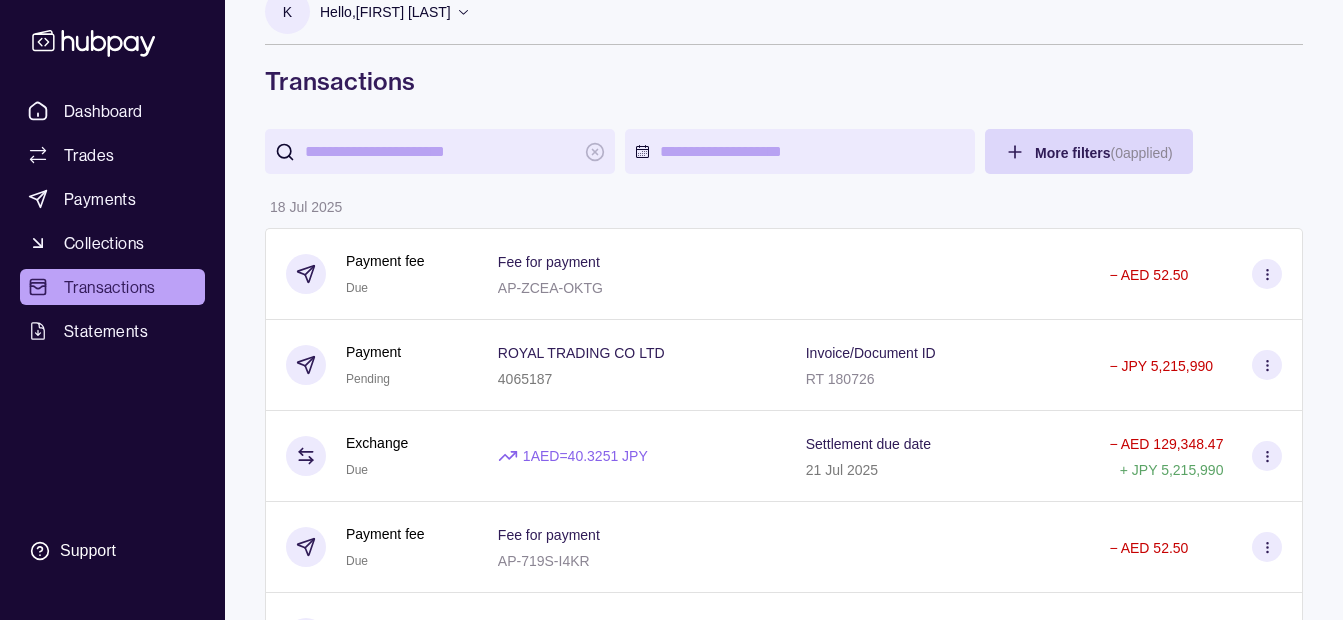 scroll, scrollTop: 0, scrollLeft: 0, axis: both 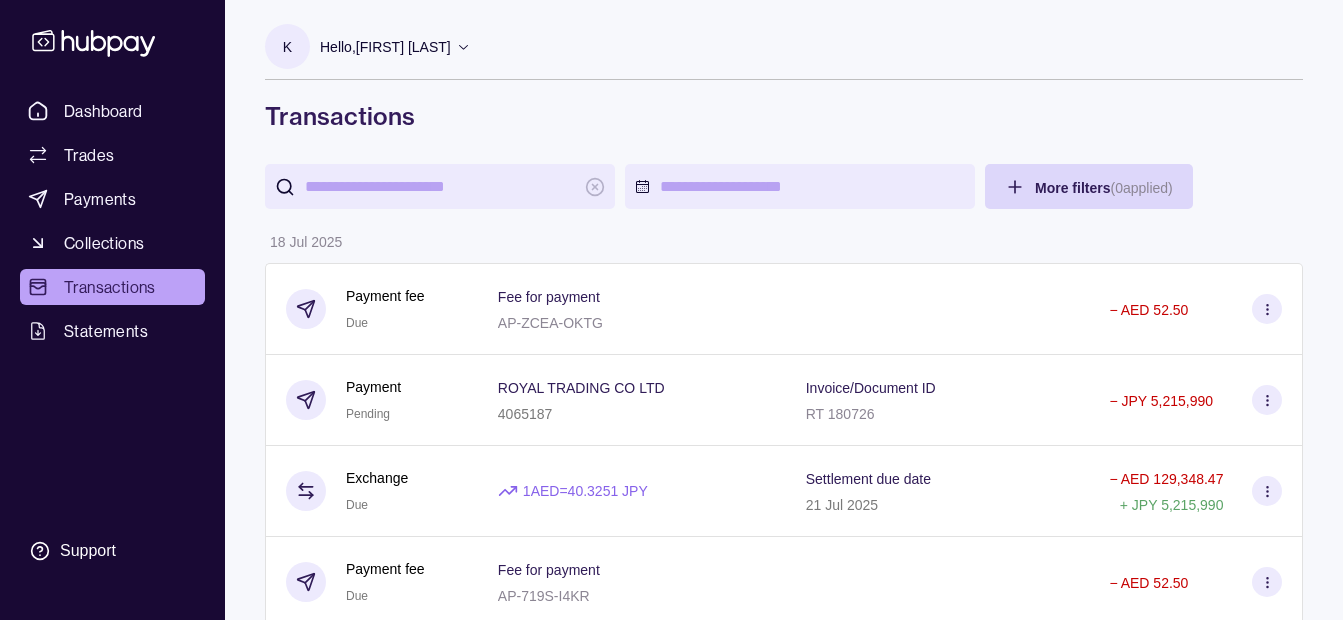 click on "Hello, [FIRST] [LAST]" at bounding box center (385, 47) 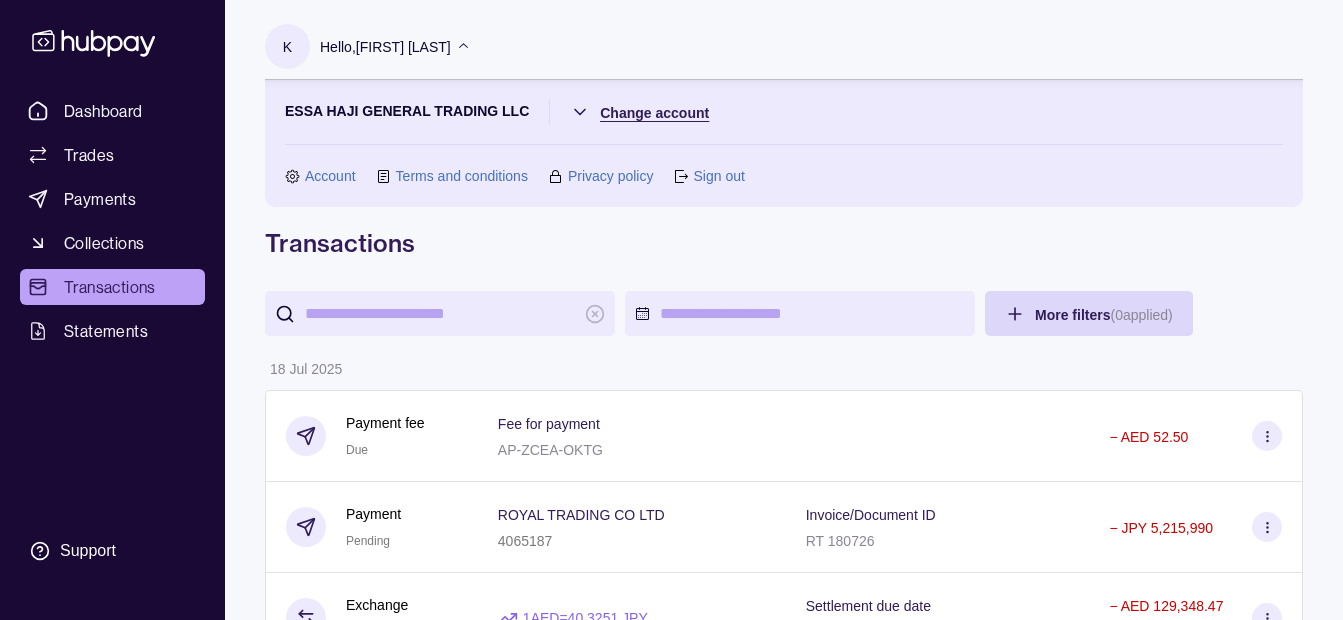 click on "Dashboard Trades Payments Collections Transactions Statements Support K Hello,  Khalid Khan Rahmat Gul  ESSA HAJI GENERAL TRADING LLC Change account Account Terms and conditions Privacy policy Sign out Transactions More filters  ( 0  applied) Details Amount 18 Jul 2025 Payment fee Due Fee for payment AP-ZCEA-OKTG −   AED 52.50 Payment Pending ROYAL TRADING CO LTD 4065187 Invoice/Document ID RT 180726 −   JPY 5,215,990 Exchange Due 1  AED  =  40.3251   JPY Settlement due date 21 Jul 2025 −   AED 129,348.47 +   JPY 5,215,990 Payment fee Due Fee for payment AP-719S-I4KR −   AED 52.50 Payment Pending ROYAL TRADING CO LTD 4065187 Invoice/Document ID RT 180725 −   JPY 4,814,061 Exchange Due 1  AED  =  40.3219   JPY Settlement due date 22 Jul 2025 −   AED 119,390.73 +   JPY 4,814,061 Deposit Success Sender account AE220400000323334436001 Sender name ESSA HAJI GENERAL TRADING LLC +   AED 360,000.00 17 Jul 2025 Deposit Success Sender account – Sender name ESSA HAJI GENERAL TRADING LLC +   AED 470,000.00" at bounding box center [671, 1170] 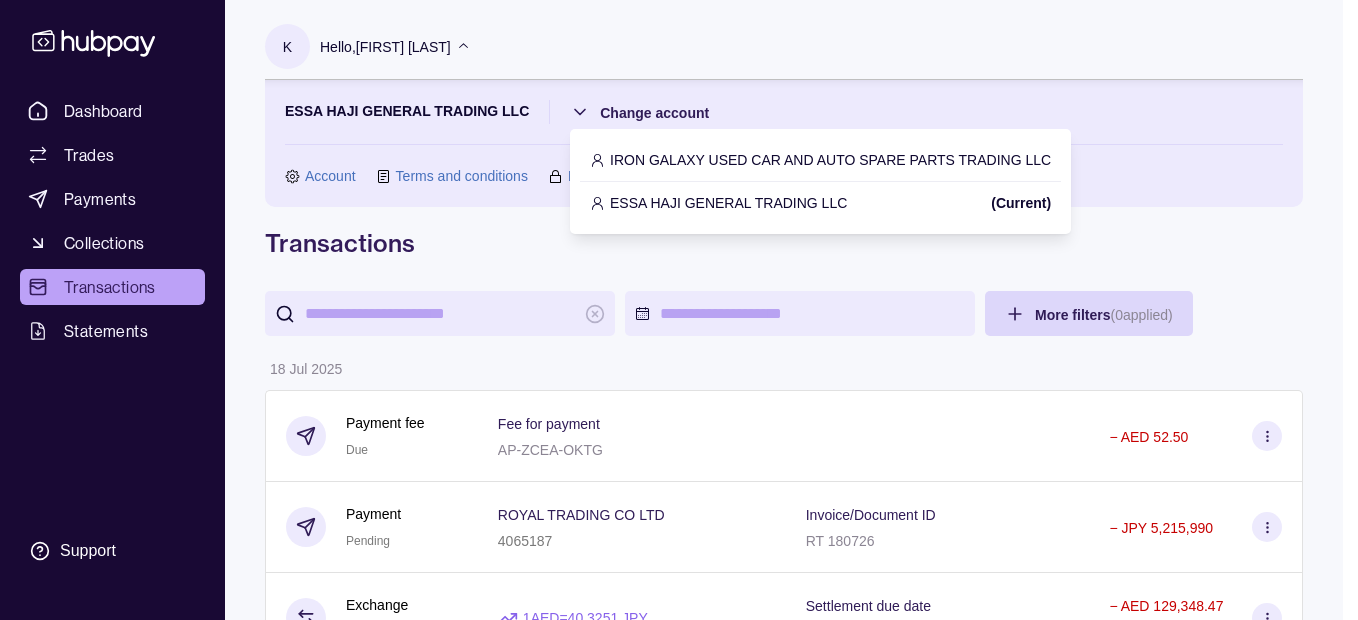 click on "IRON GALAXY USED CAR AND AUTO SPARE PARTS TRADING LLC" at bounding box center [820, 160] 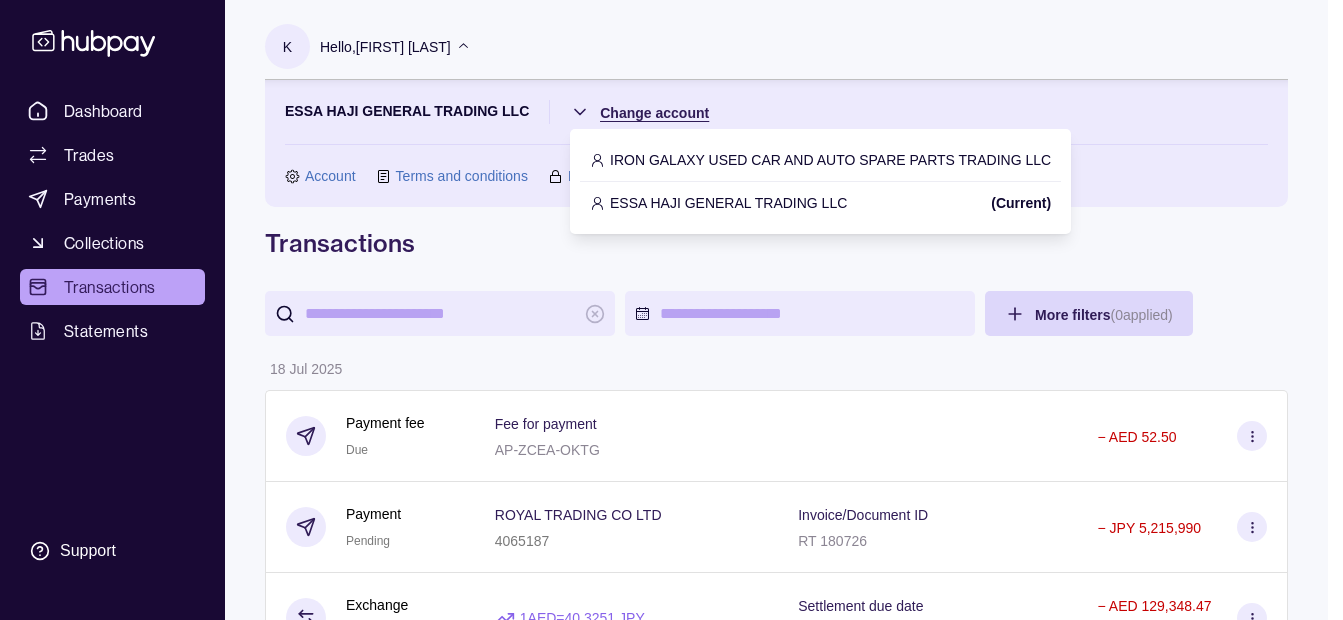 click on "Dashboard Trades Payments Collections Transactions Statements Support K Hello,  Khalid Khan Rahmat Gul  ESSA HAJI GENERAL TRADING LLC Change account Account Terms and conditions Privacy policy Sign out Transactions More filters  ( 0  applied) Details Amount 18 Jul 2025 Payment fee Due Fee for payment AP-ZCEA-OKTG −   AED 52.50 Payment Pending ROYAL TRADING CO LTD 4065187 Invoice/Document ID RT 180726 −   JPY 5,215,990 Exchange Due 1  AED  =  40.3251   JPY Settlement due date 21 Jul 2025 −   AED 129,348.47 +   JPY 5,215,990 Payment fee Due Fee for payment AP-719S-I4KR −   AED 52.50 Payment Pending ROYAL TRADING CO LTD 4065187 Invoice/Document ID RT 180725 −   JPY 4,814,061 Exchange Due 1  AED  =  40.3219   JPY Settlement due date 22 Jul 2025 −   AED 119,390.73 +   JPY 4,814,061 Deposit Success Sender account AE220400000323334436001 Sender name ESSA HAJI GENERAL TRADING LLC +   AED 360,000.00 17 Jul 2025 Deposit Success Sender account – Sender name ESSA HAJI GENERAL TRADING LLC +   AED 470,000.00" at bounding box center [671, 1170] 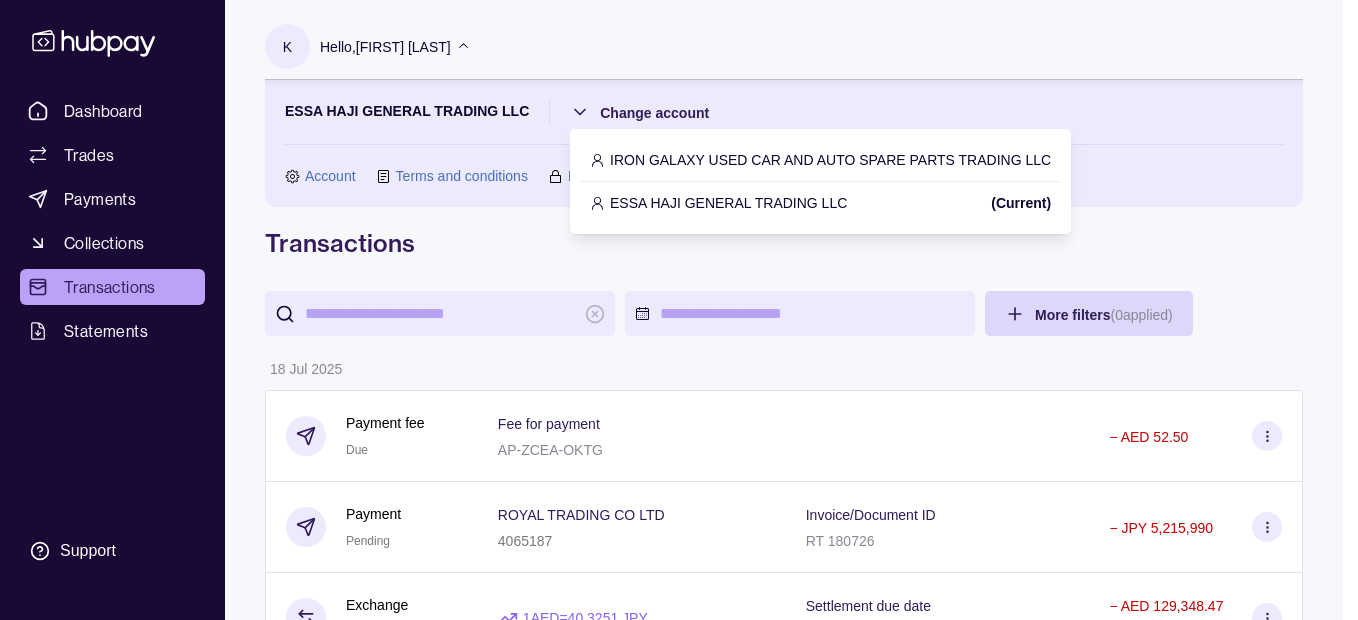 click on "IRON GALAXY USED CAR AND AUTO SPARE PARTS TRADING LLC" at bounding box center (820, 160) 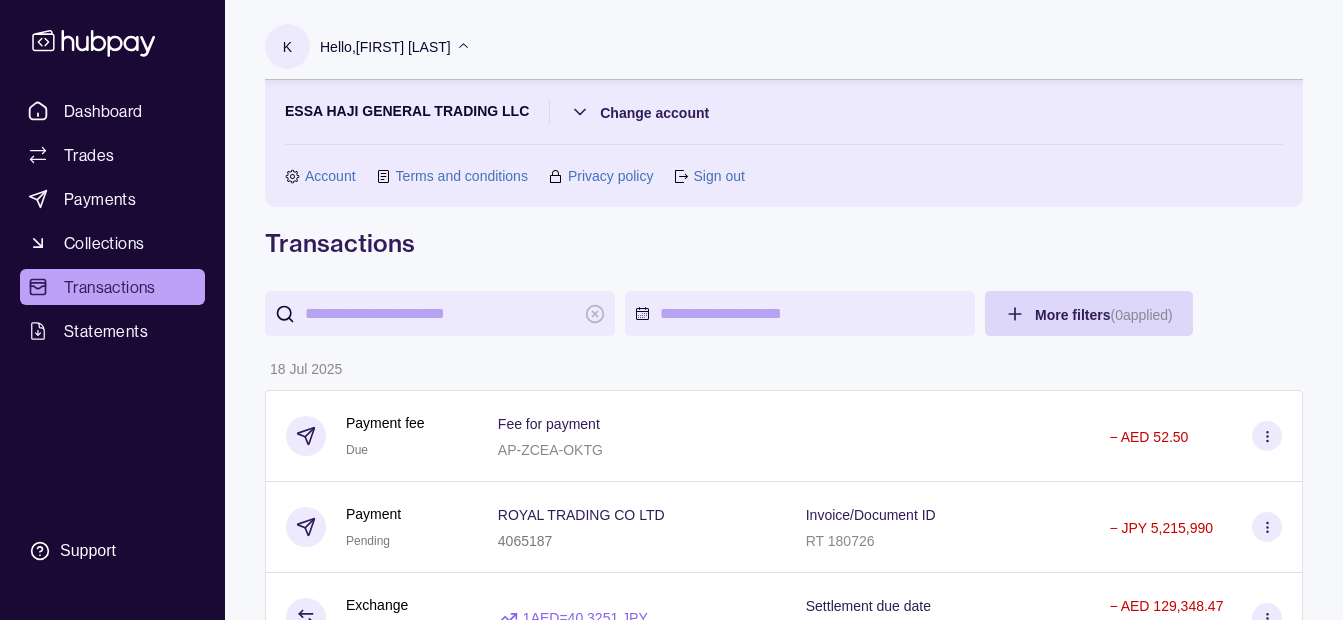 click on "ESSA HAJI GENERAL TRADING LLC Change account Account Terms and conditions Privacy policy Sign out" at bounding box center [784, 143] 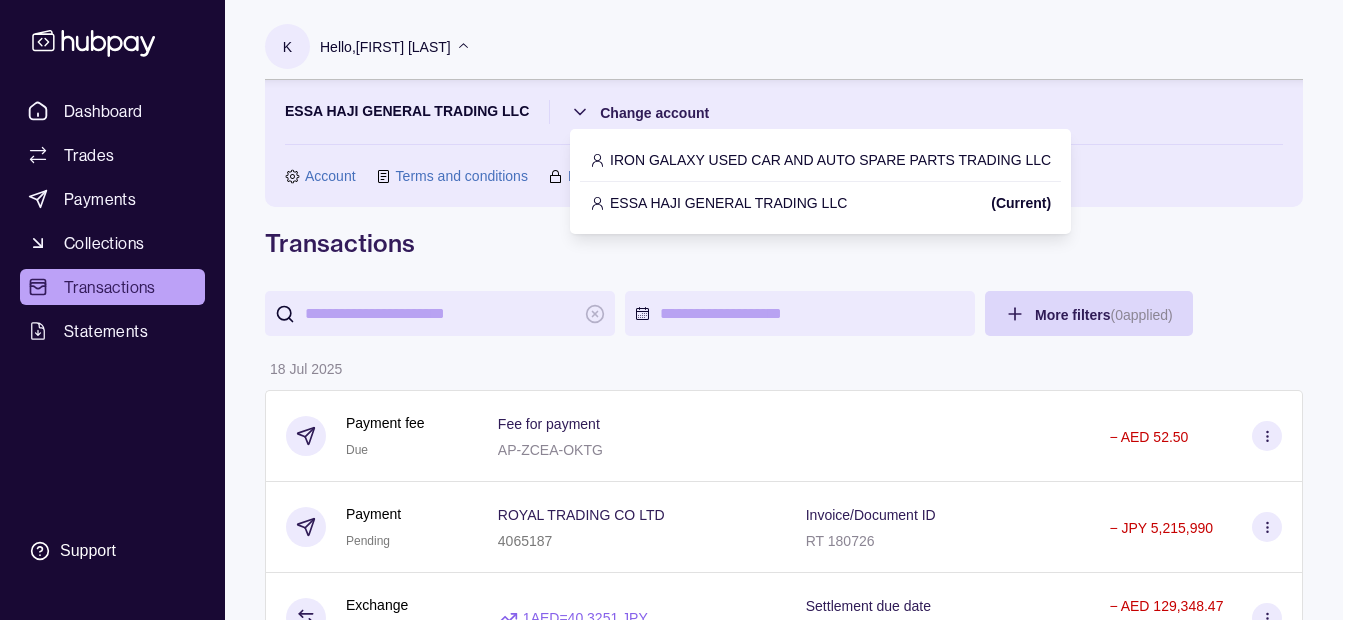 click on "IRON GALAXY USED CAR AND AUTO SPARE PARTS TRADING LLC" at bounding box center [830, 160] 